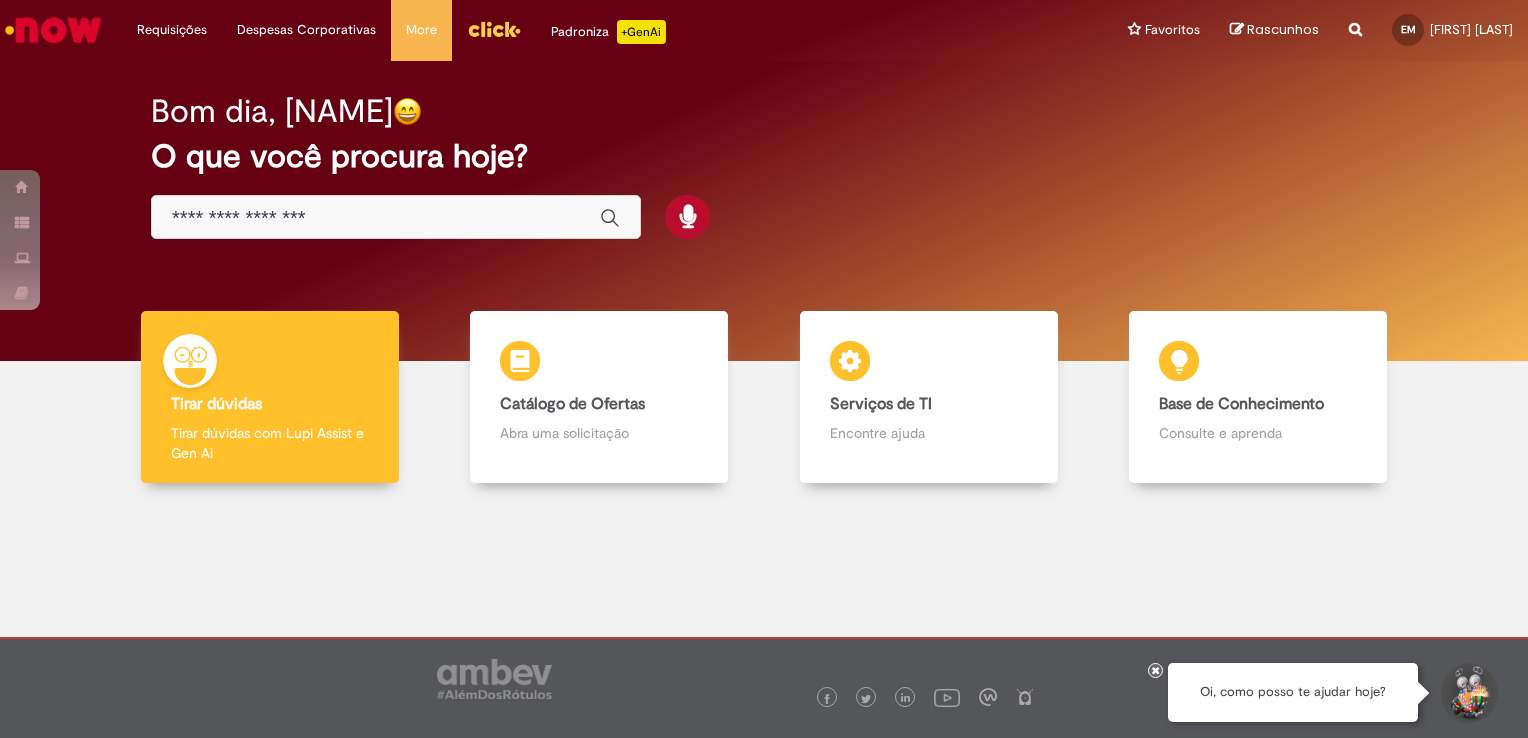 scroll, scrollTop: 0, scrollLeft: 0, axis: both 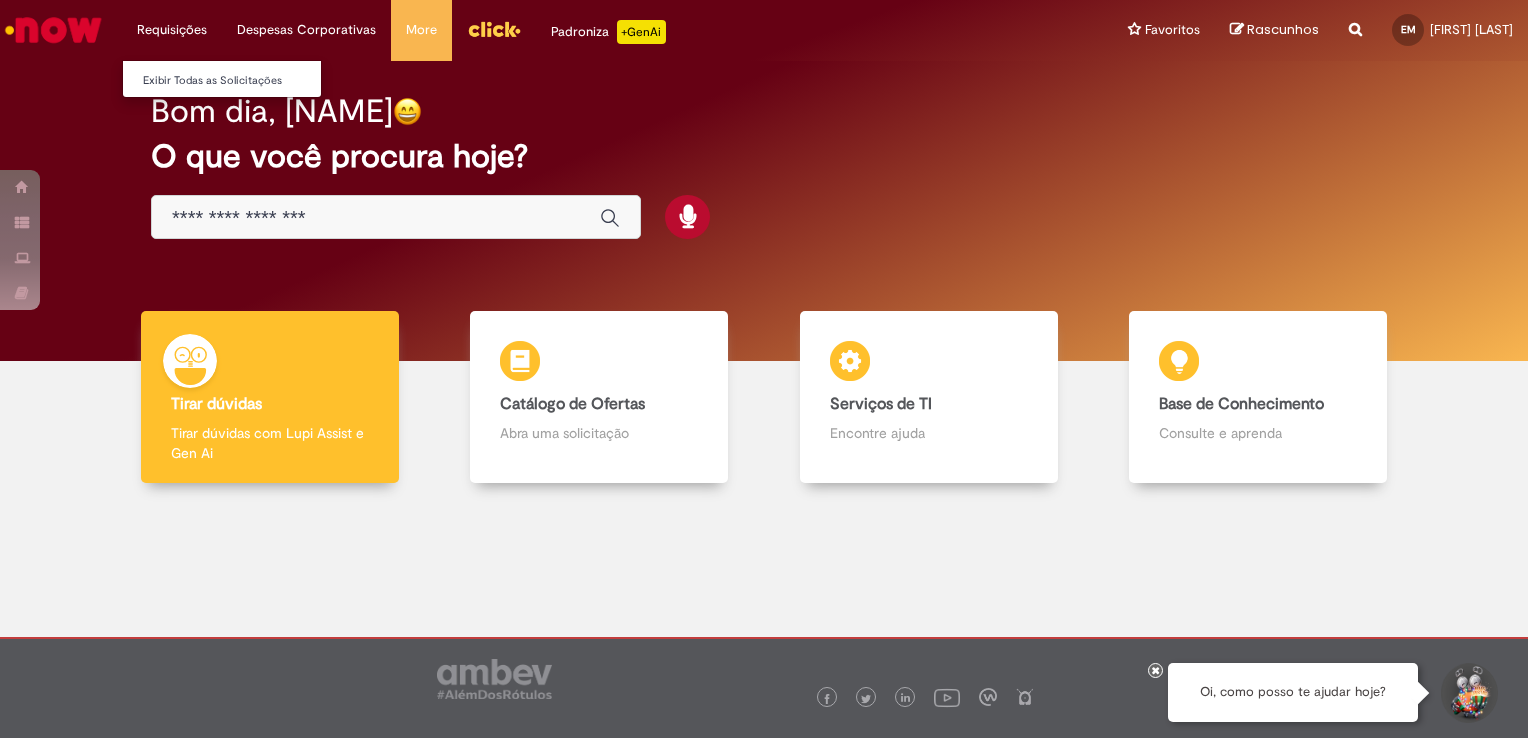 click on "Requisições
Exibir Todas as Solicitações" at bounding box center [172, 30] 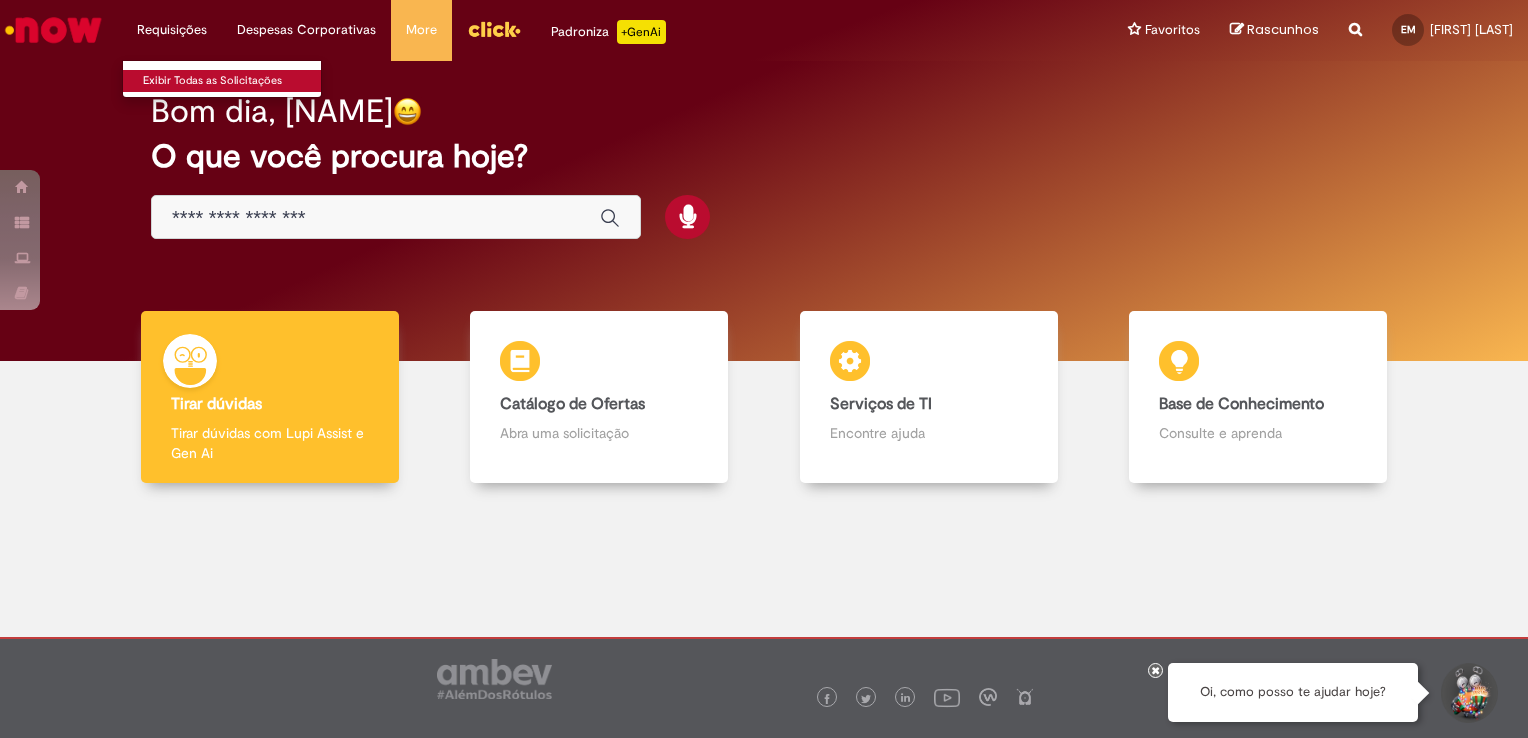 click on "Exibir Todas as Solicitações" at bounding box center [233, 81] 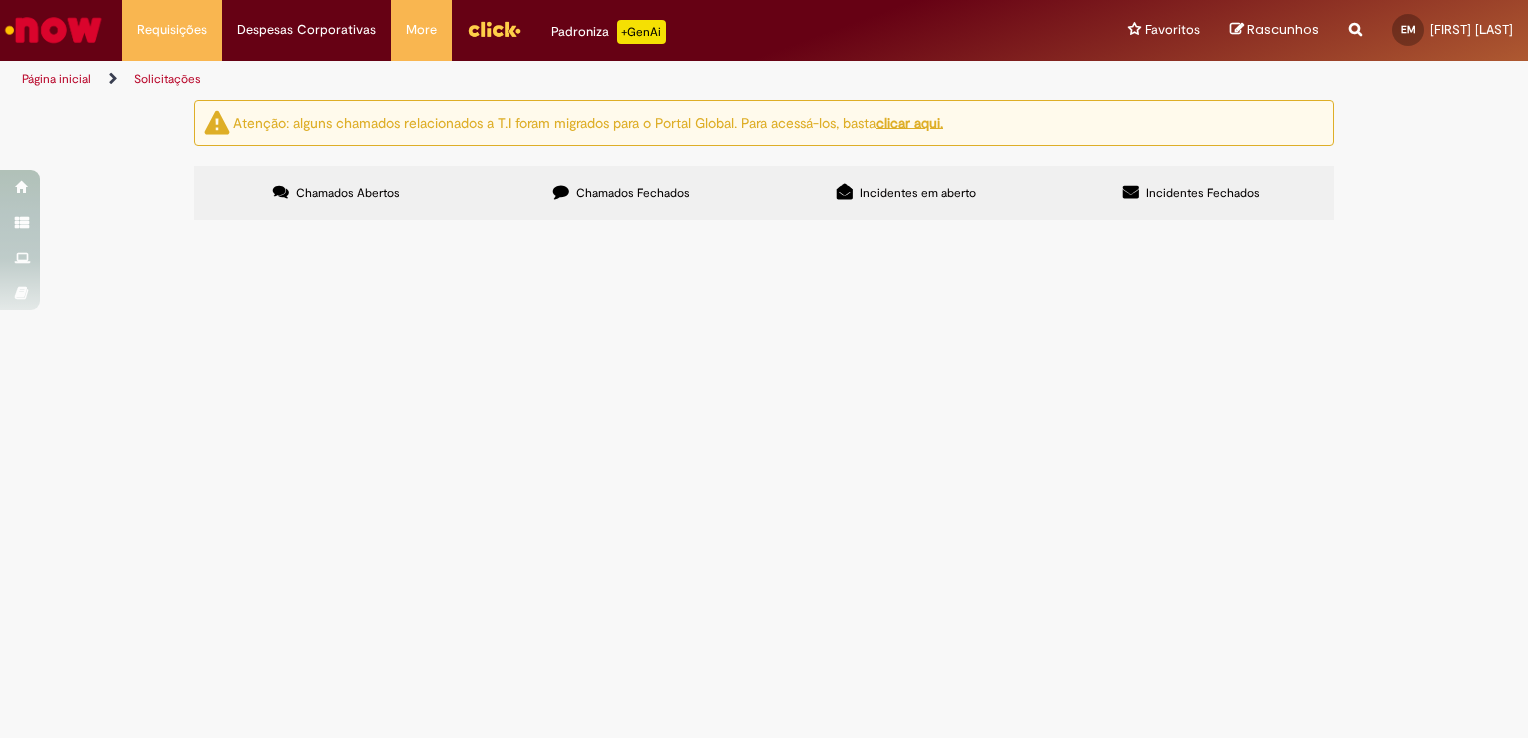 click on "Chamados Fechados" at bounding box center (633, 193) 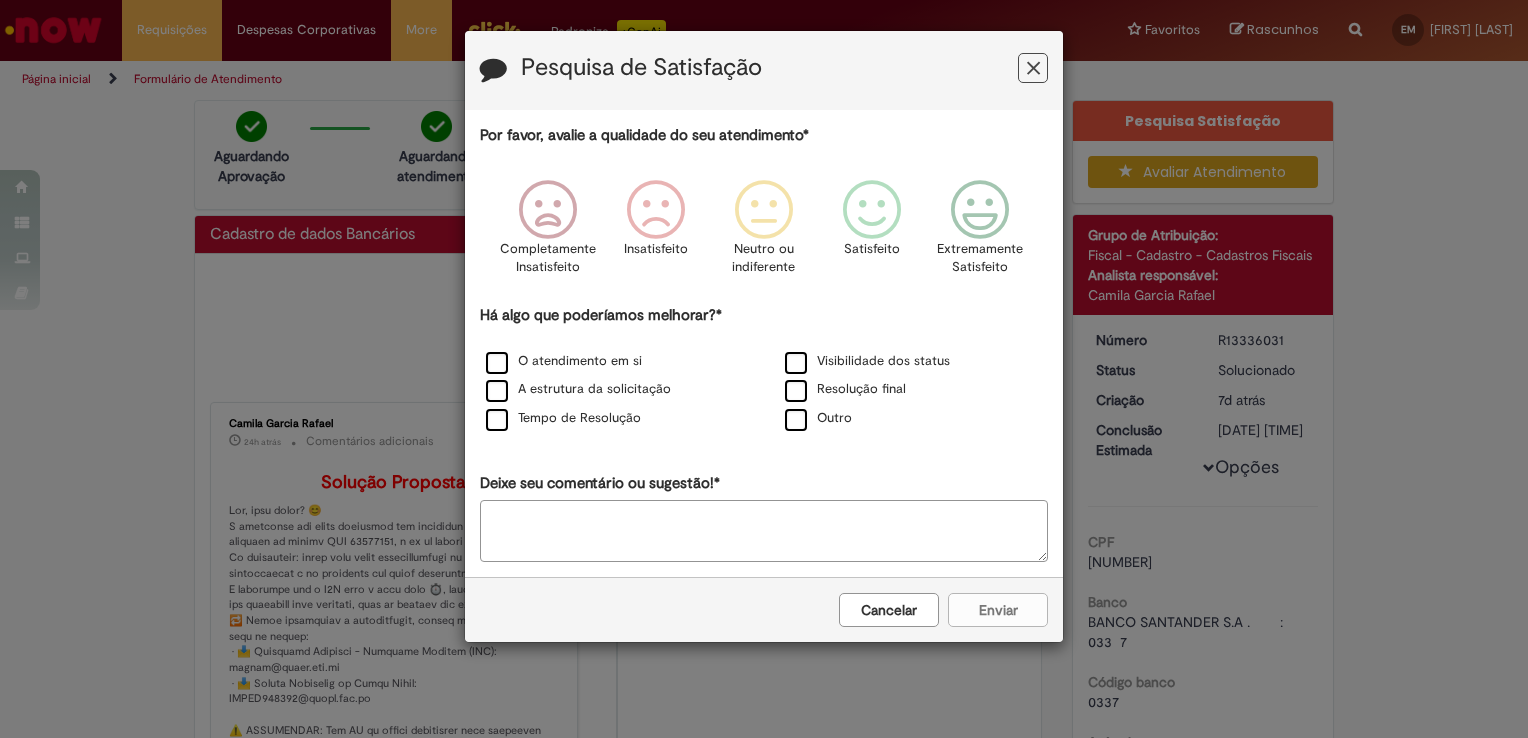 click at bounding box center [1033, 68] 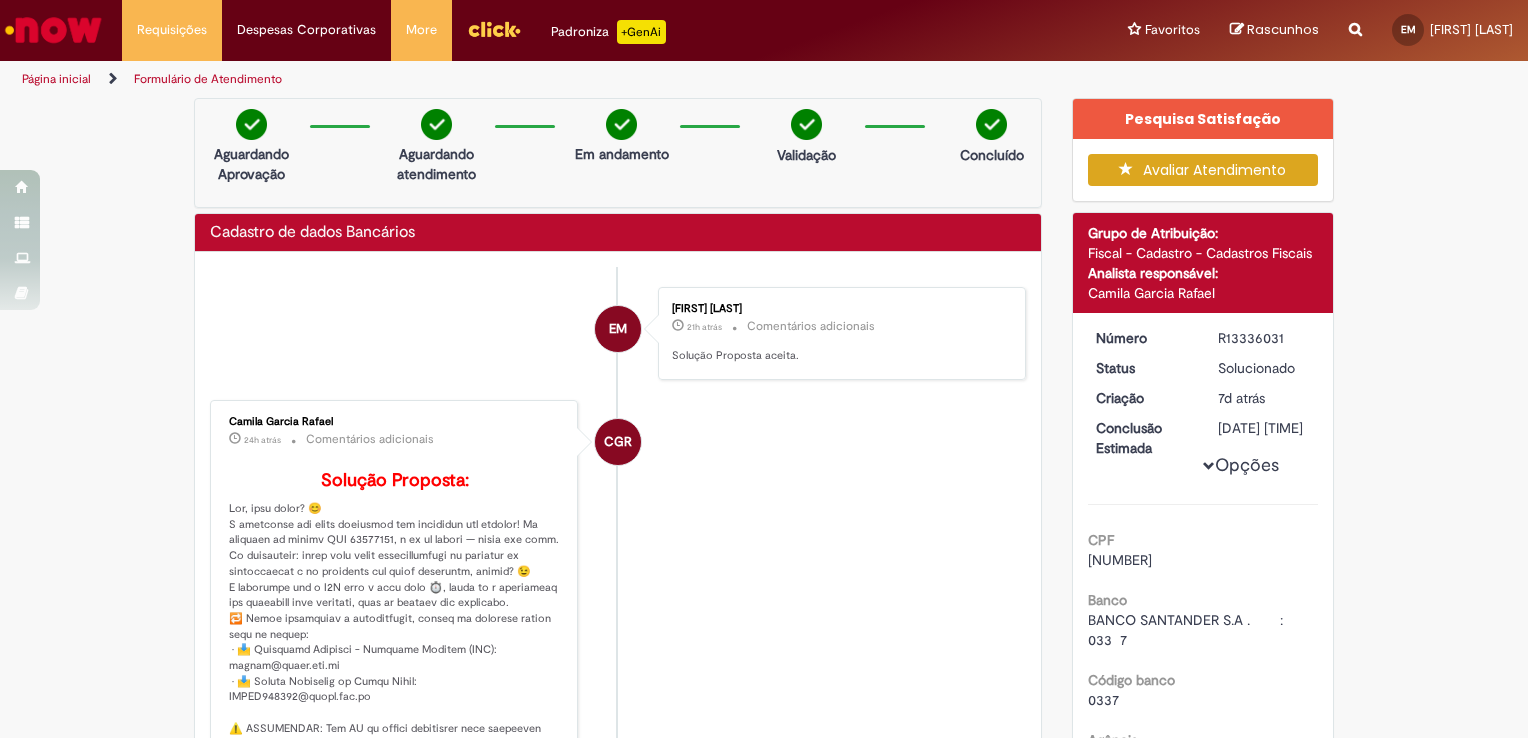 scroll, scrollTop: 0, scrollLeft: 0, axis: both 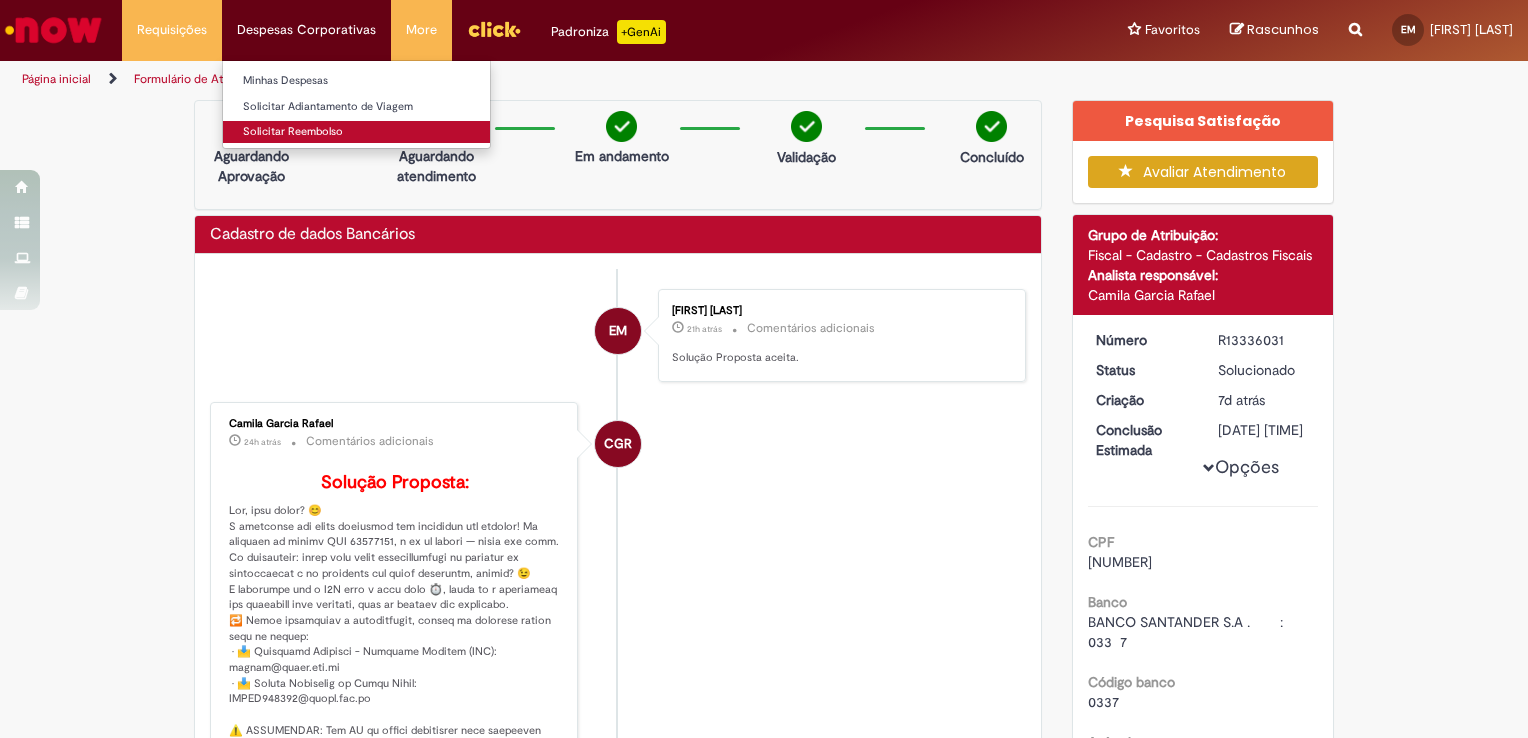 click on "Solicitar Reembolso" at bounding box center (356, 132) 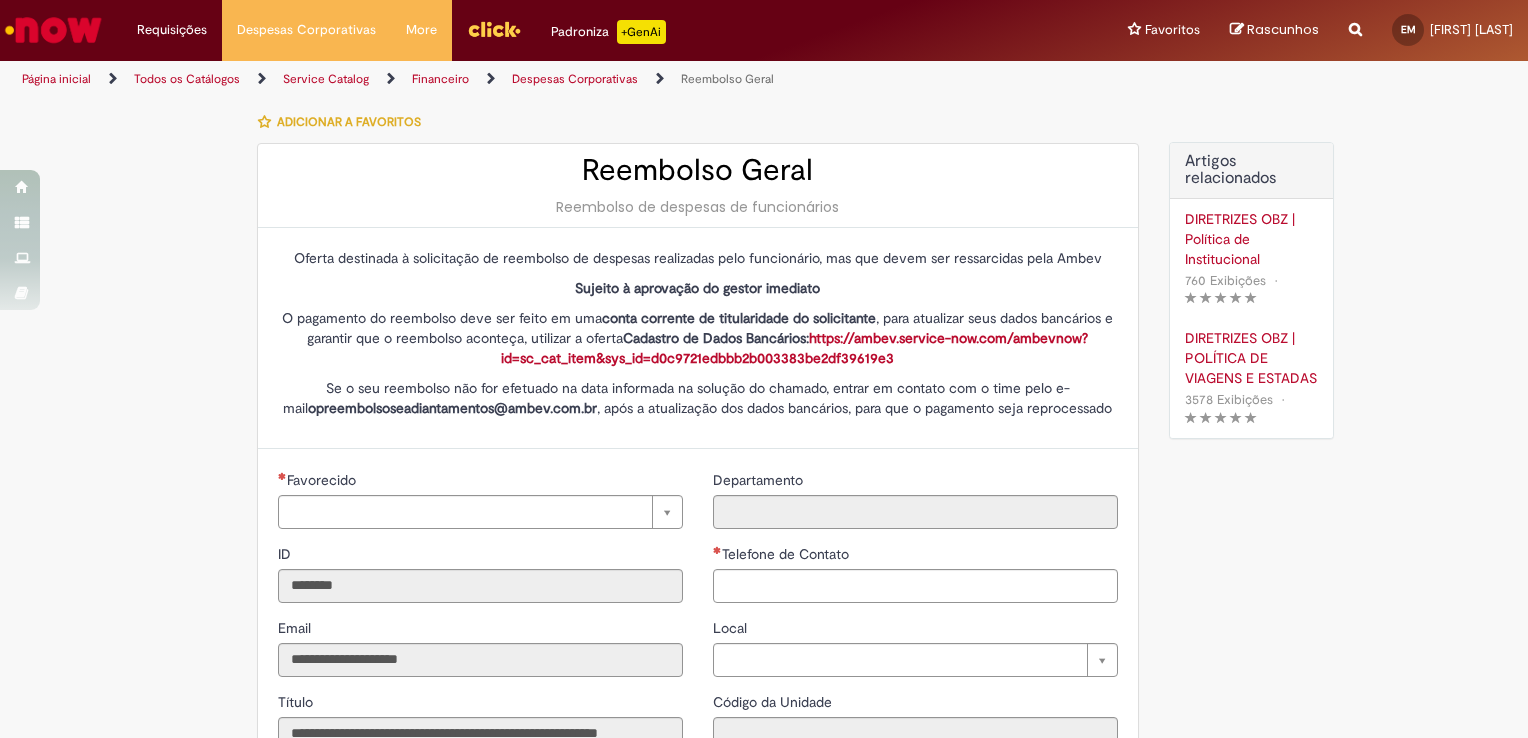 type on "**********" 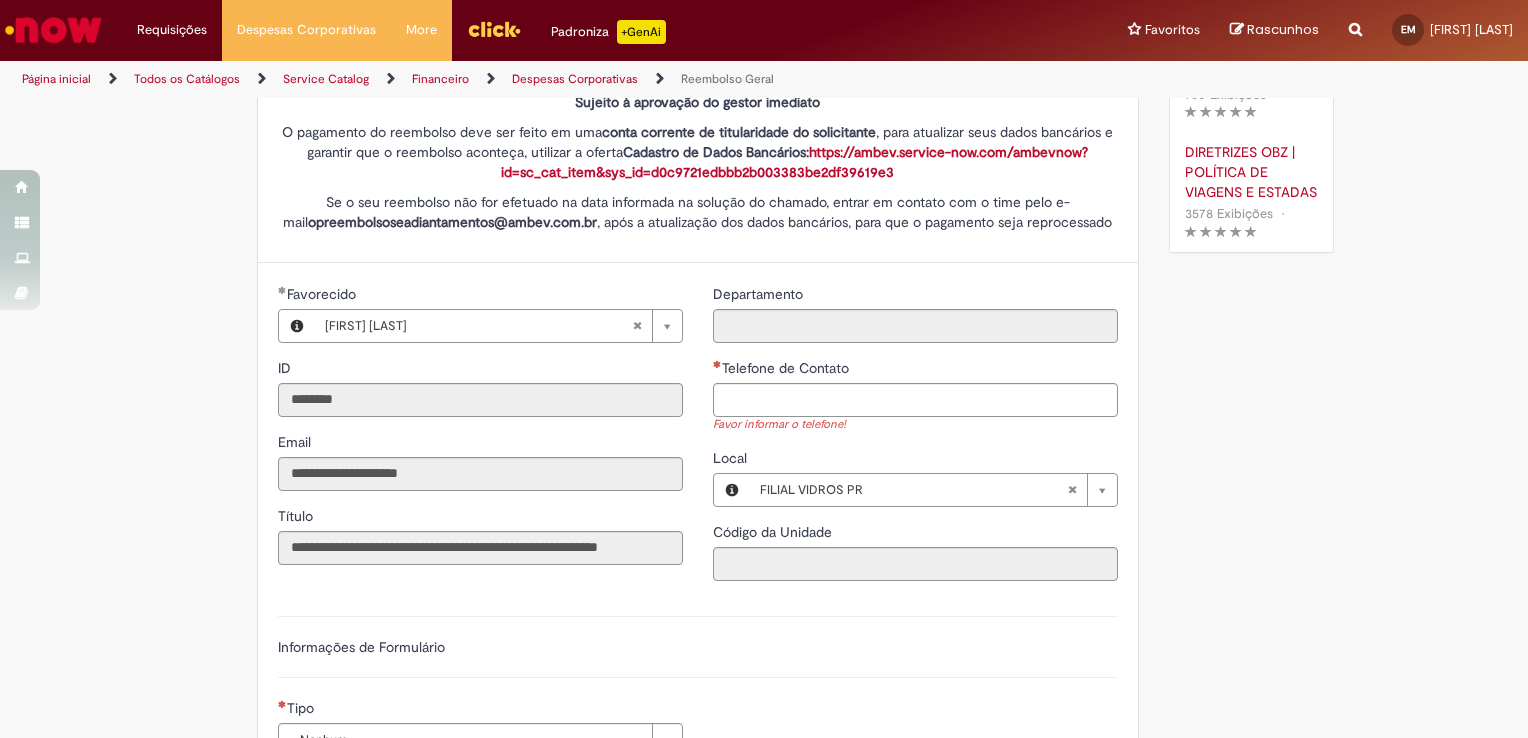scroll, scrollTop: 169, scrollLeft: 0, axis: vertical 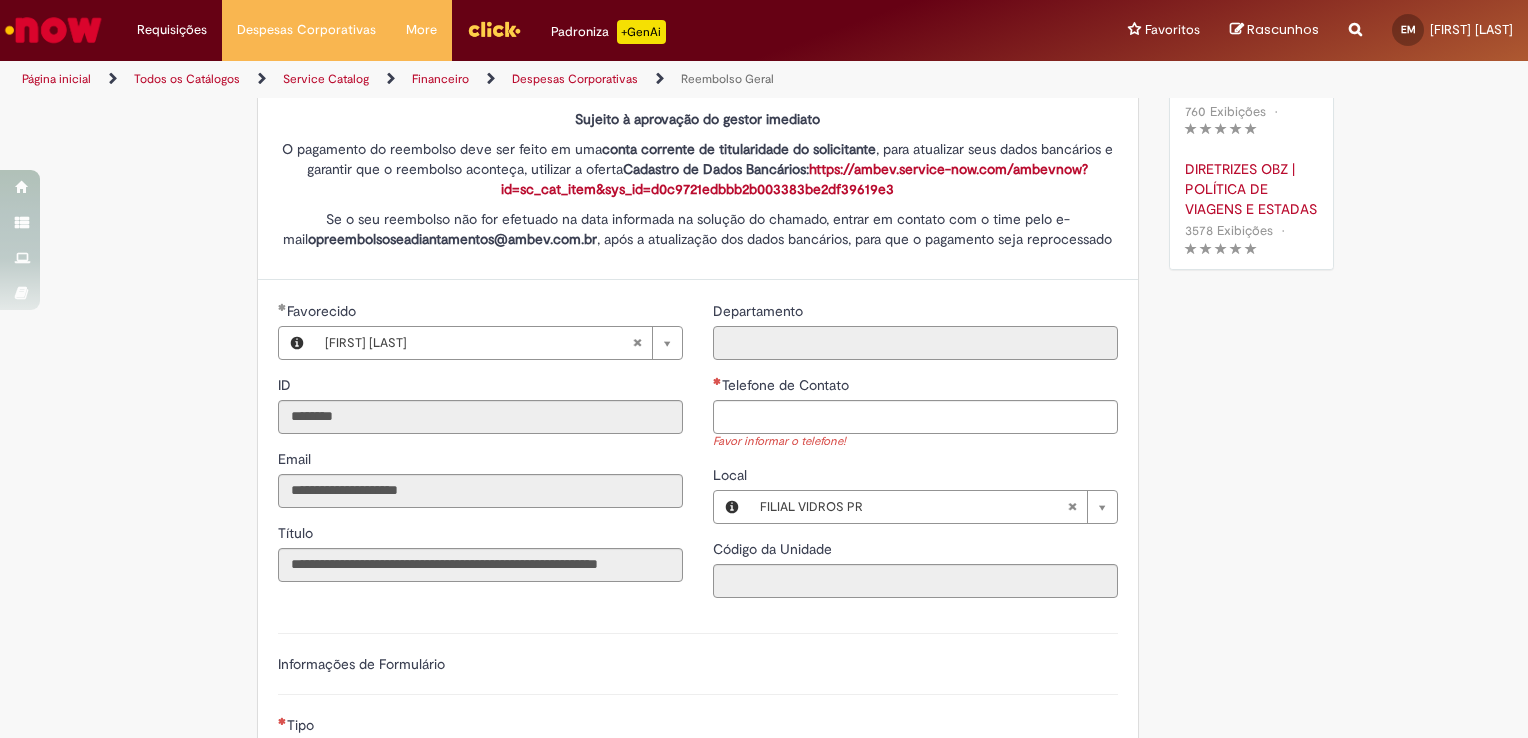 click on "Departamento" at bounding box center [915, 343] 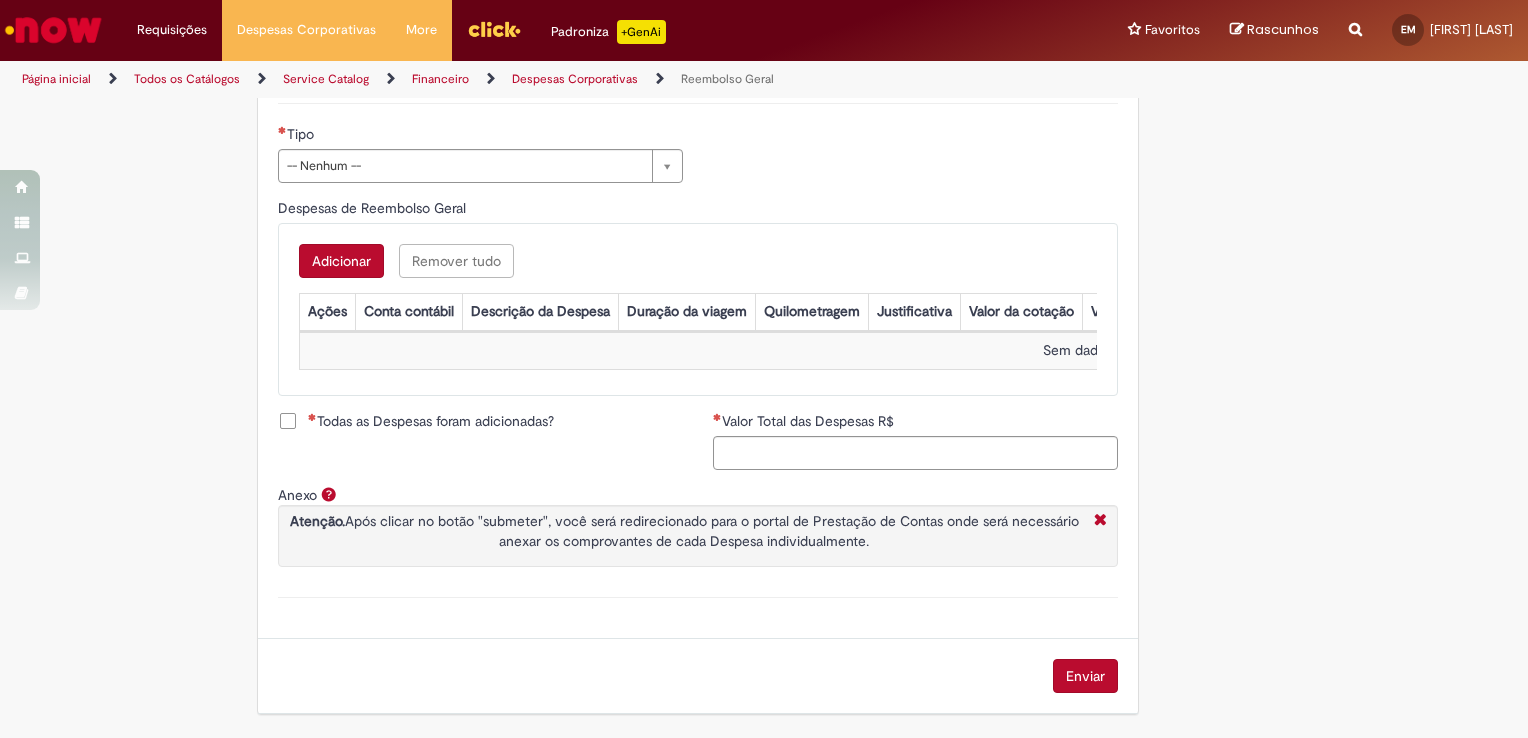 scroll, scrollTop: 769, scrollLeft: 0, axis: vertical 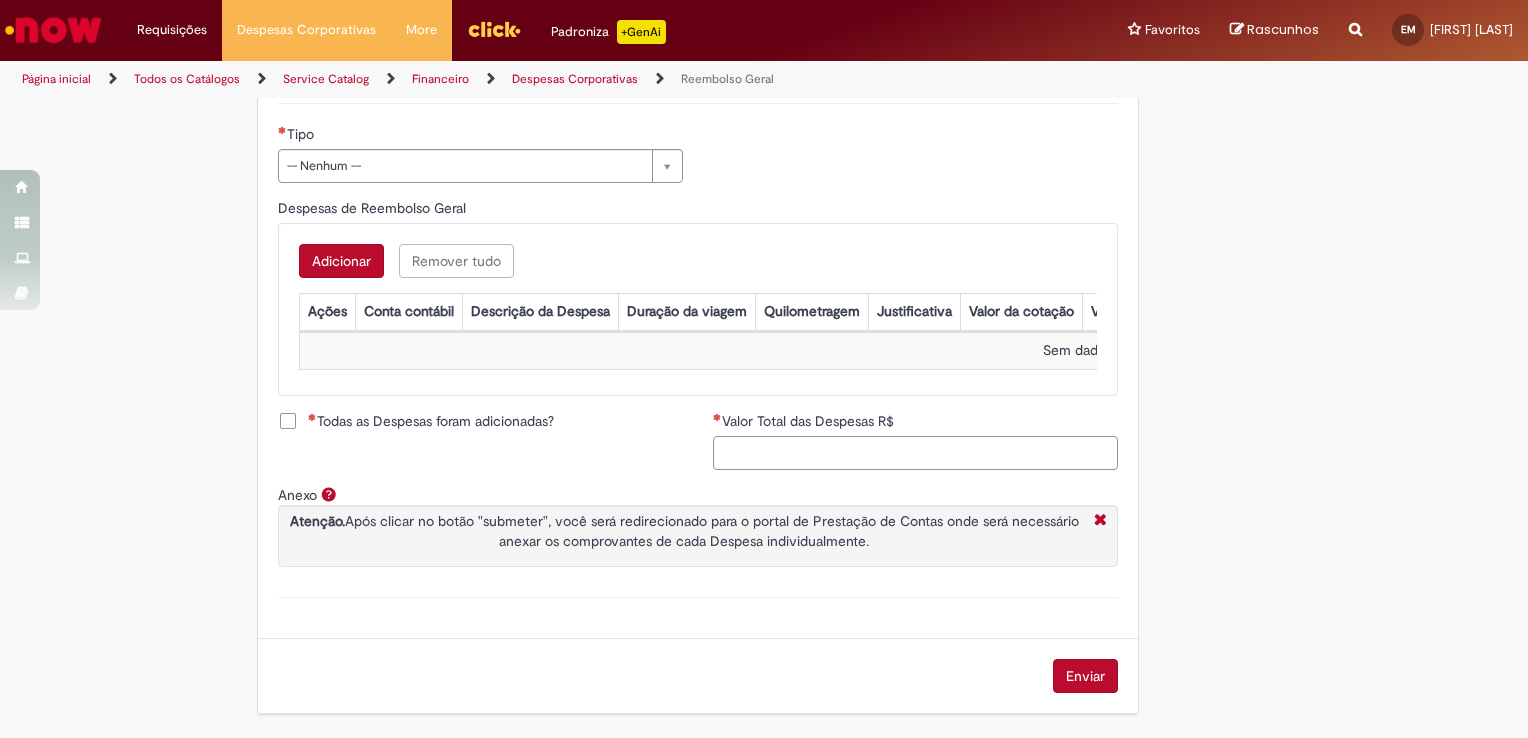 click on "Valor Total das Despesas R$" at bounding box center [915, 453] 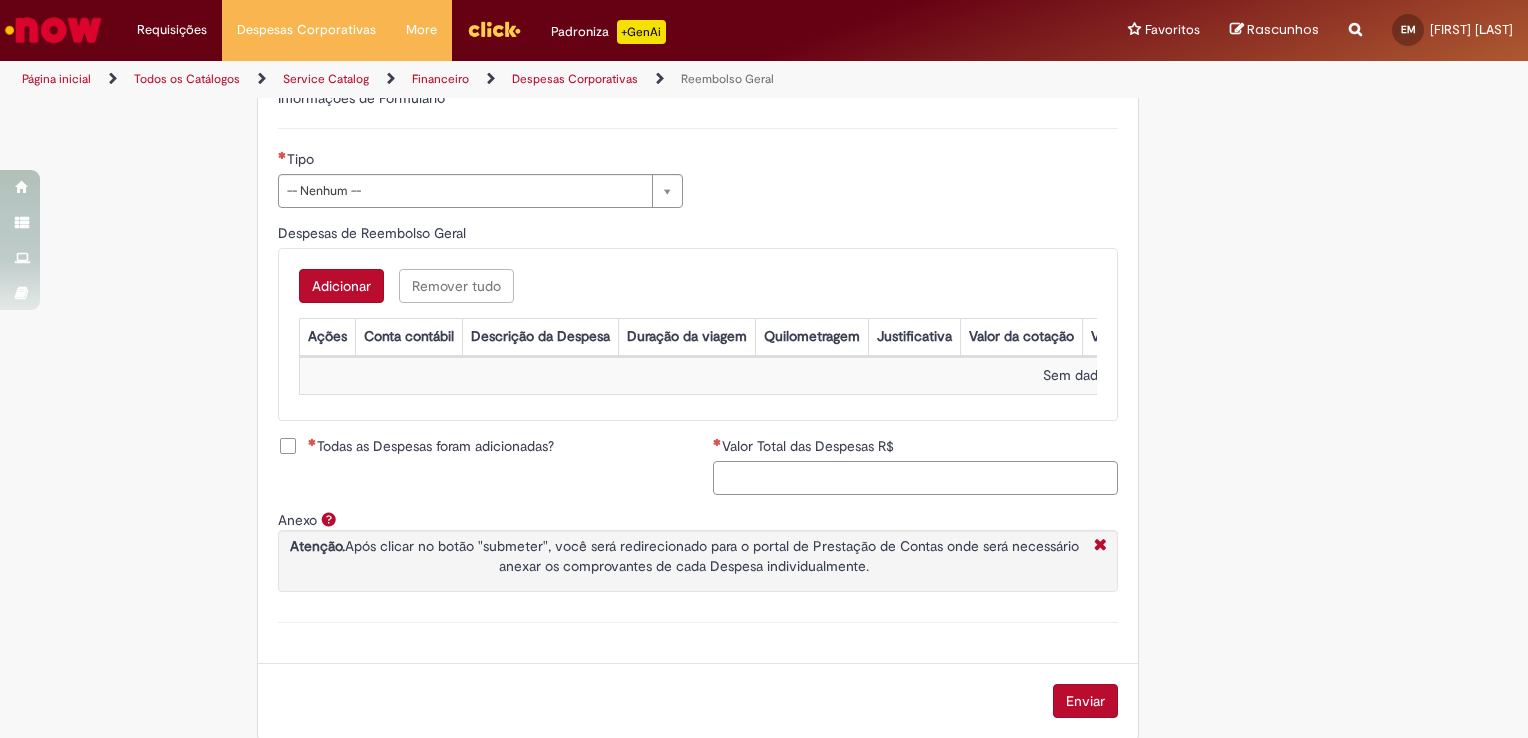 scroll, scrollTop: 769, scrollLeft: 0, axis: vertical 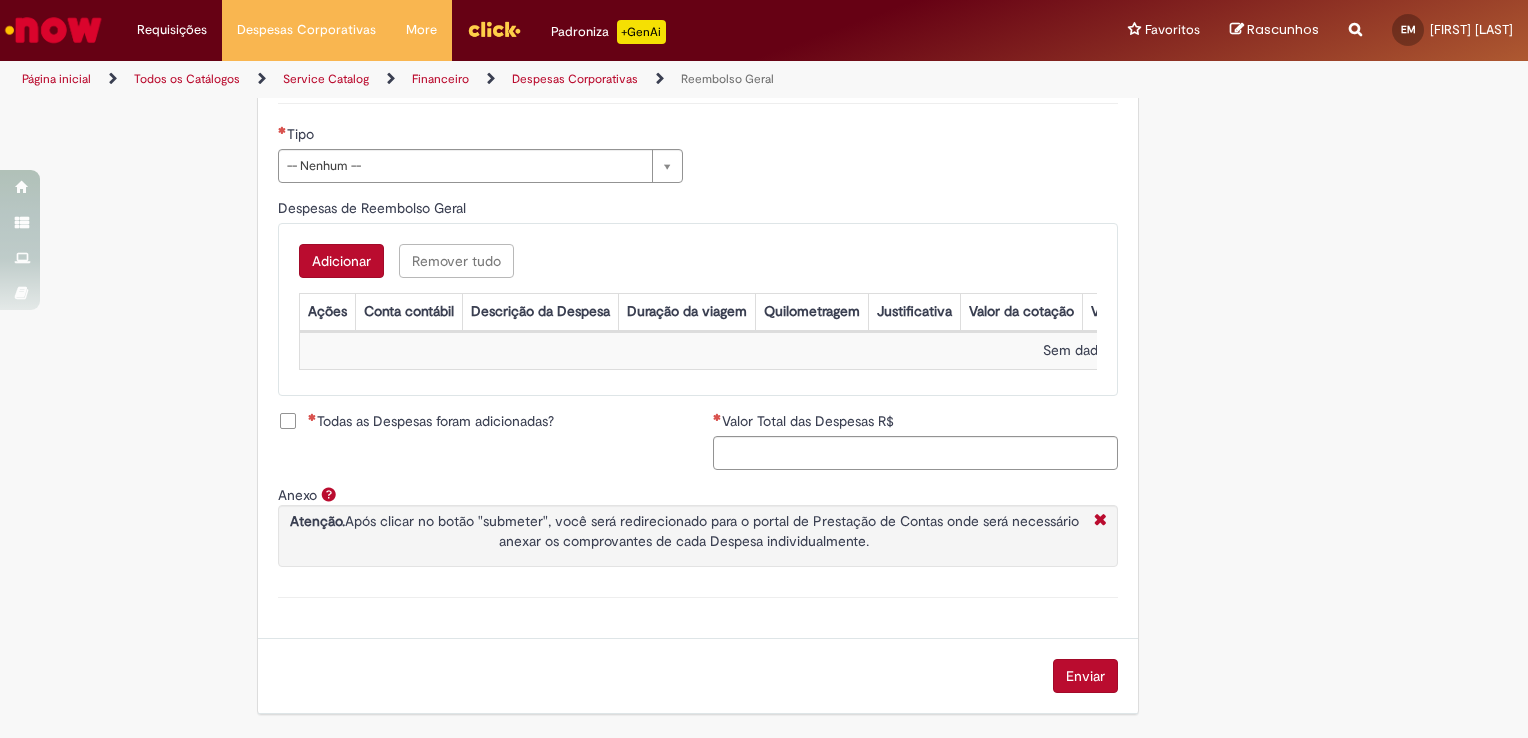 click on "Sem dados para exibir" at bounding box center [1111, 351] 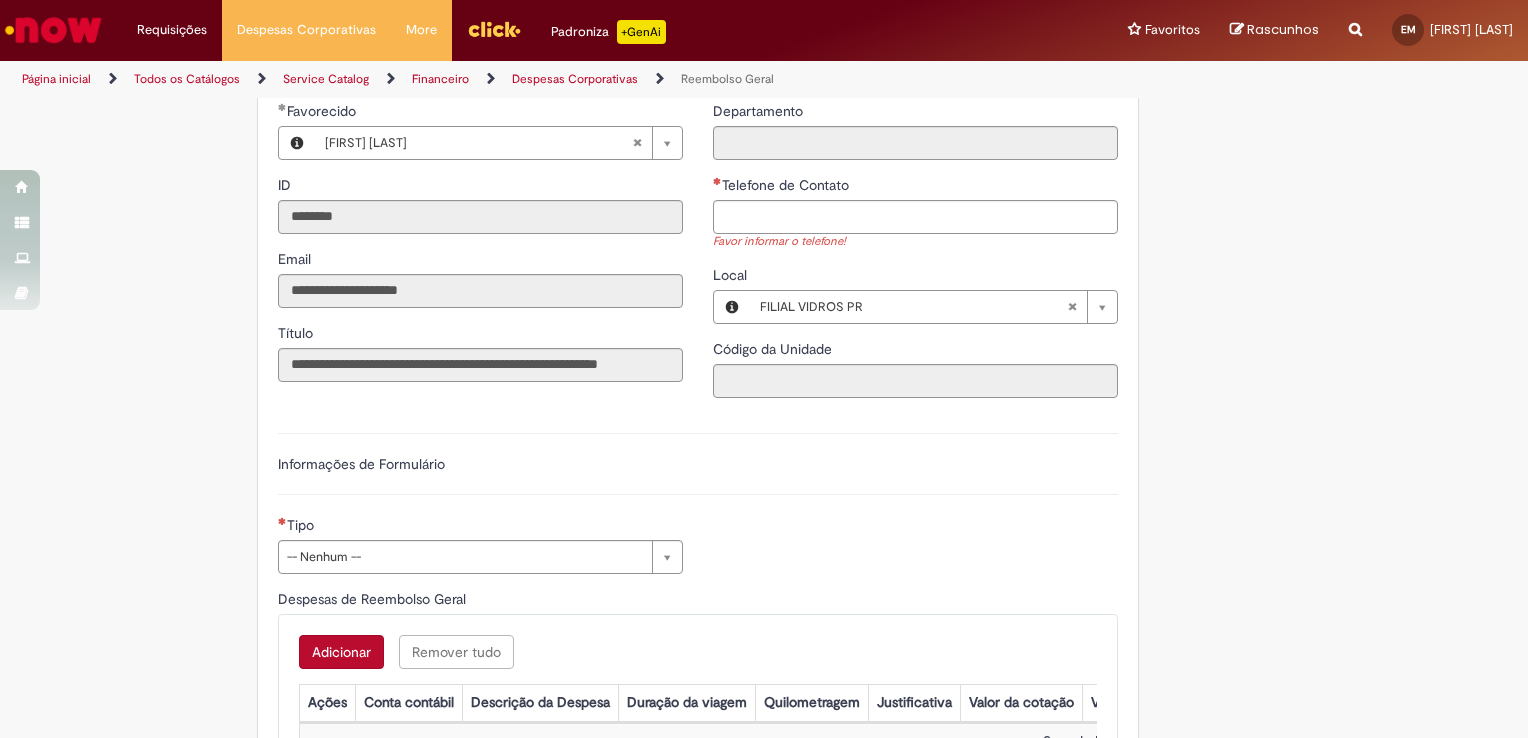 scroll, scrollTop: 469, scrollLeft: 0, axis: vertical 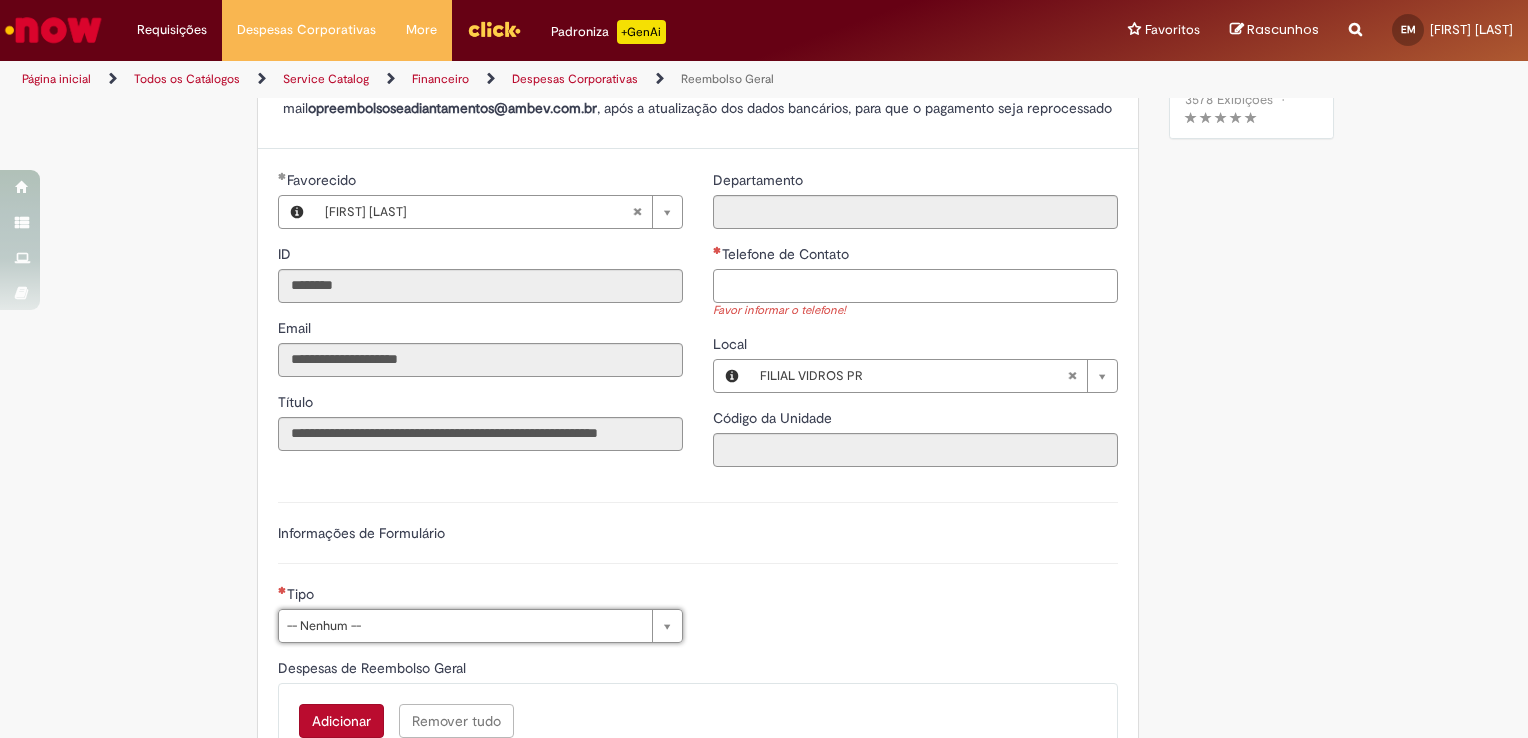 click on "Telefone de Contato" at bounding box center [915, 286] 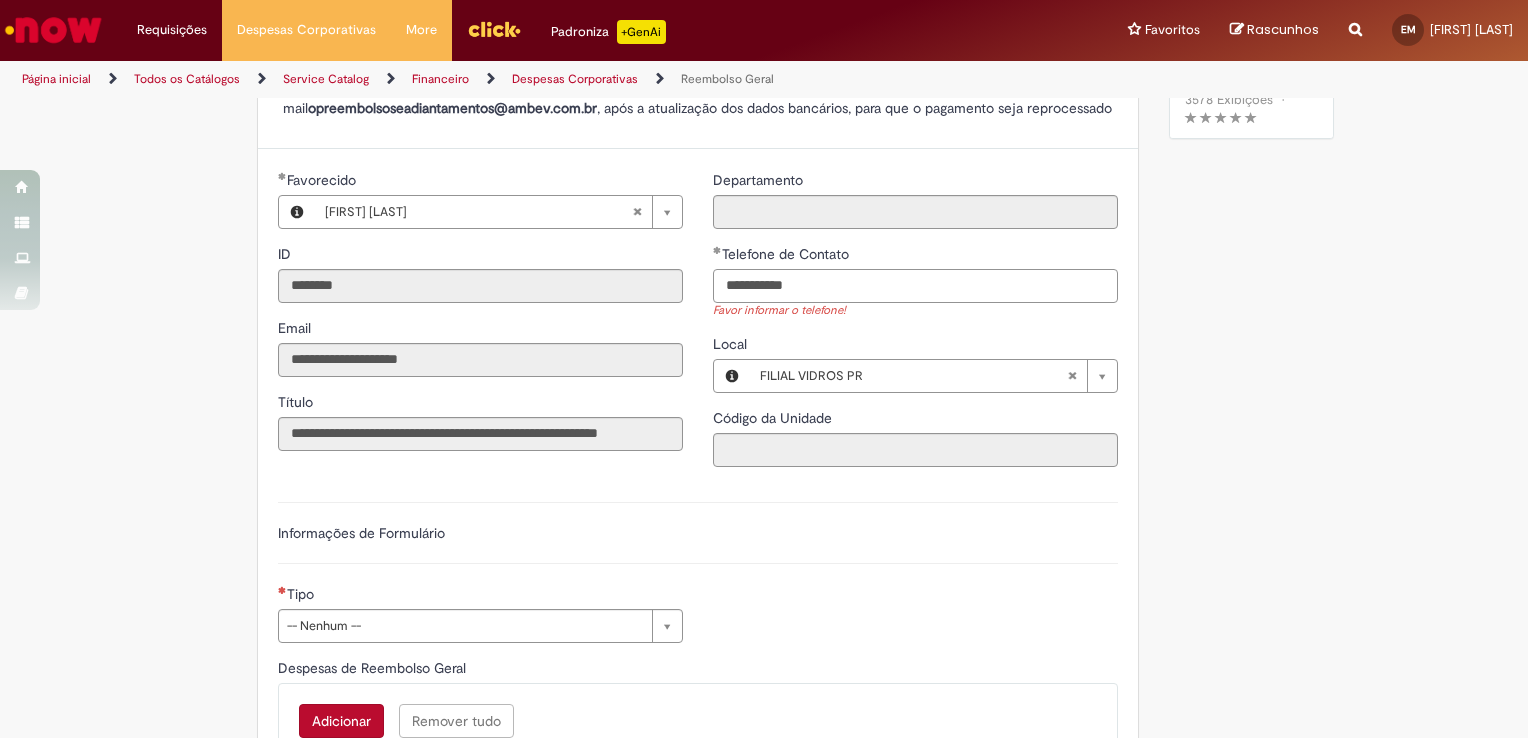 click on "**********" at bounding box center [915, 286] 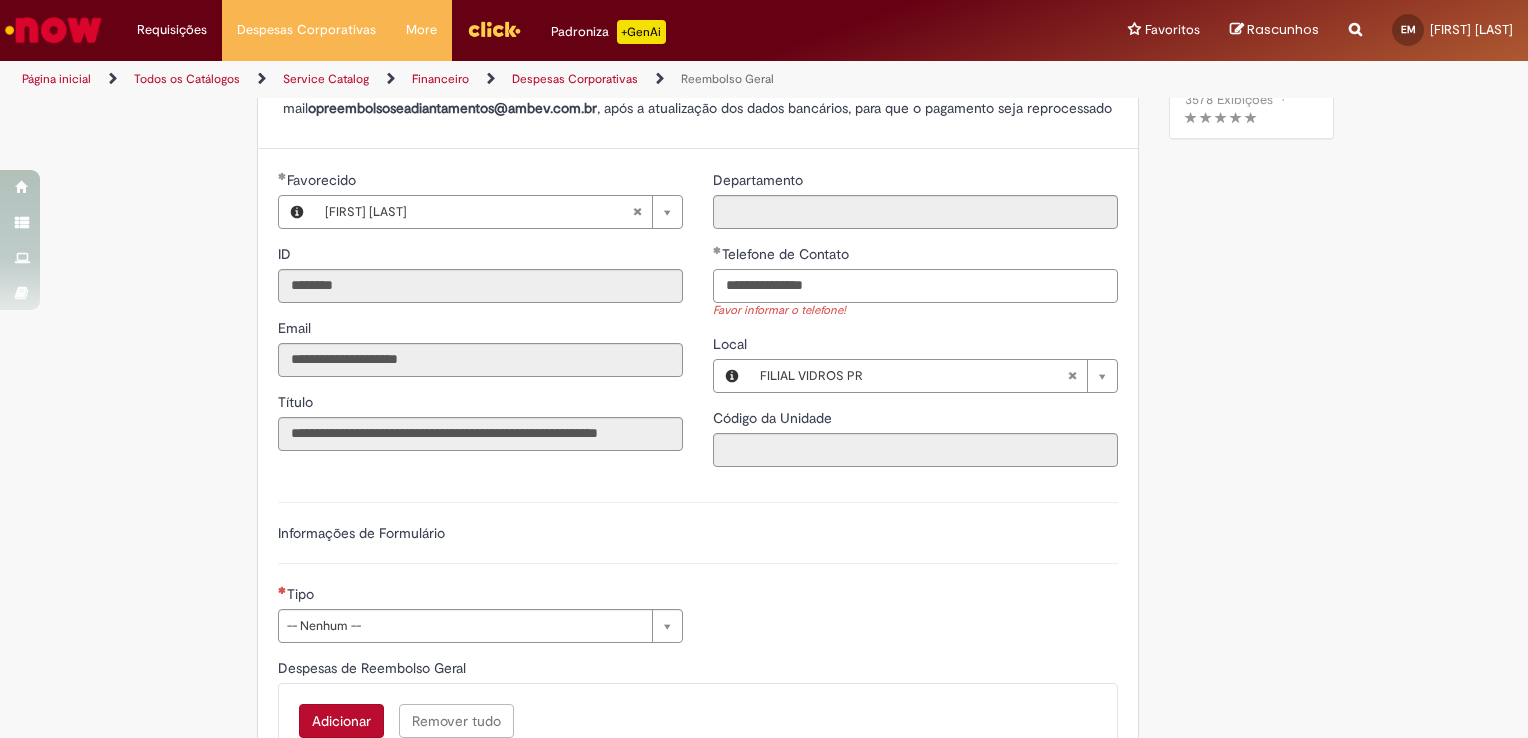 click on "**********" at bounding box center [915, 286] 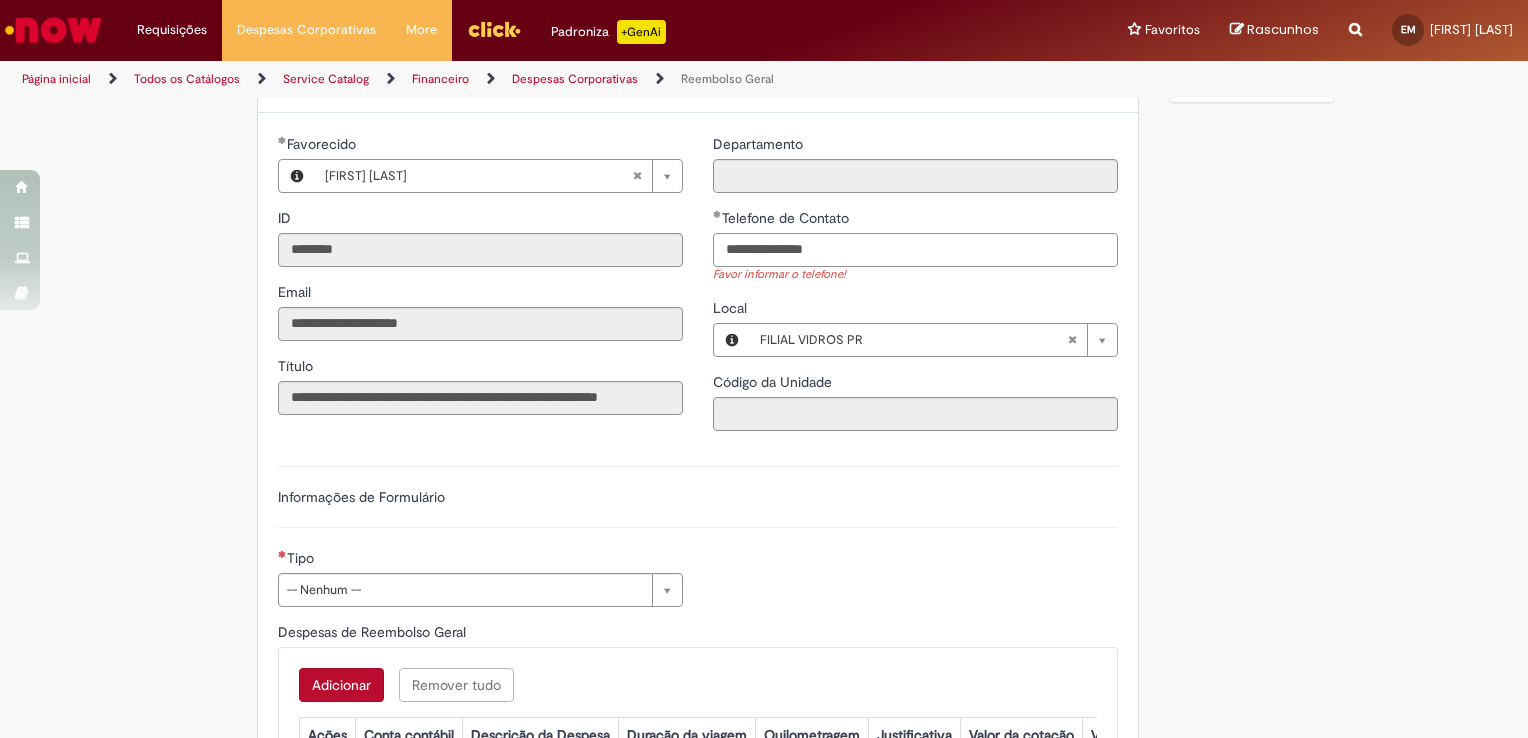scroll, scrollTop: 400, scrollLeft: 0, axis: vertical 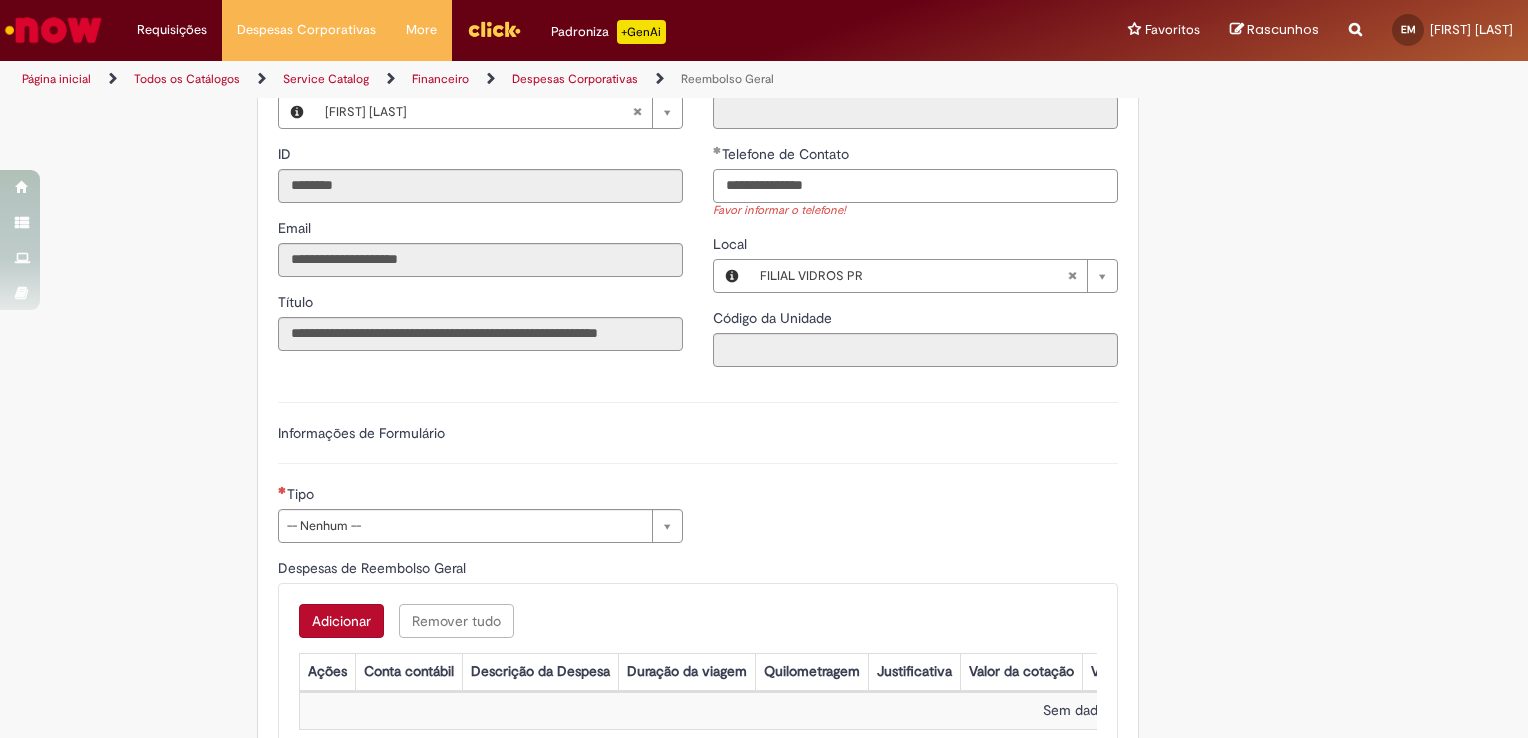 click on "**********" at bounding box center (915, 186) 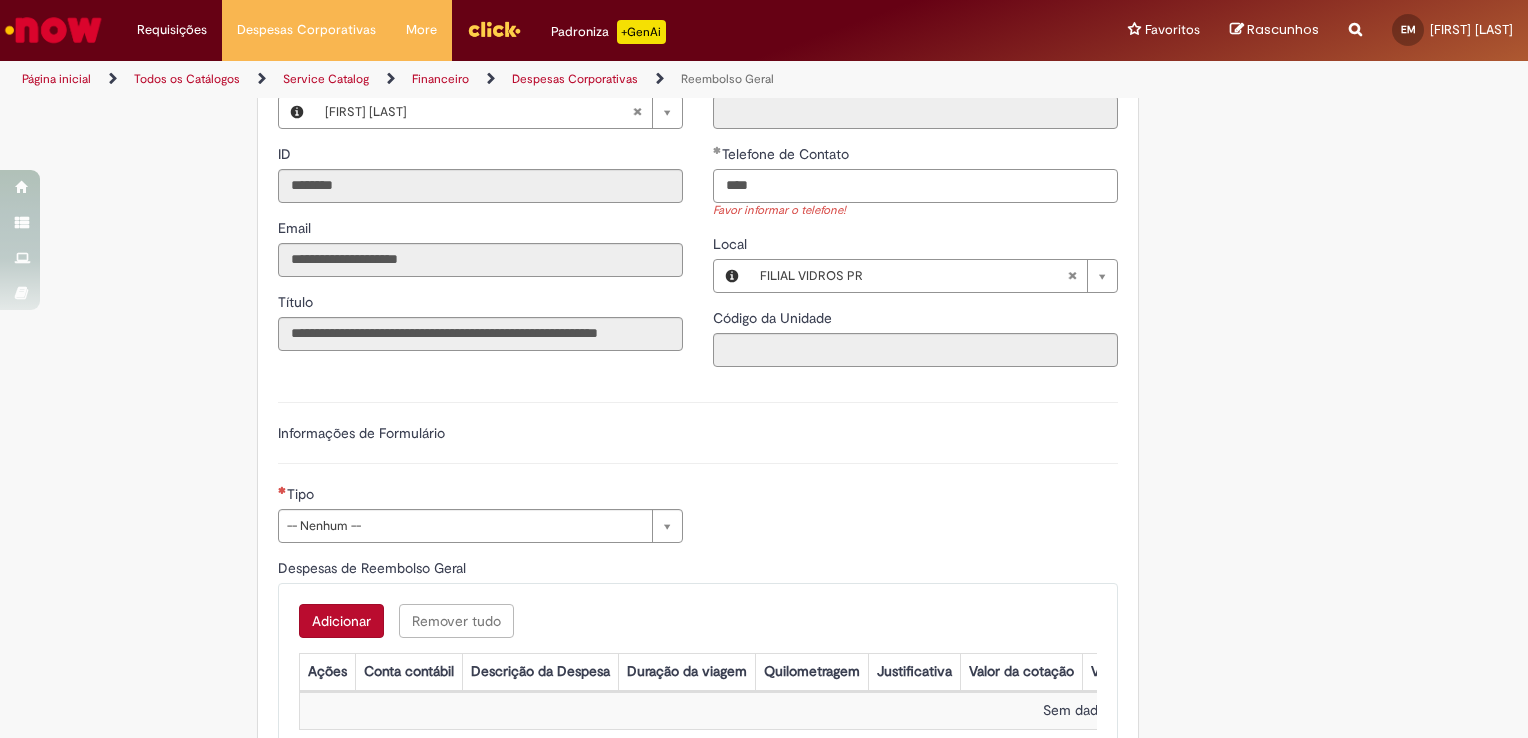 click on "***" at bounding box center [915, 186] 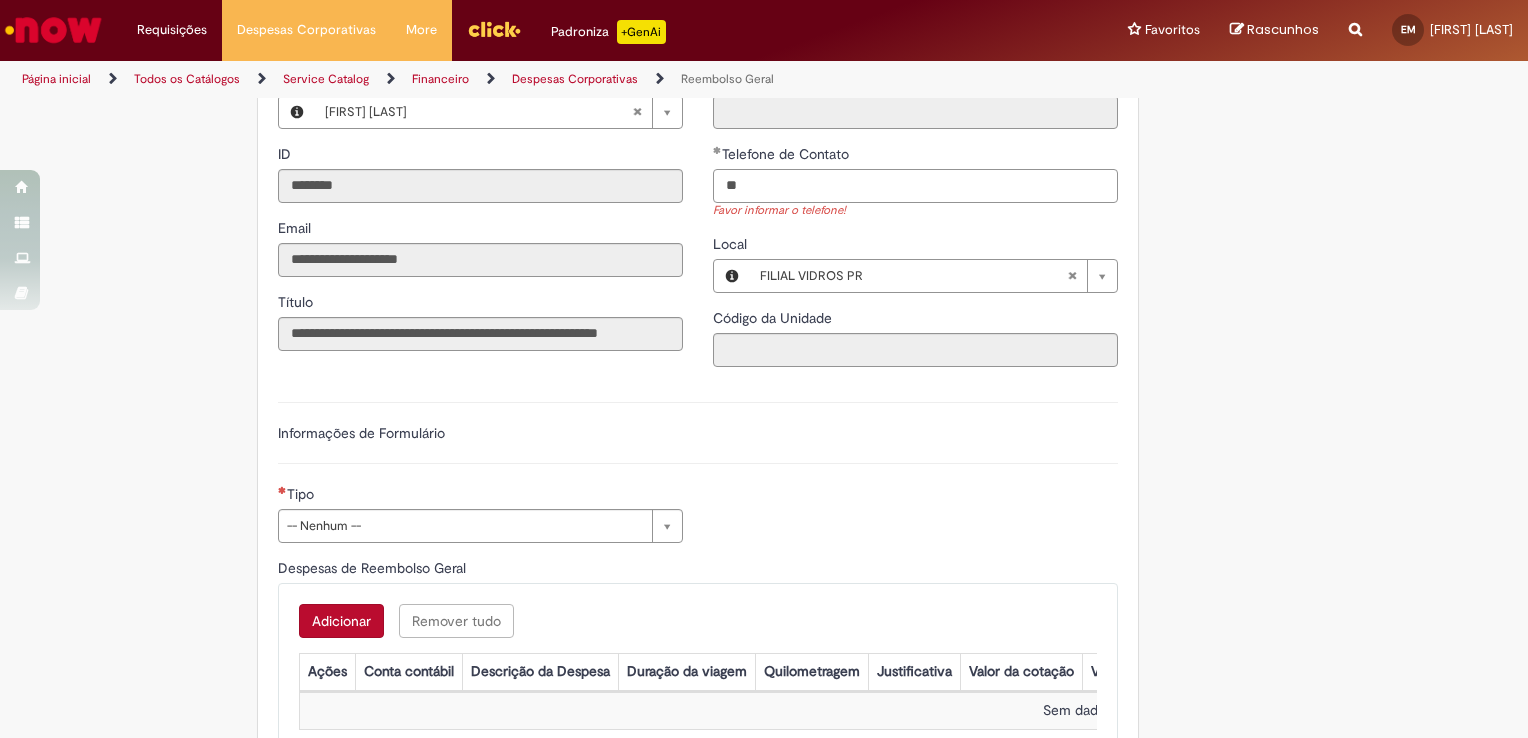 type on "*" 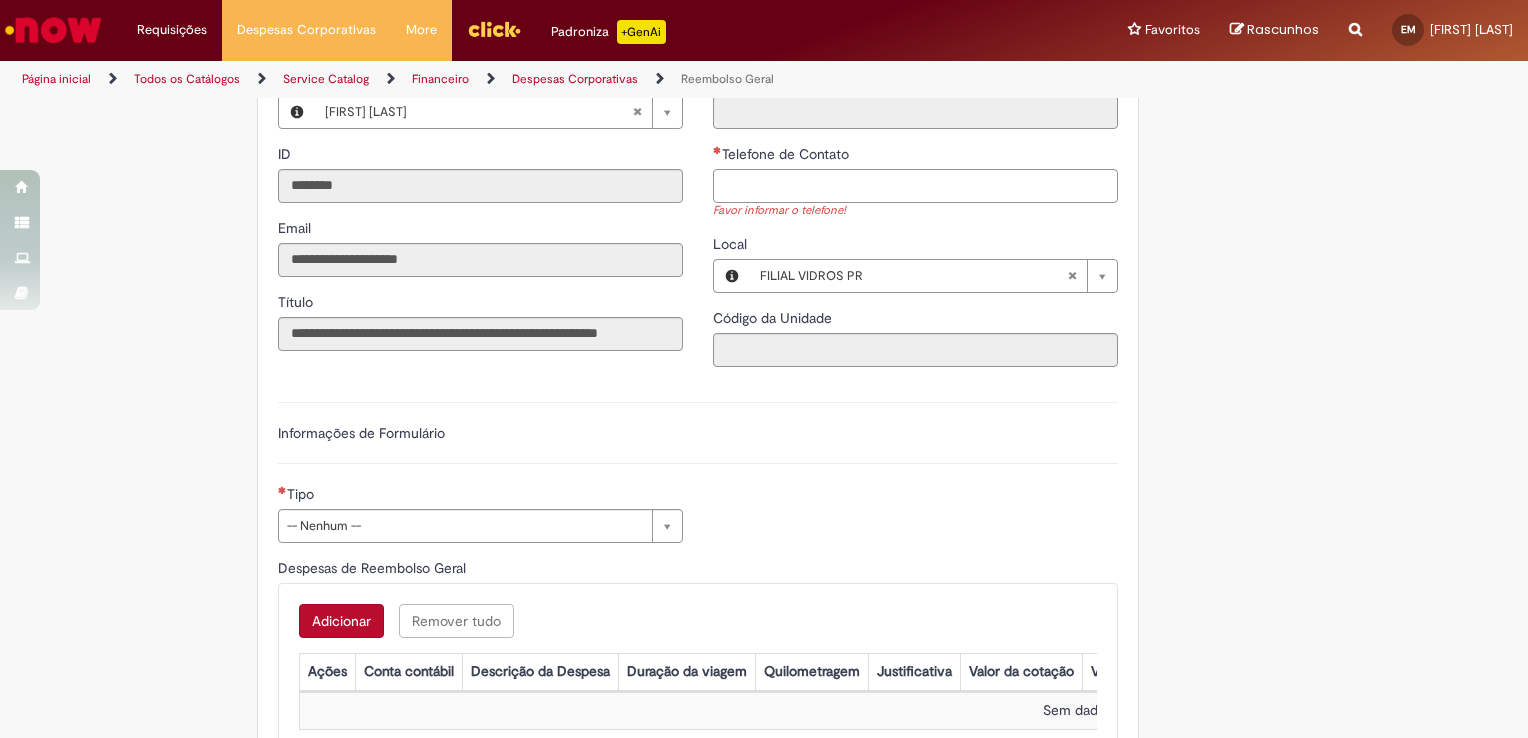 click on "Telefone de Contato" at bounding box center [915, 186] 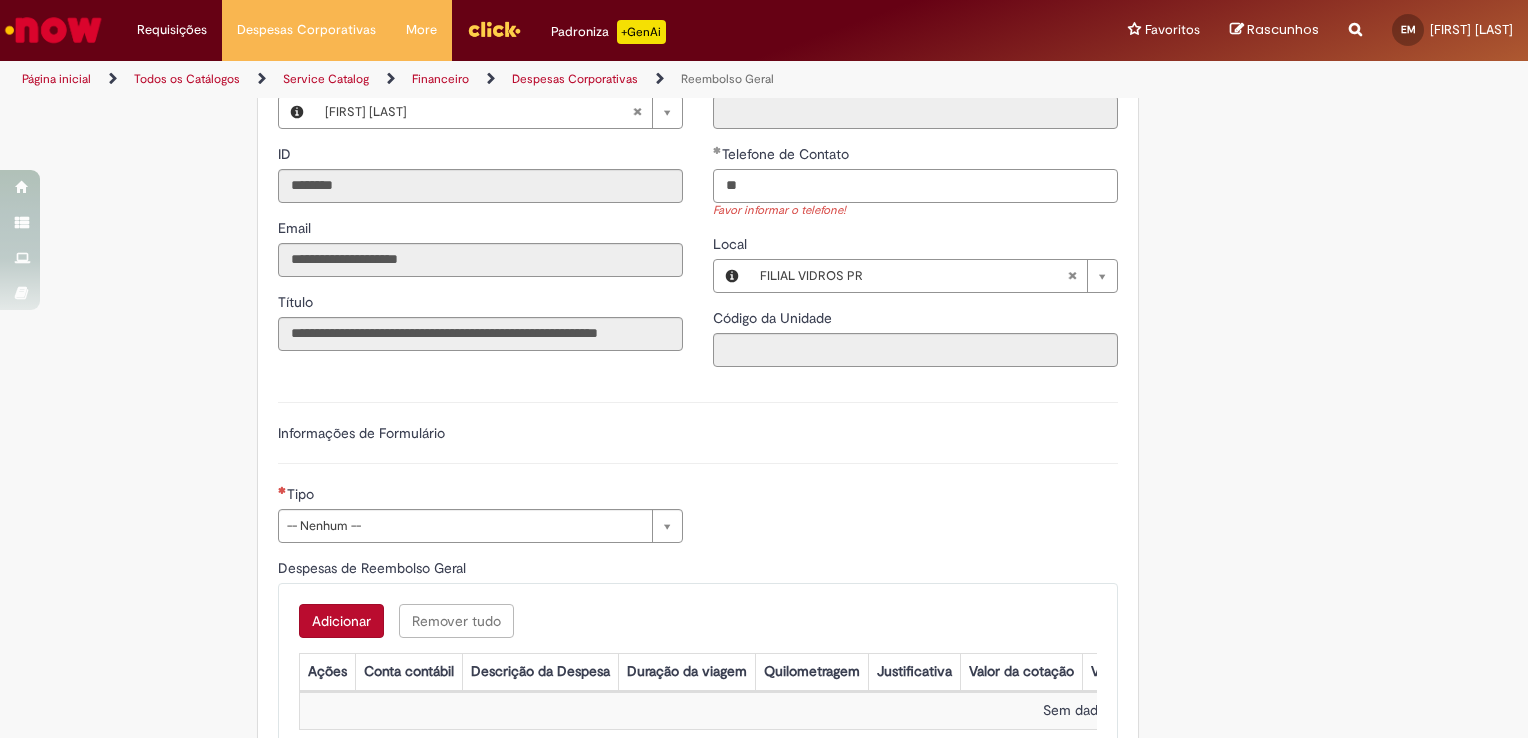 type on "*" 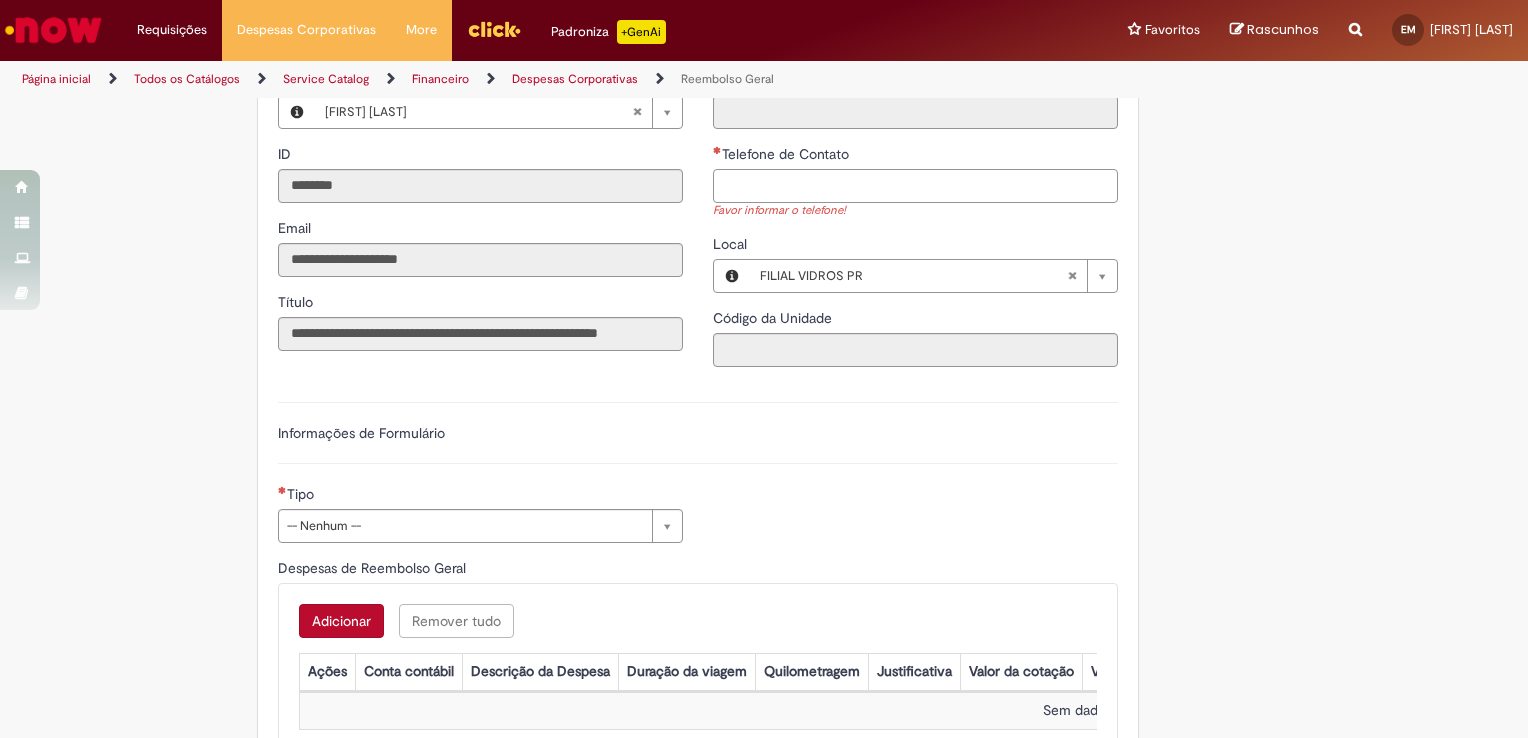 click on "Telefone de Contato" at bounding box center (915, 186) 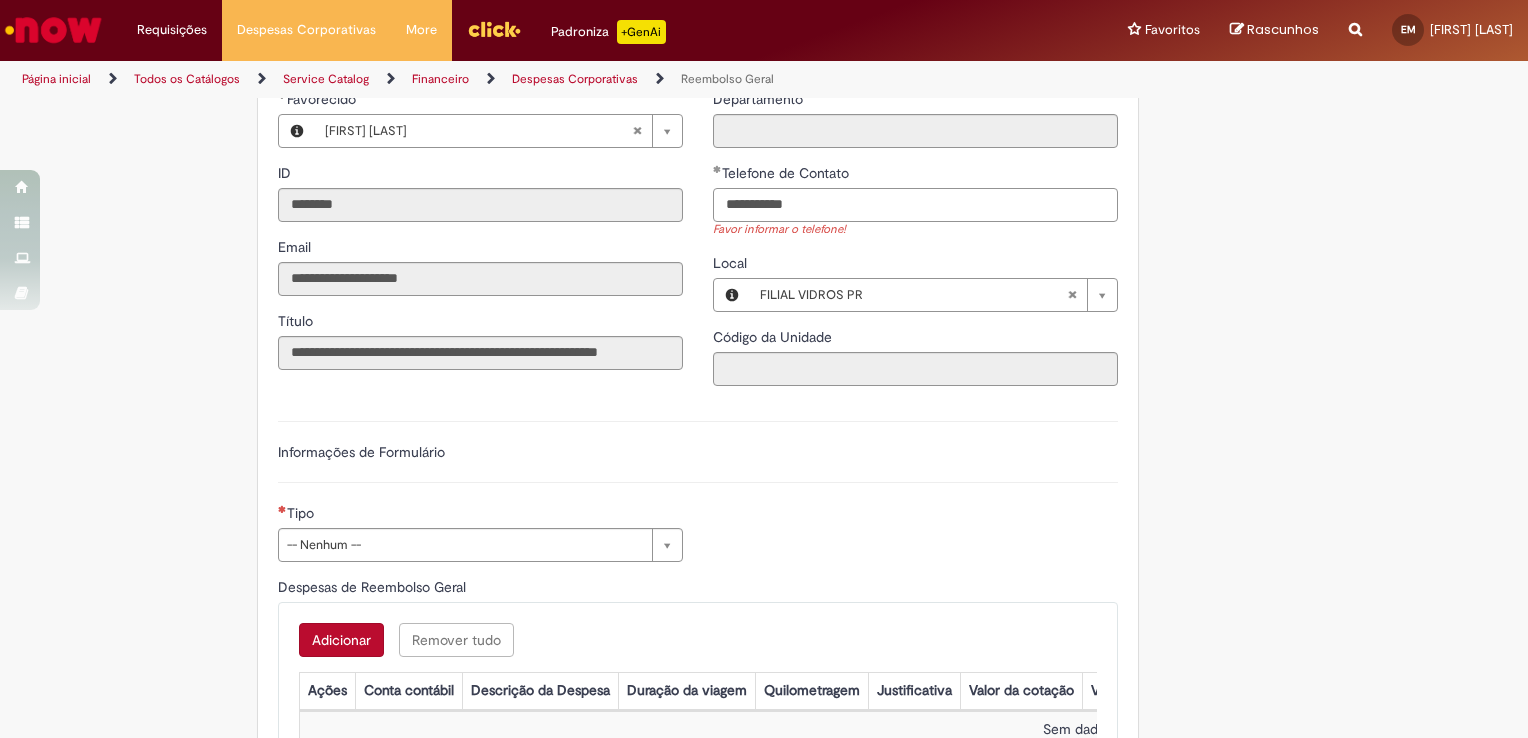 scroll, scrollTop: 600, scrollLeft: 0, axis: vertical 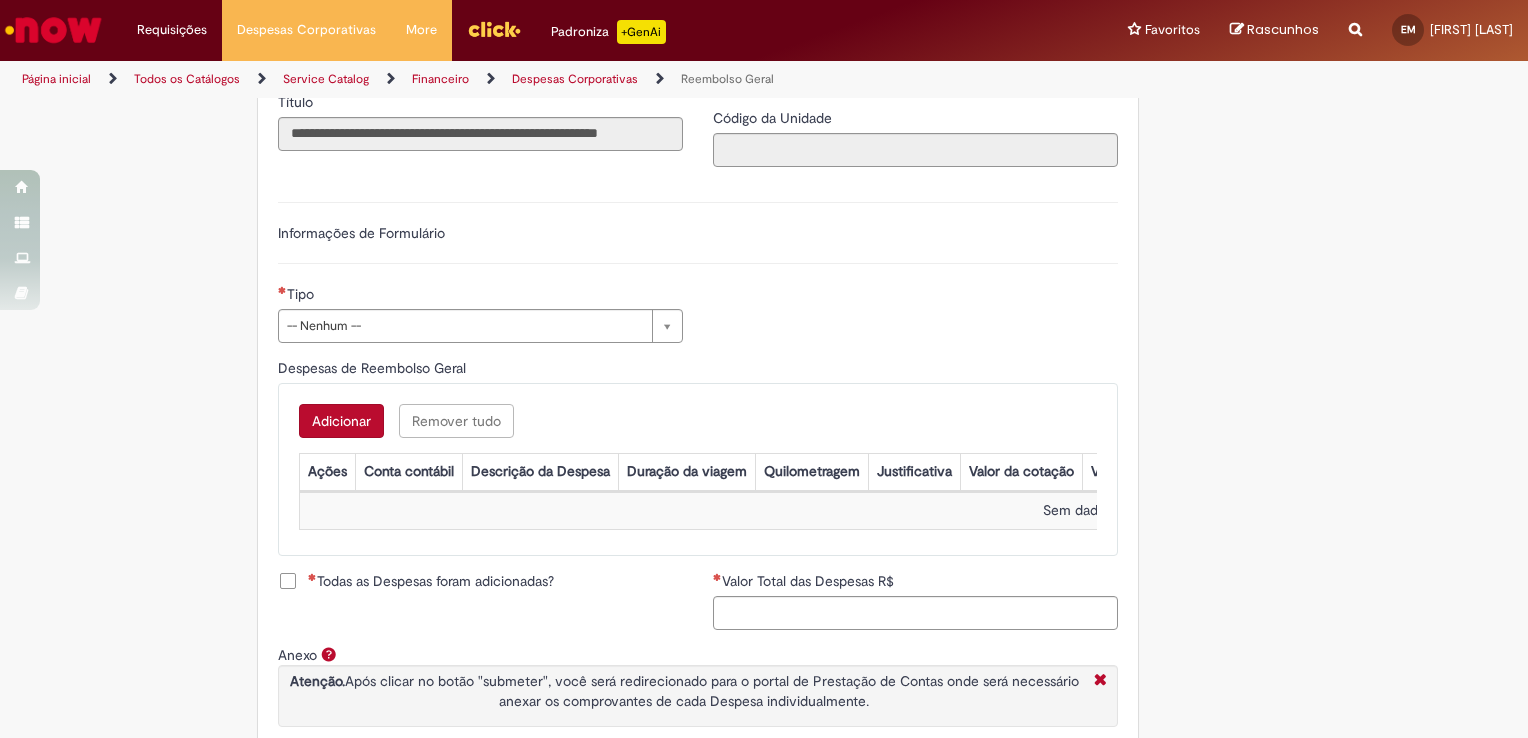 type on "**********" 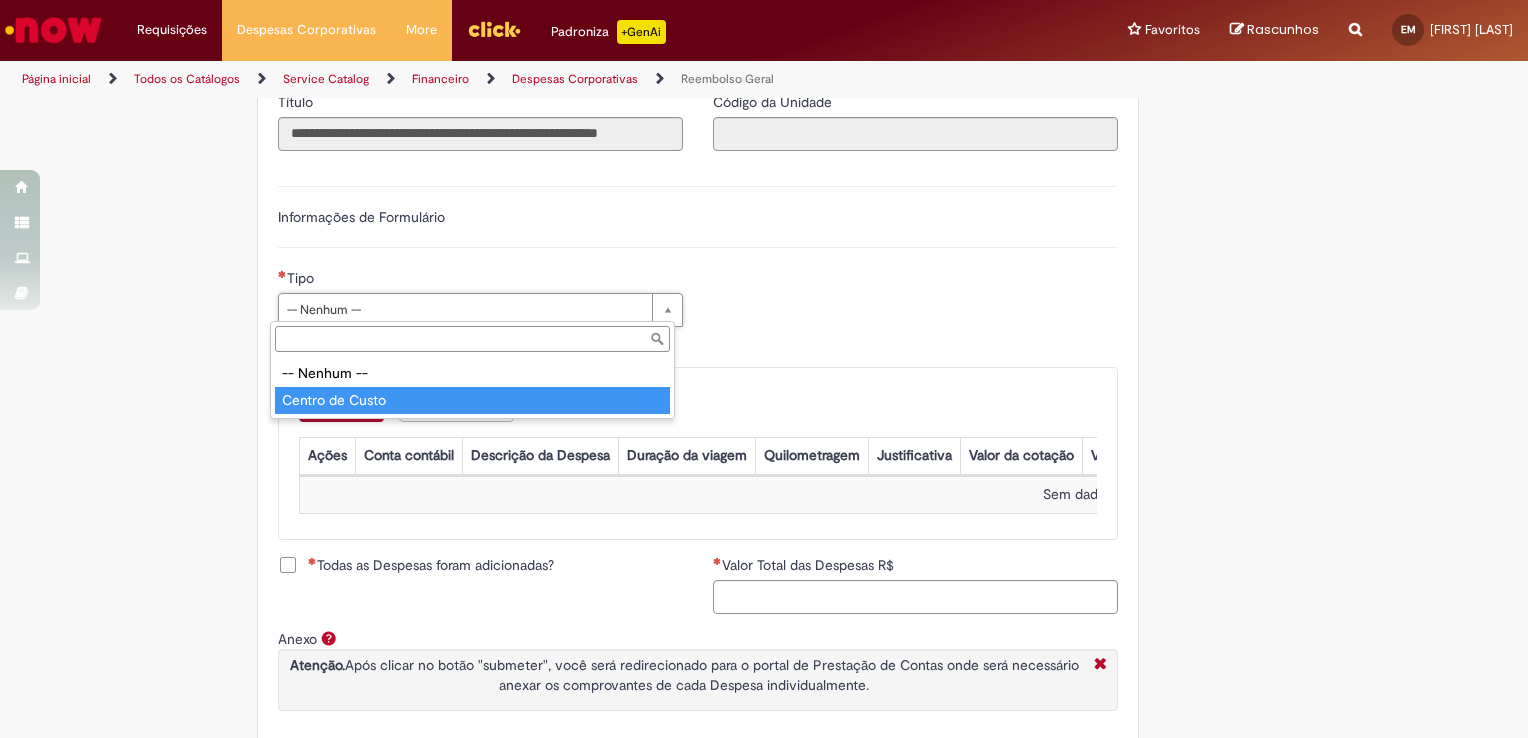 type on "**********" 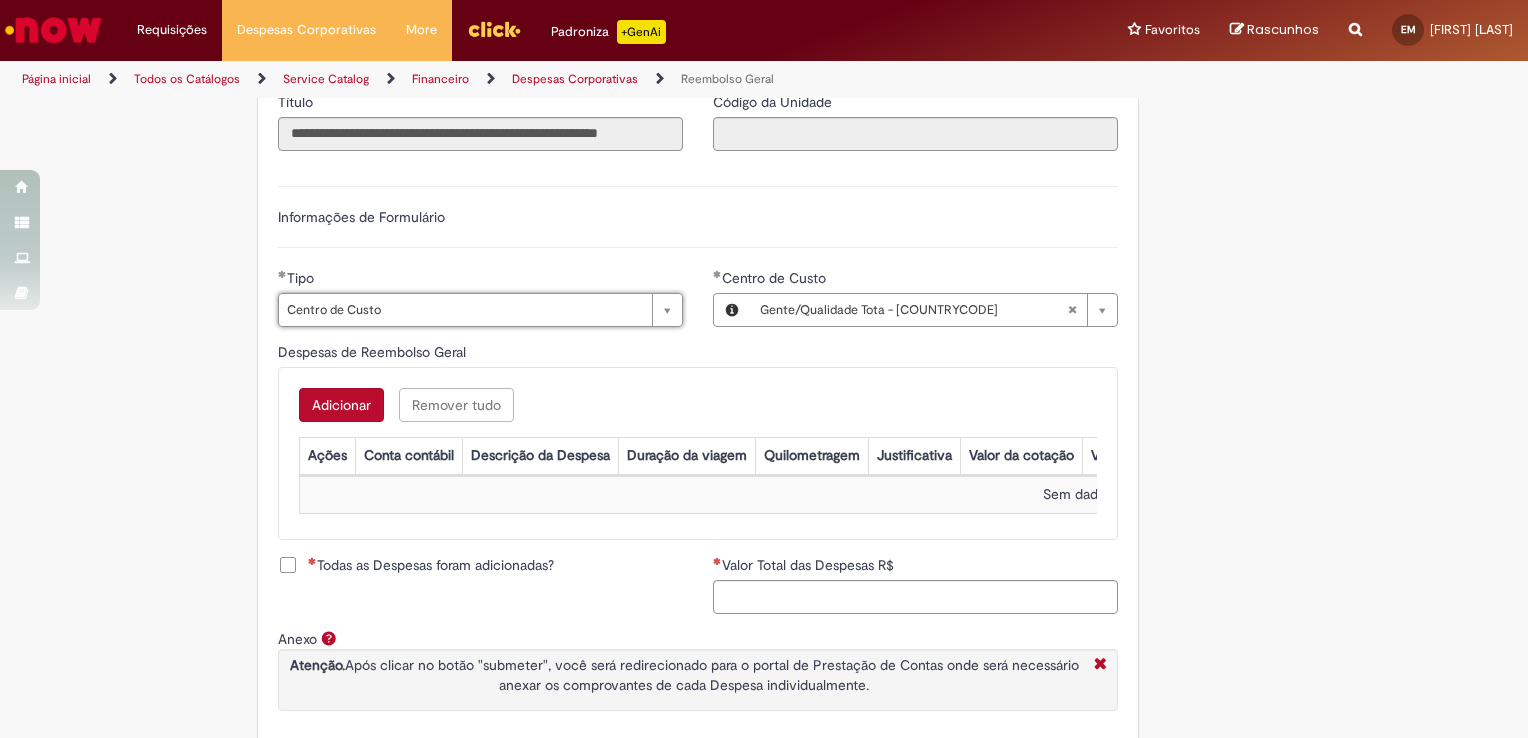 type on "**********" 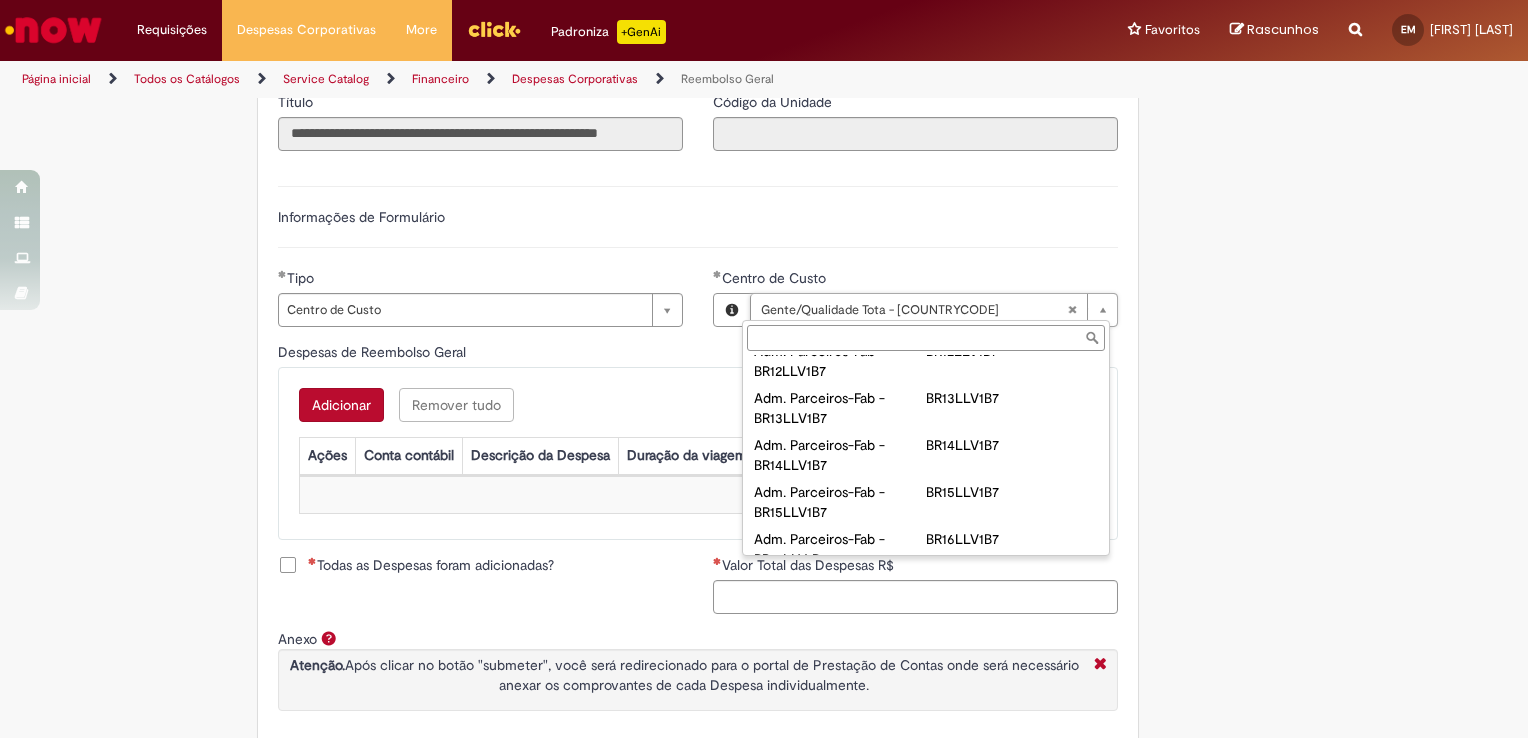 scroll, scrollTop: 9328, scrollLeft: 0, axis: vertical 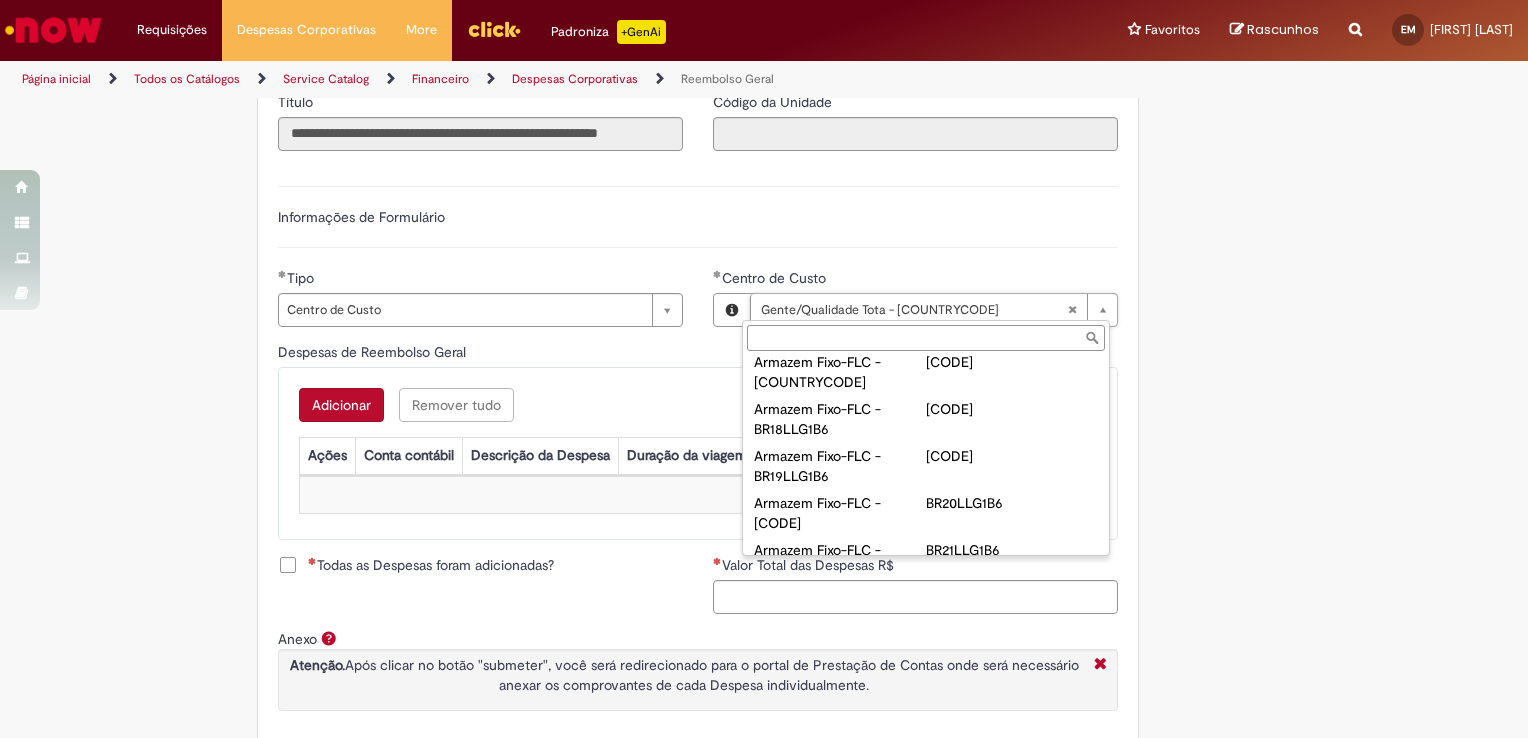 type on "**********" 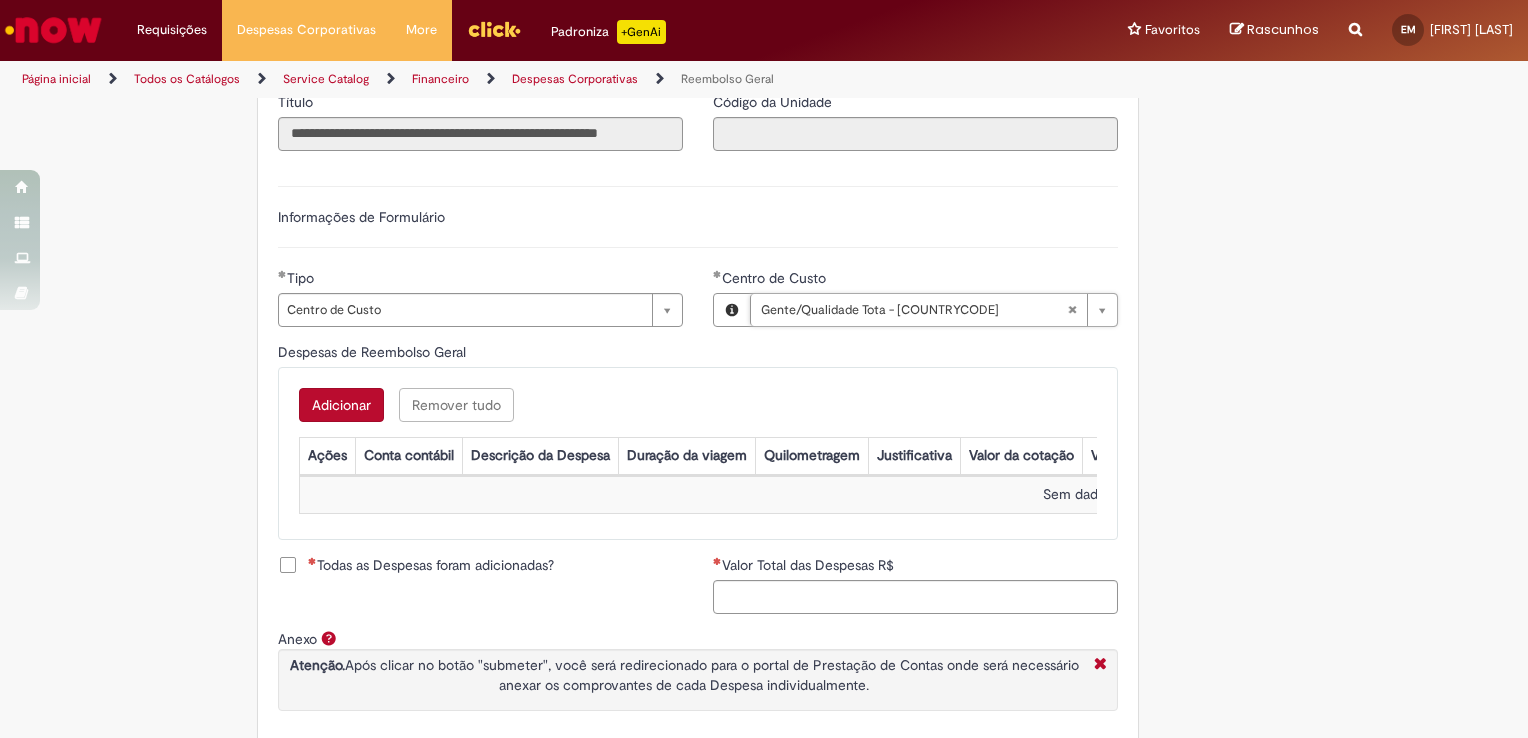 scroll, scrollTop: 0, scrollLeft: 236, axis: horizontal 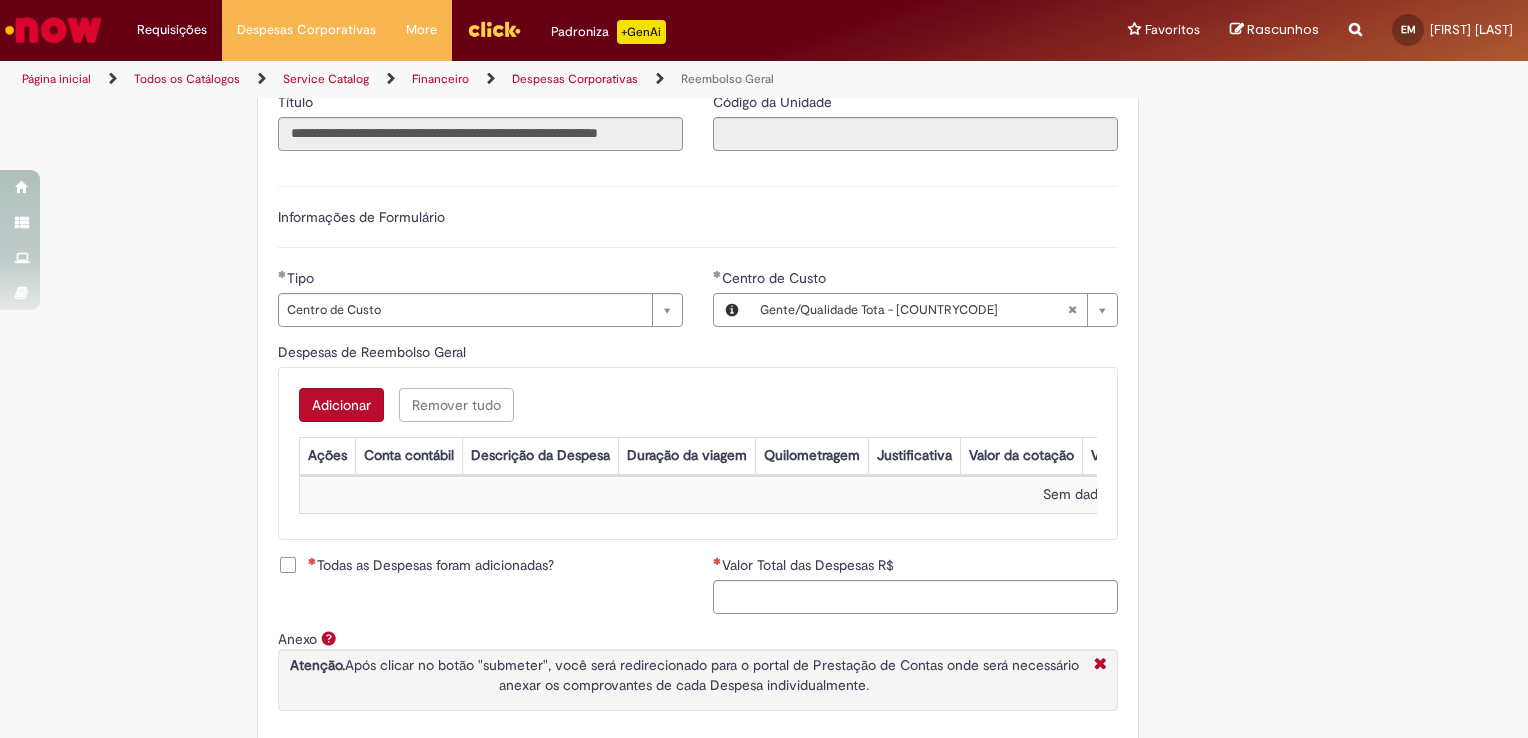 click on "Adicionar" at bounding box center (341, 405) 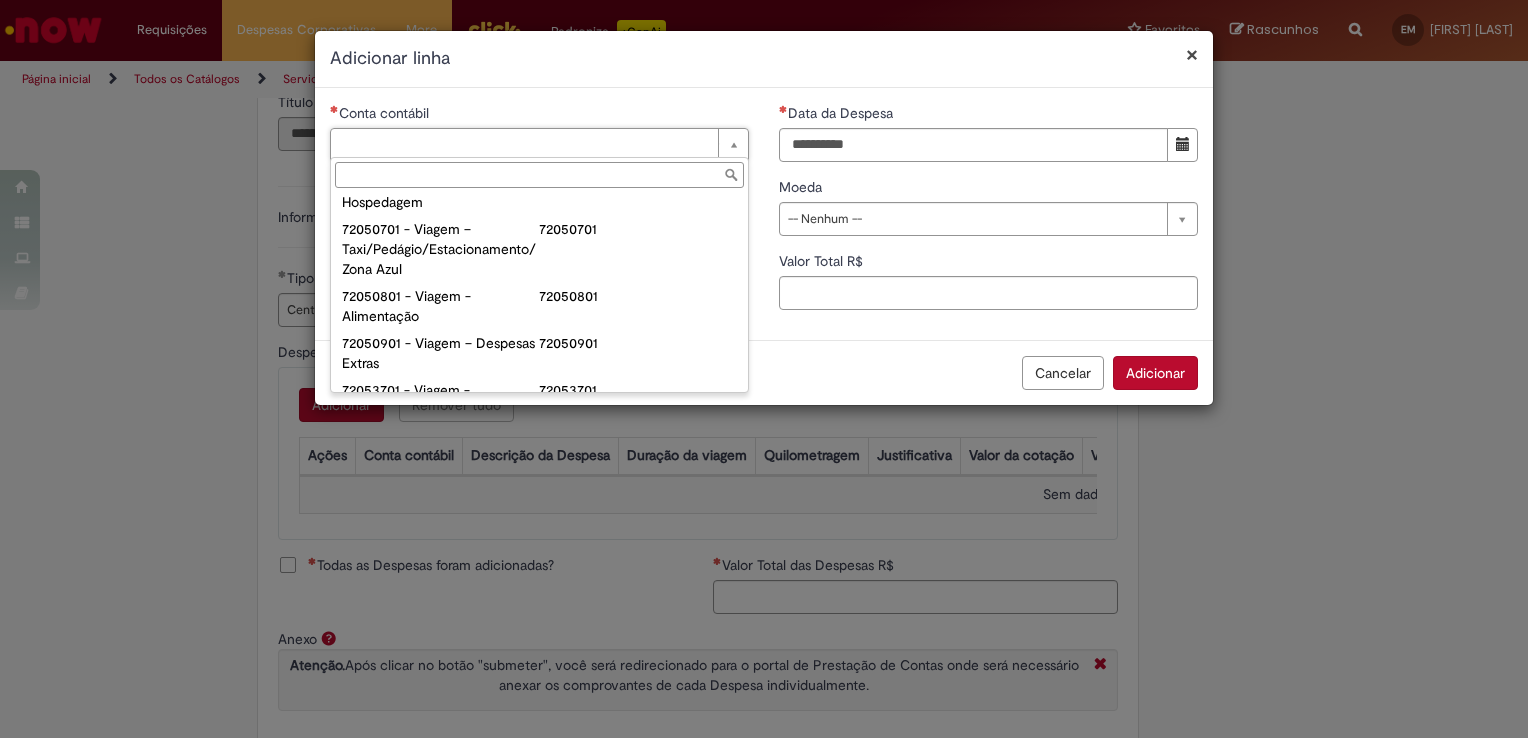 scroll, scrollTop: 1200, scrollLeft: 0, axis: vertical 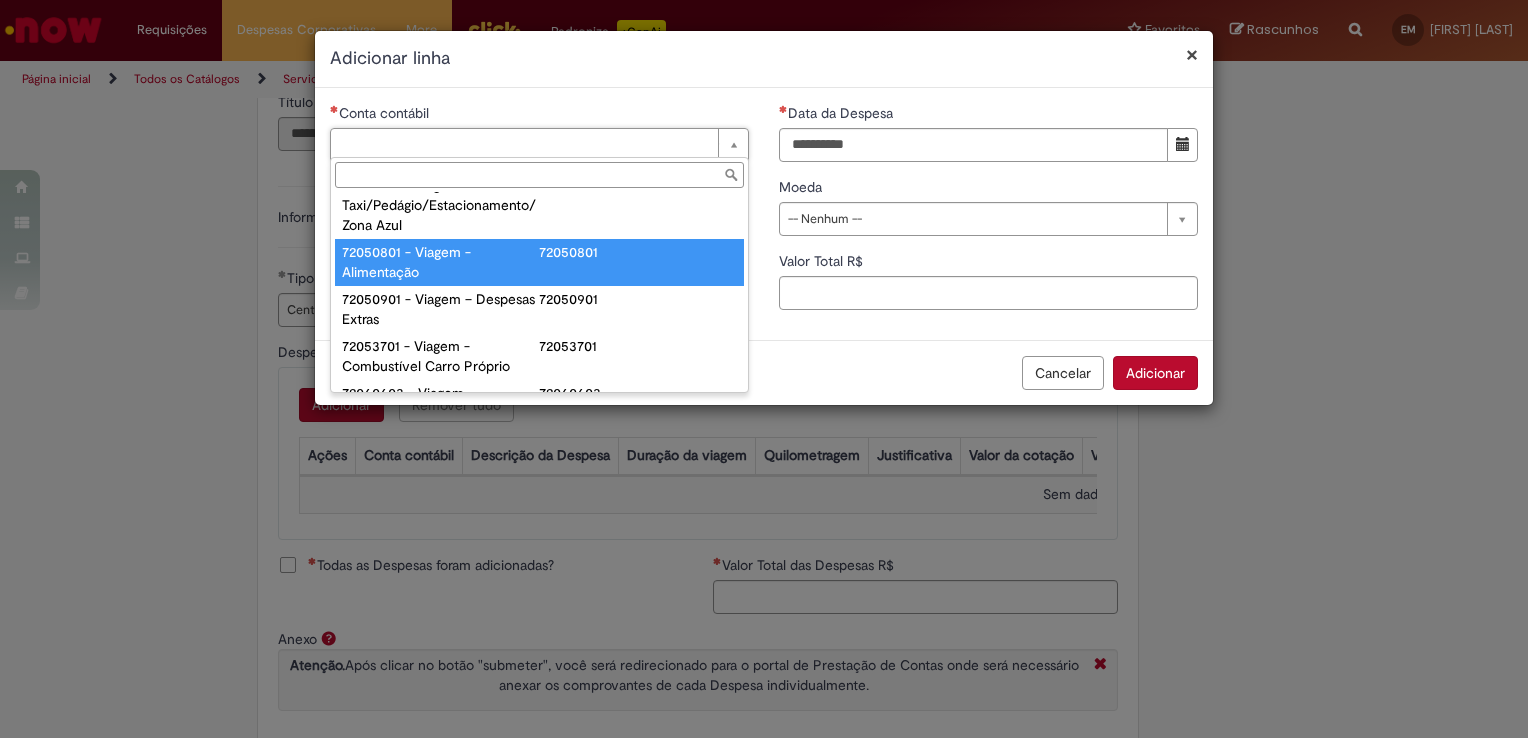 type on "**********" 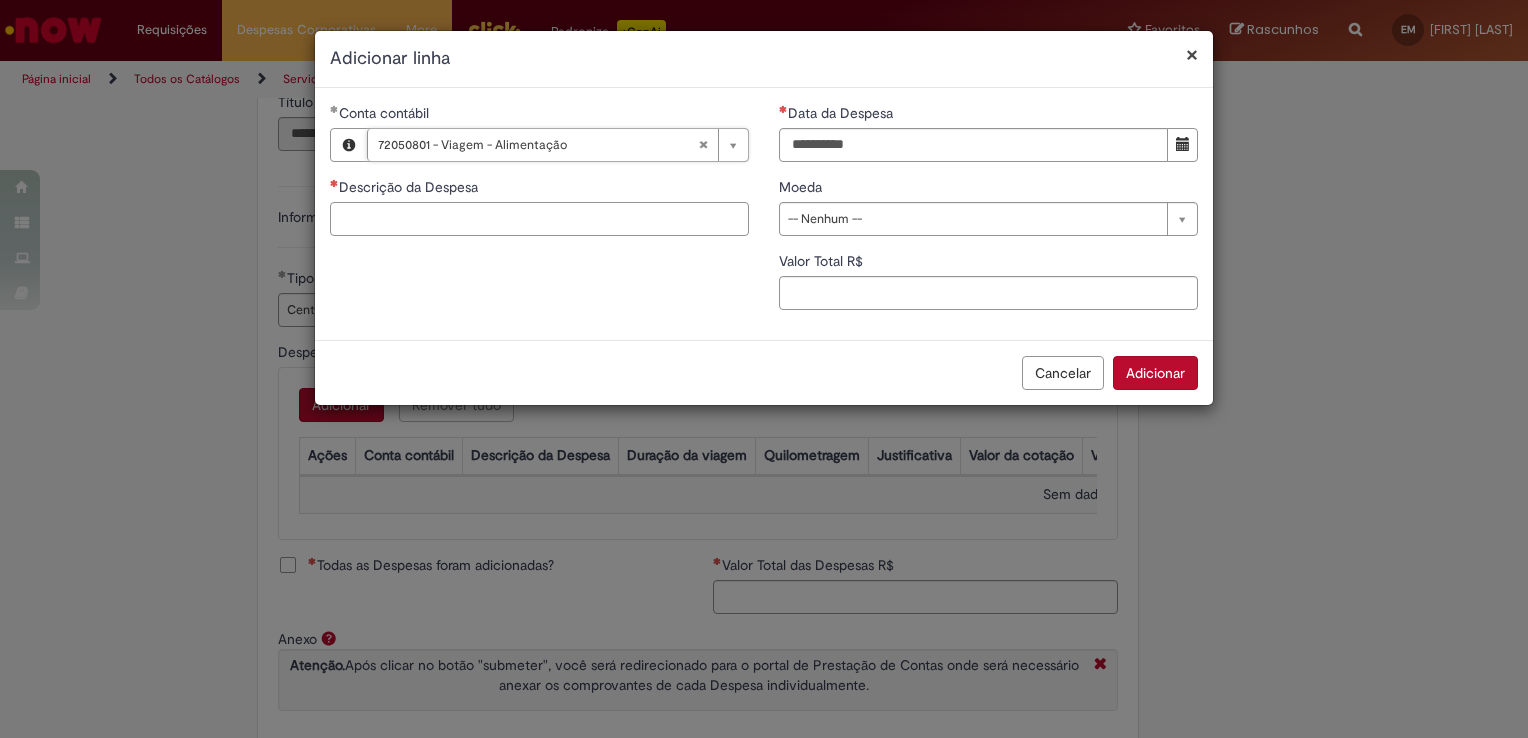 click on "Descrição da Despesa" at bounding box center (539, 219) 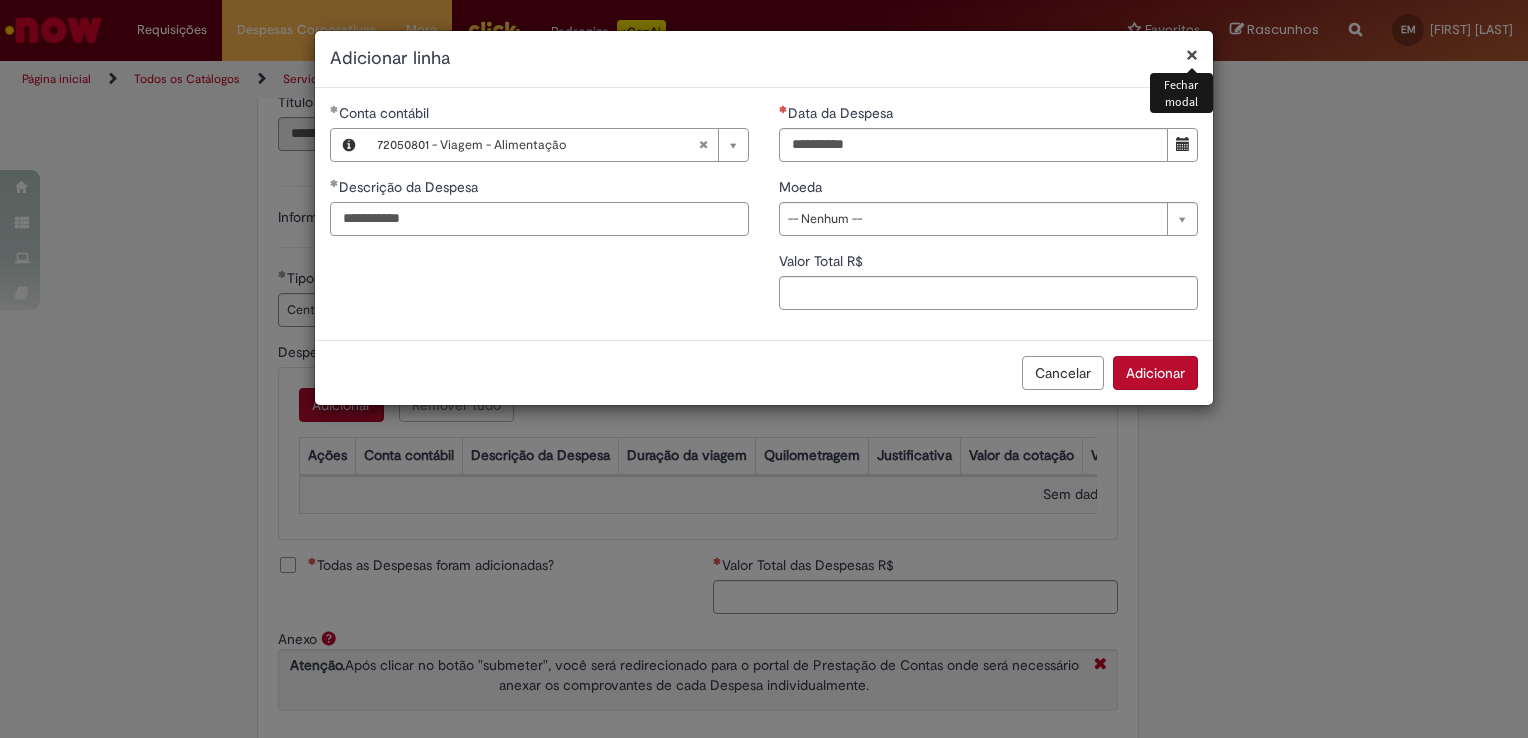 type on "**********" 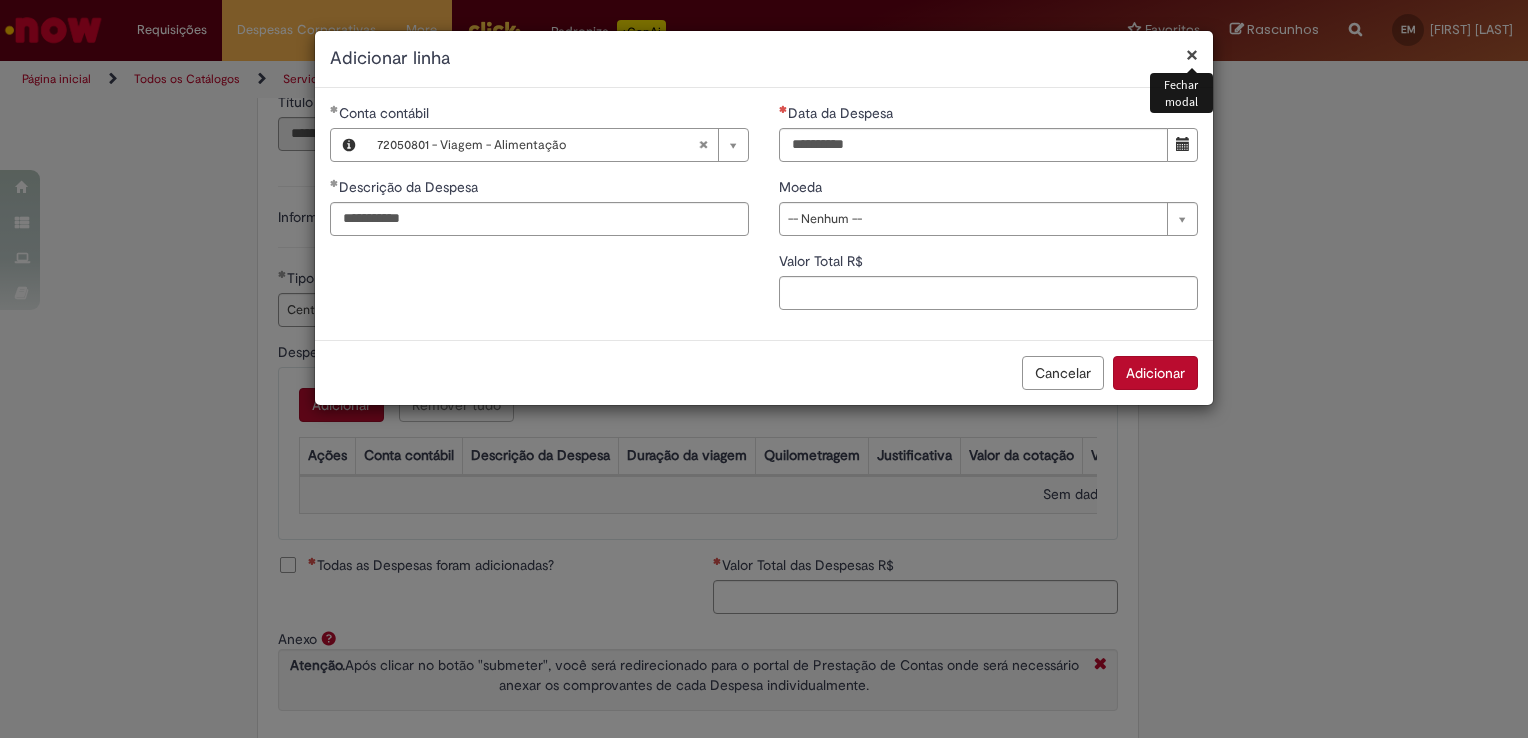 click on "×" at bounding box center [1192, 54] 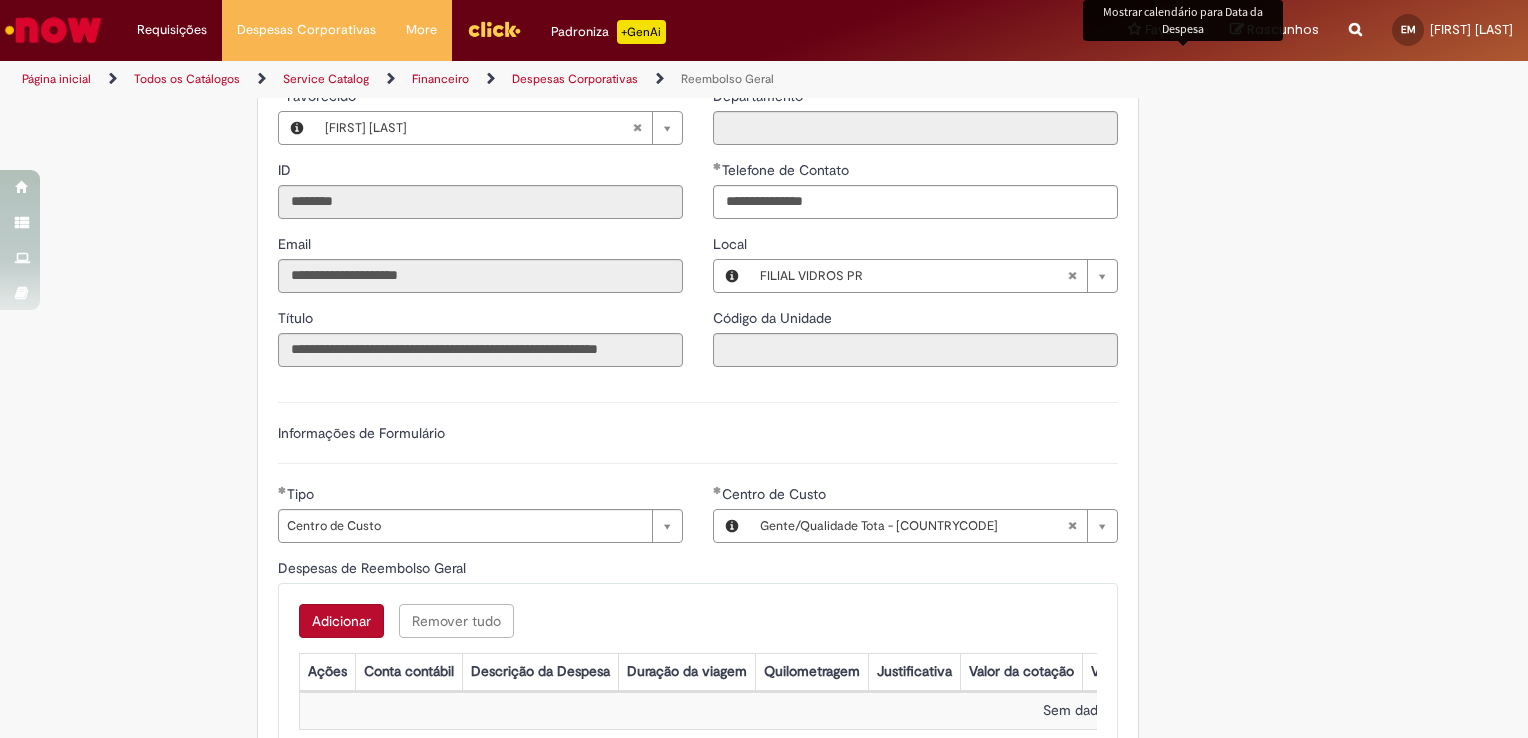 scroll, scrollTop: 300, scrollLeft: 0, axis: vertical 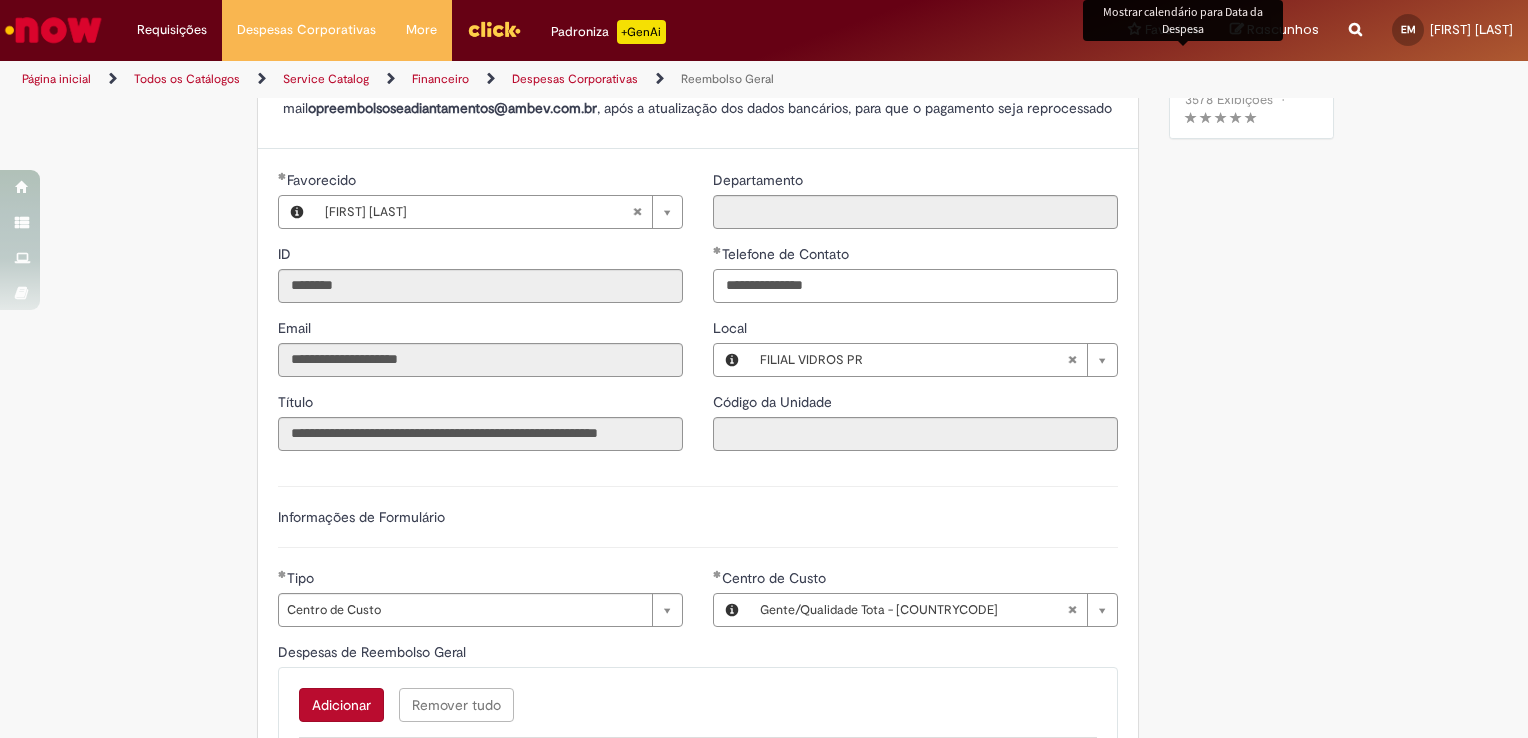 click on "**********" at bounding box center (915, 286) 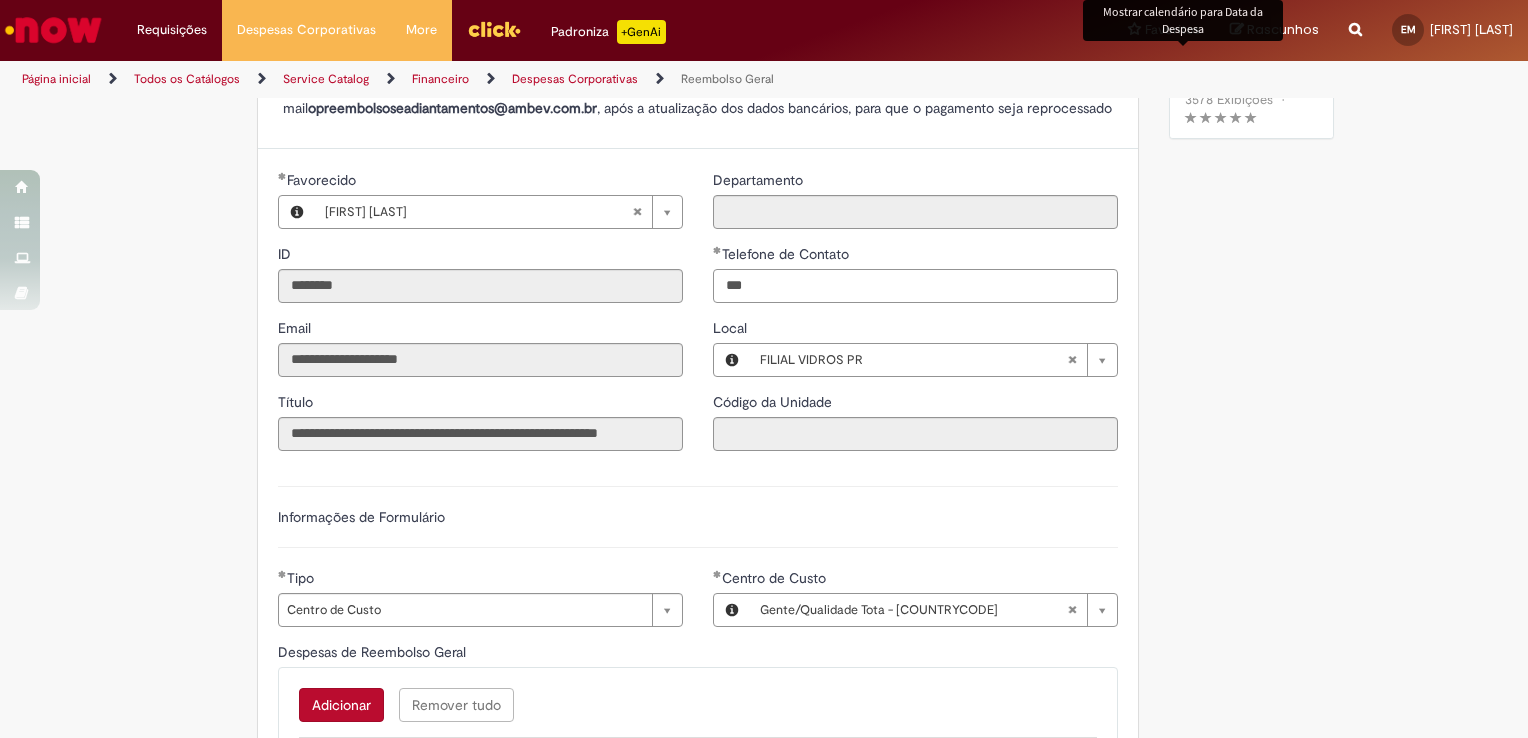 type on "**********" 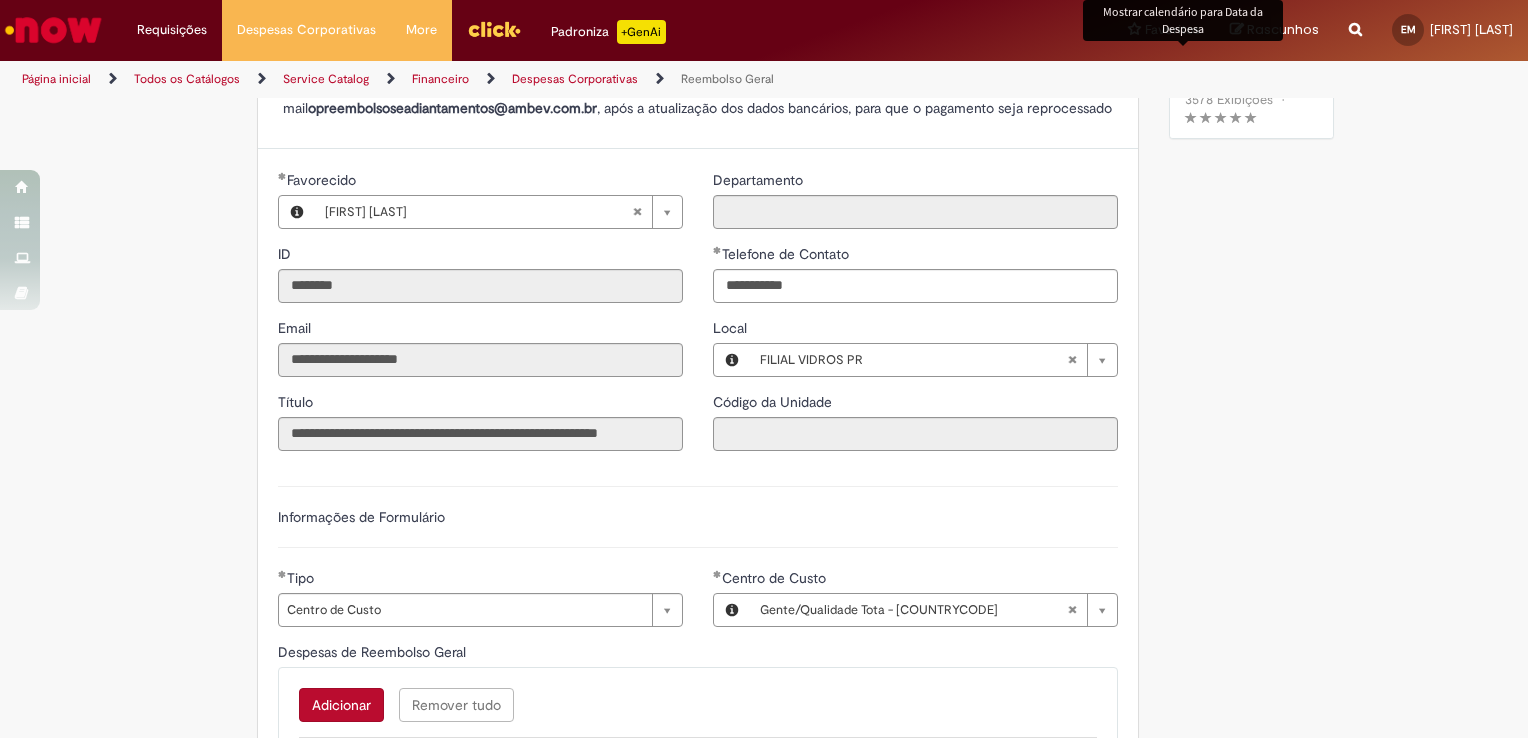 type 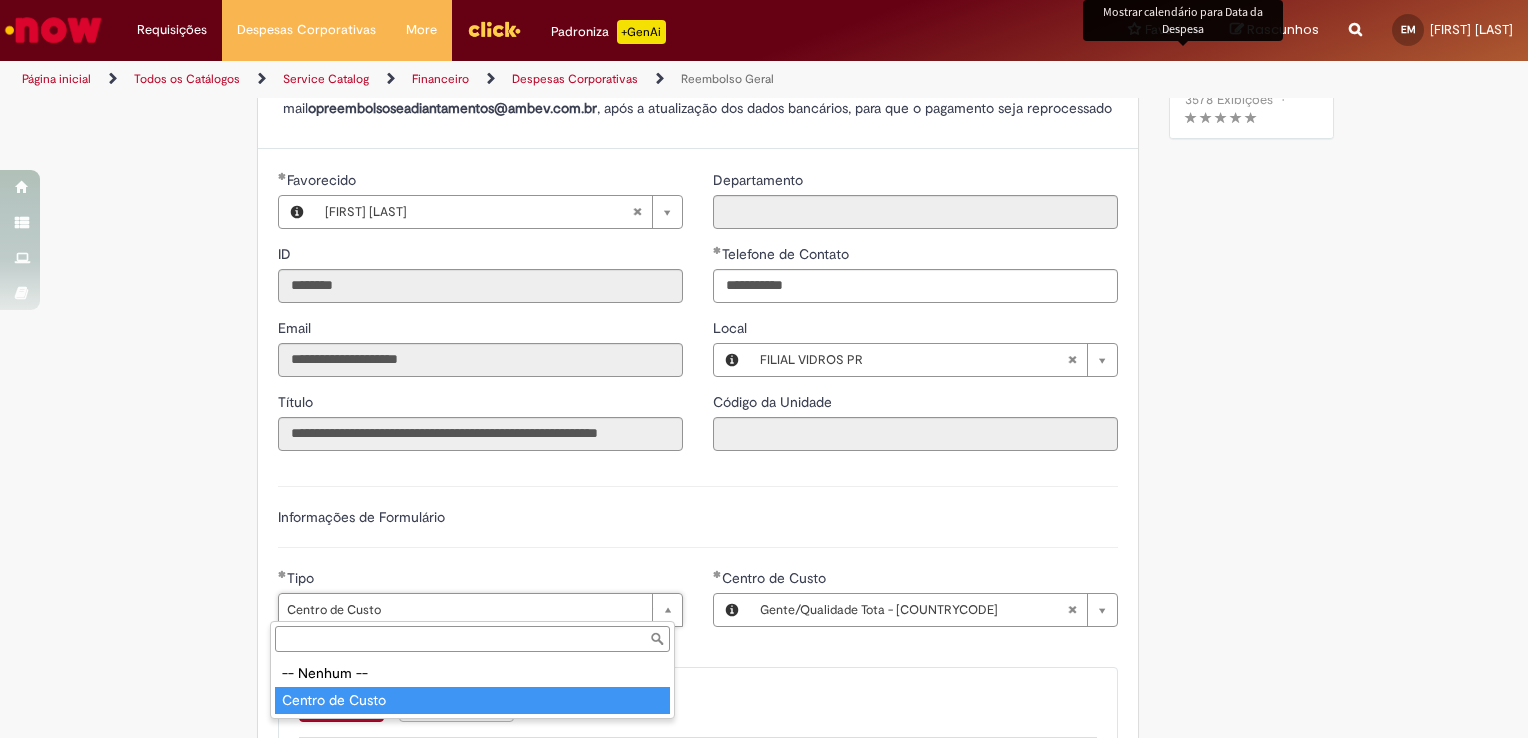 type on "**********" 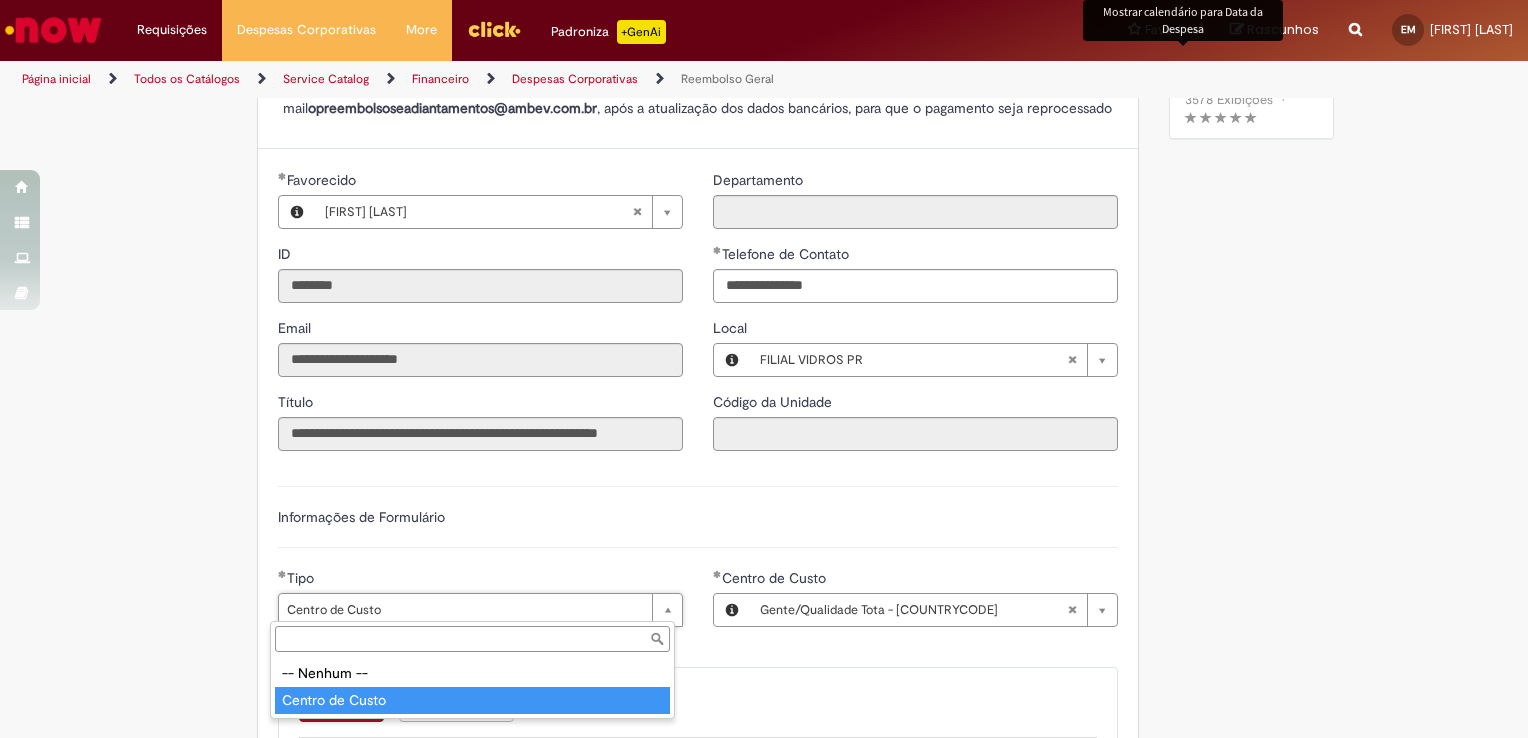 type on "**********" 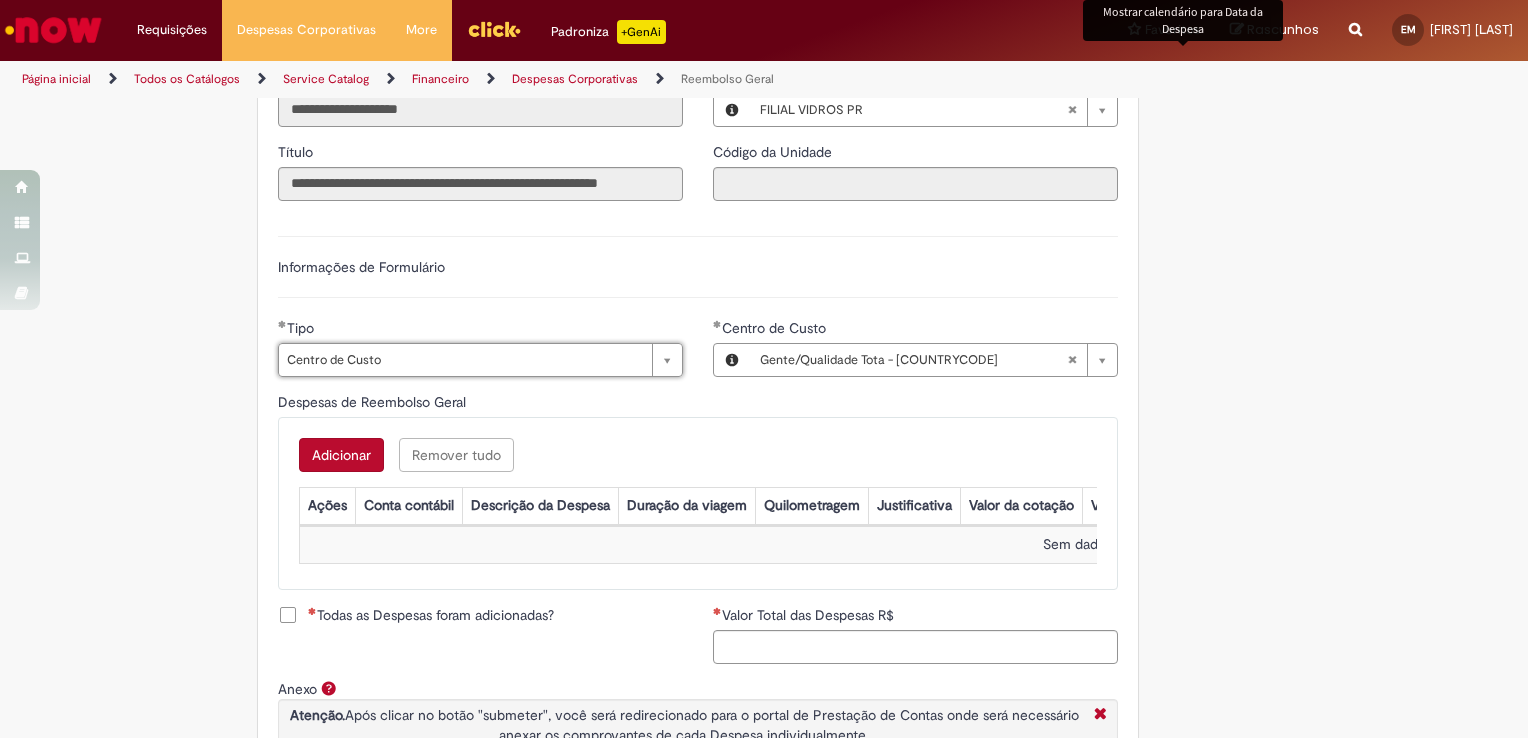 scroll, scrollTop: 552, scrollLeft: 0, axis: vertical 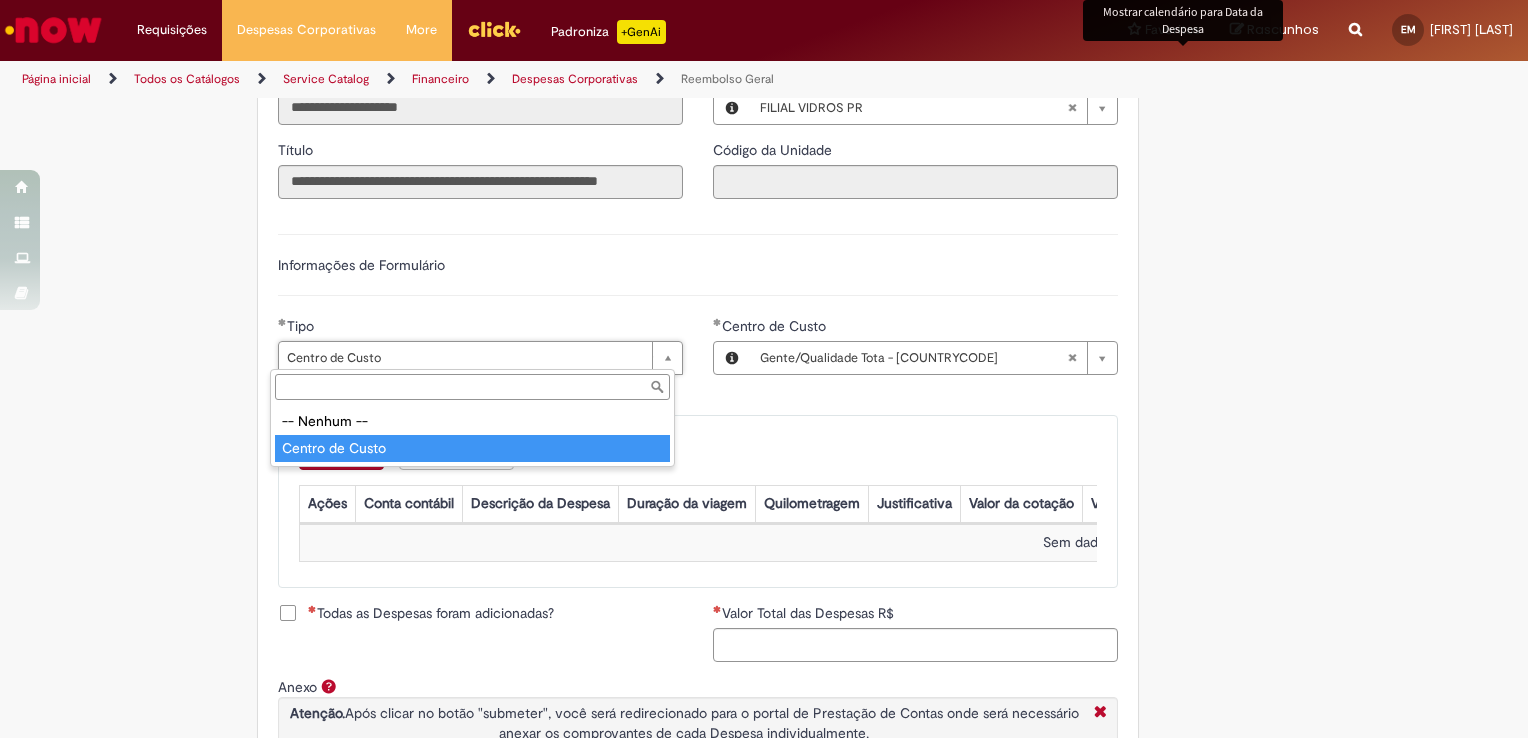 type on "**********" 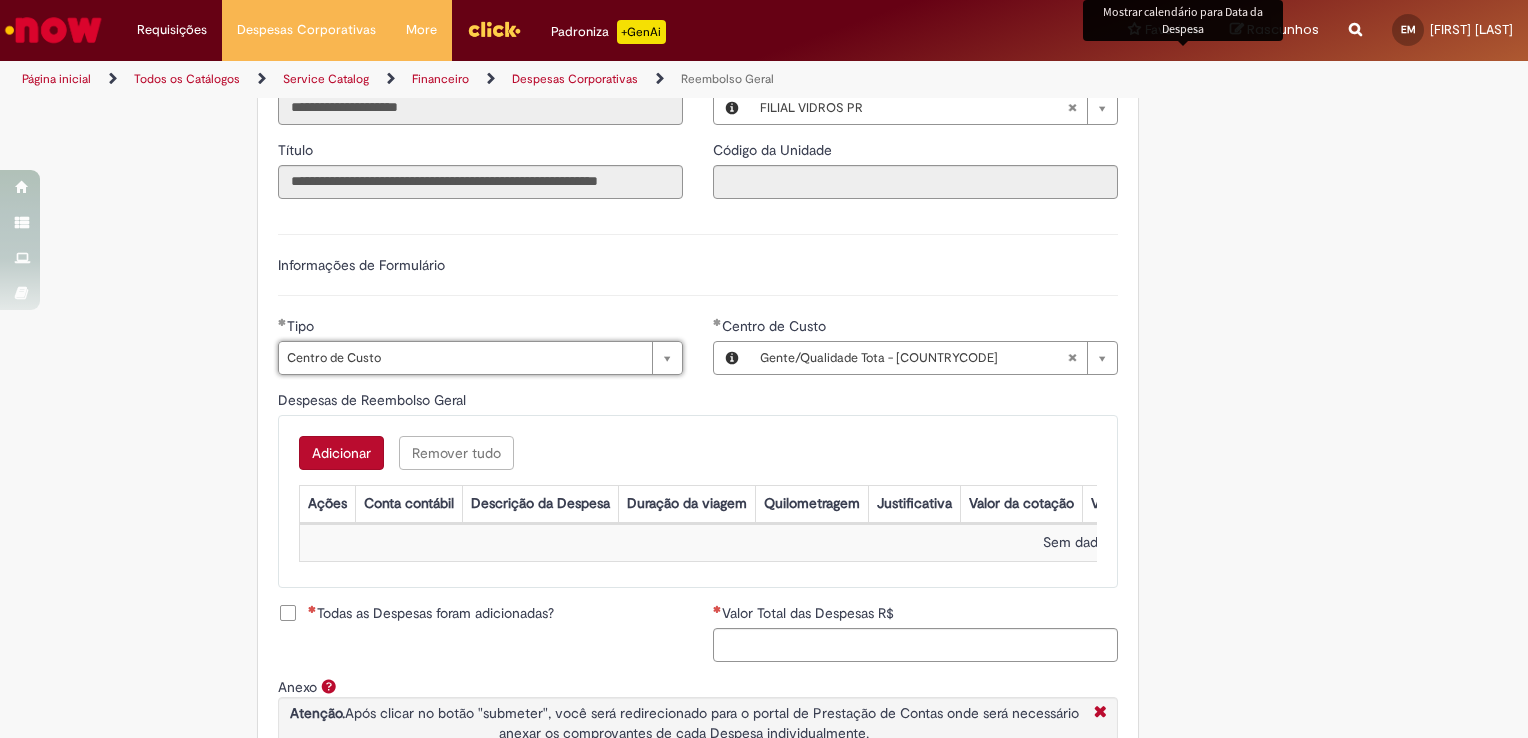 type 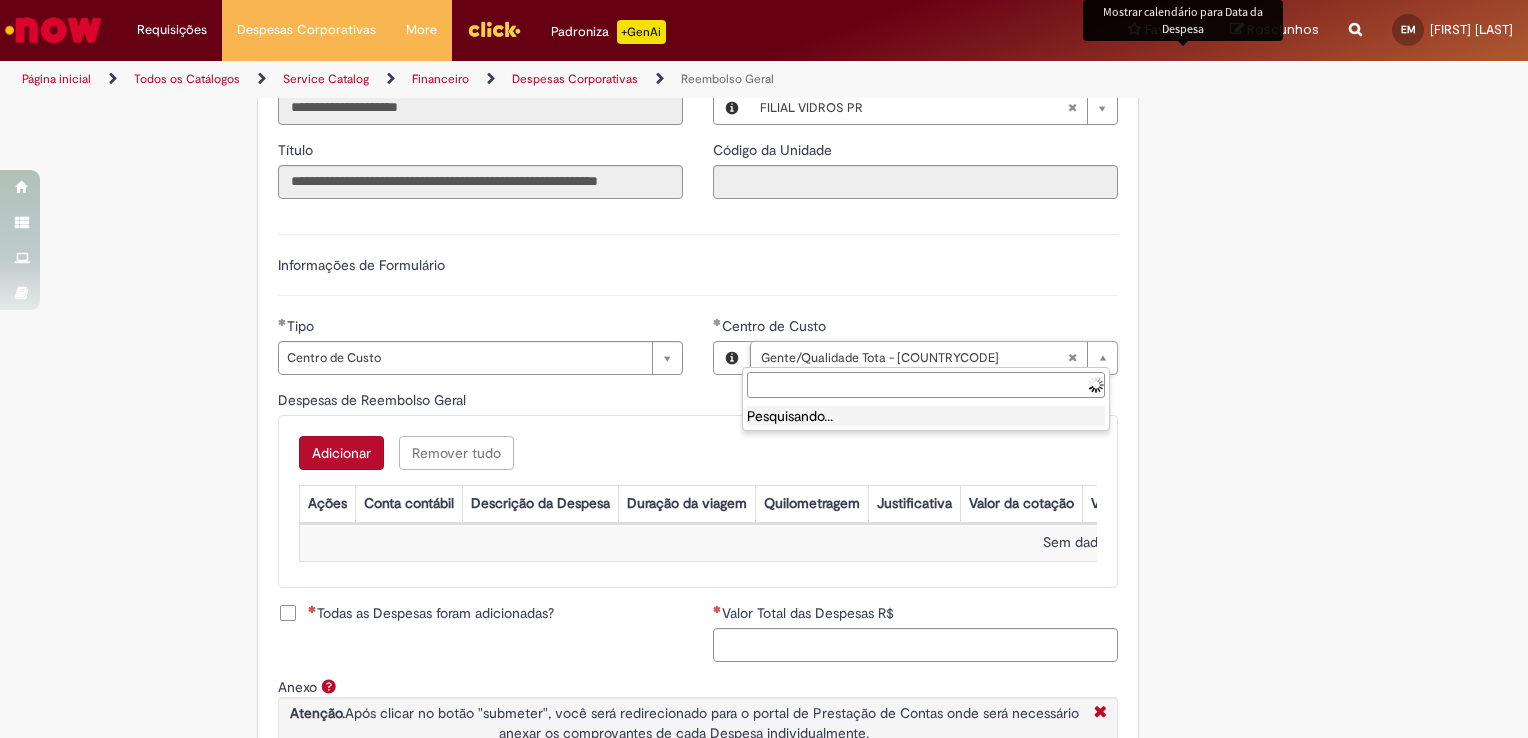 scroll, scrollTop: 0, scrollLeft: 0, axis: both 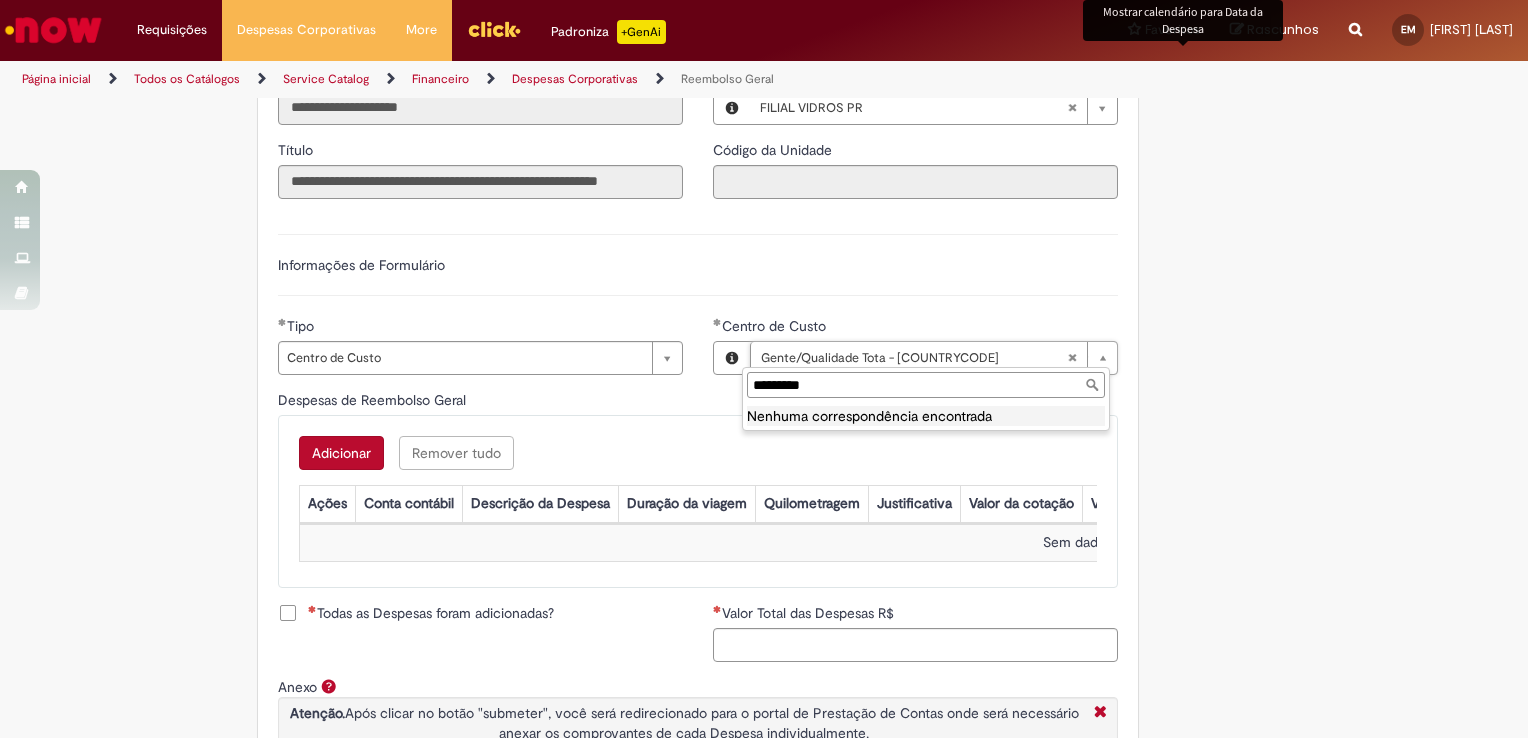 type on "**********" 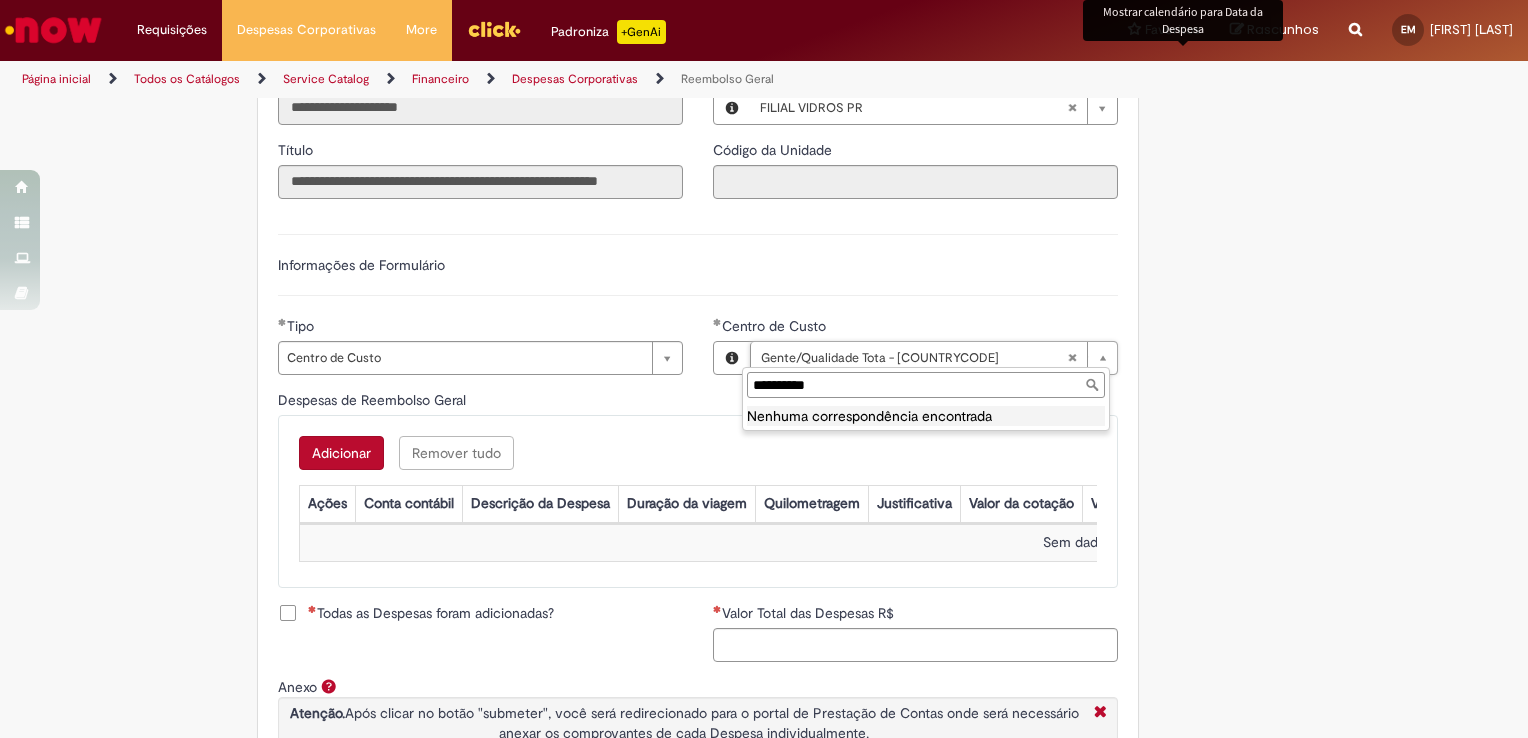 type on "**********" 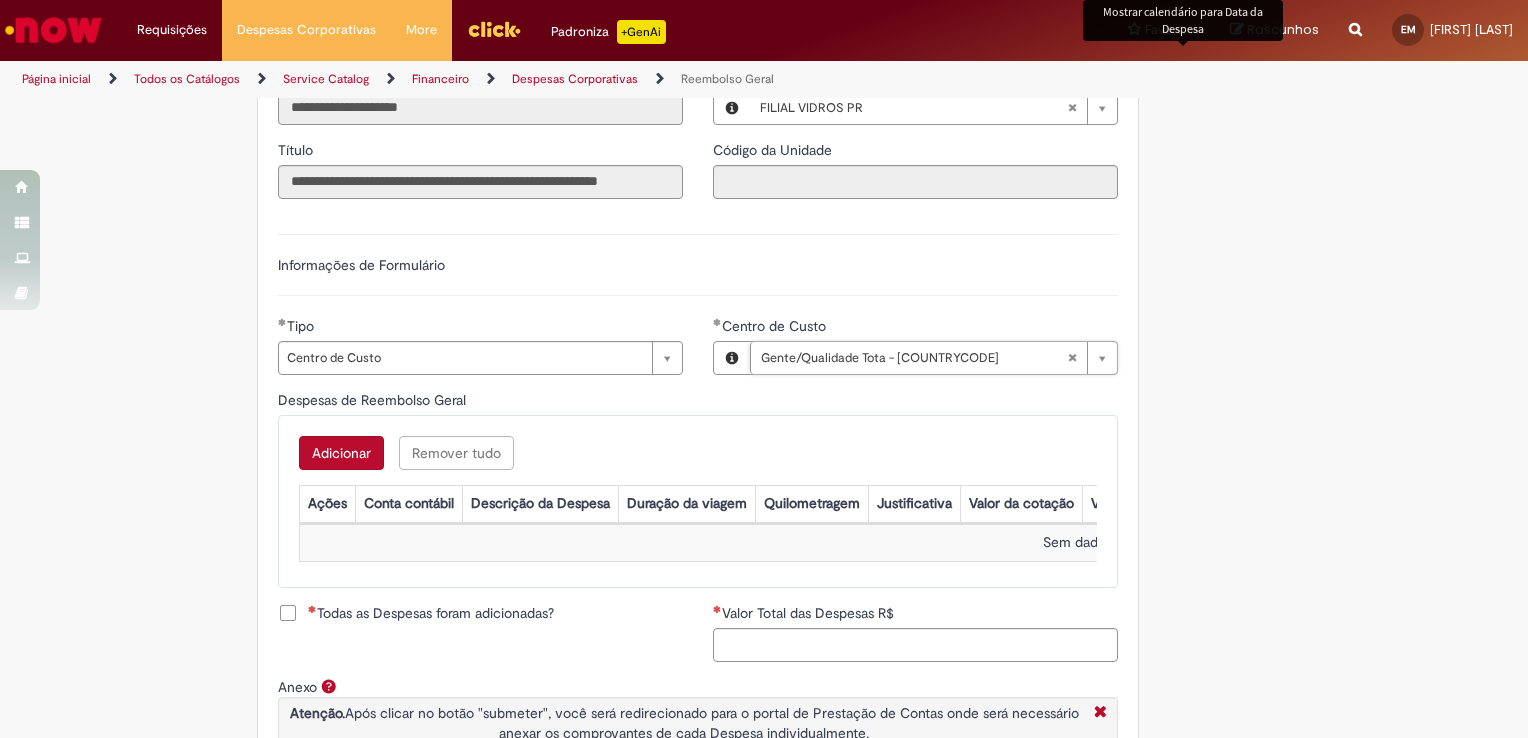 scroll, scrollTop: 0, scrollLeft: 236, axis: horizontal 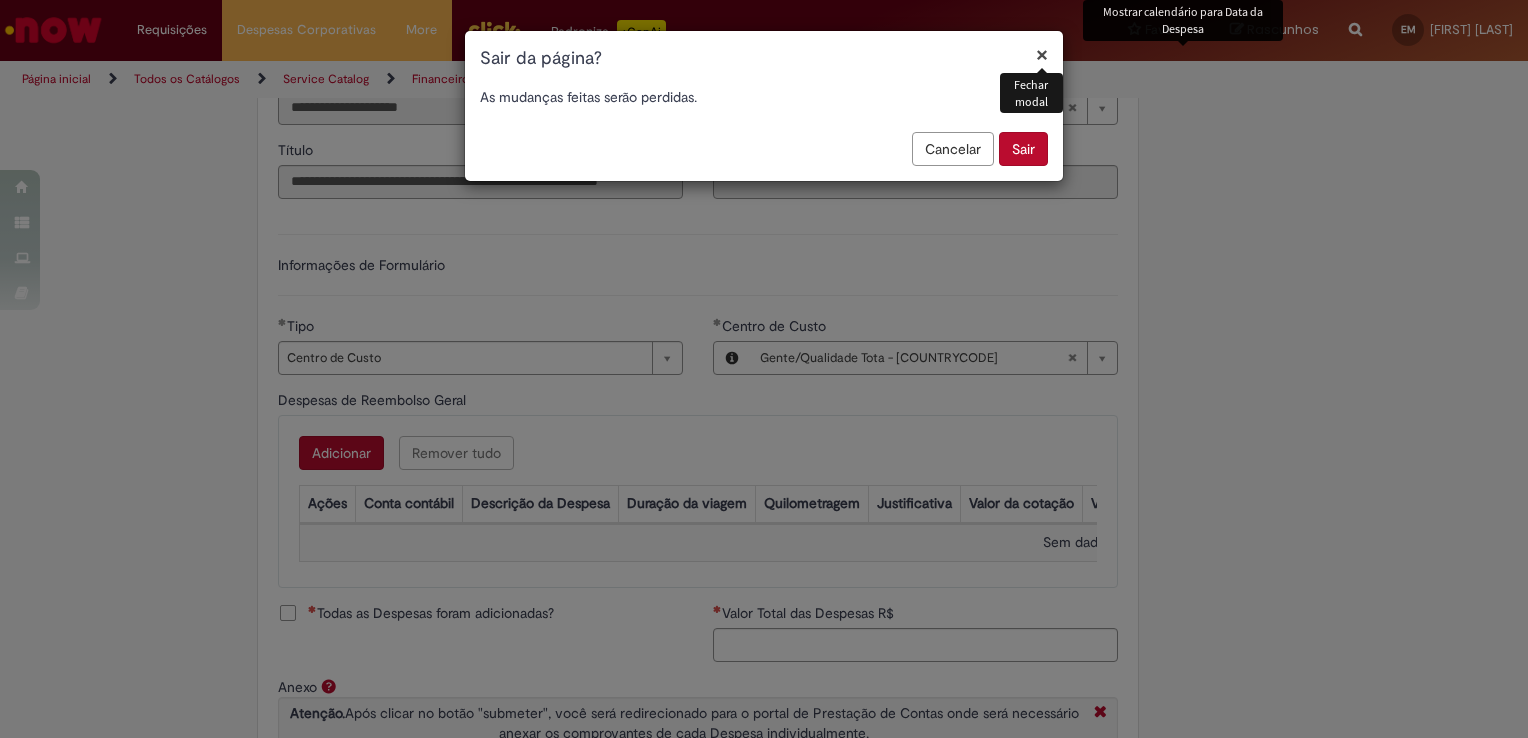 click on "Sair" at bounding box center (1023, 149) 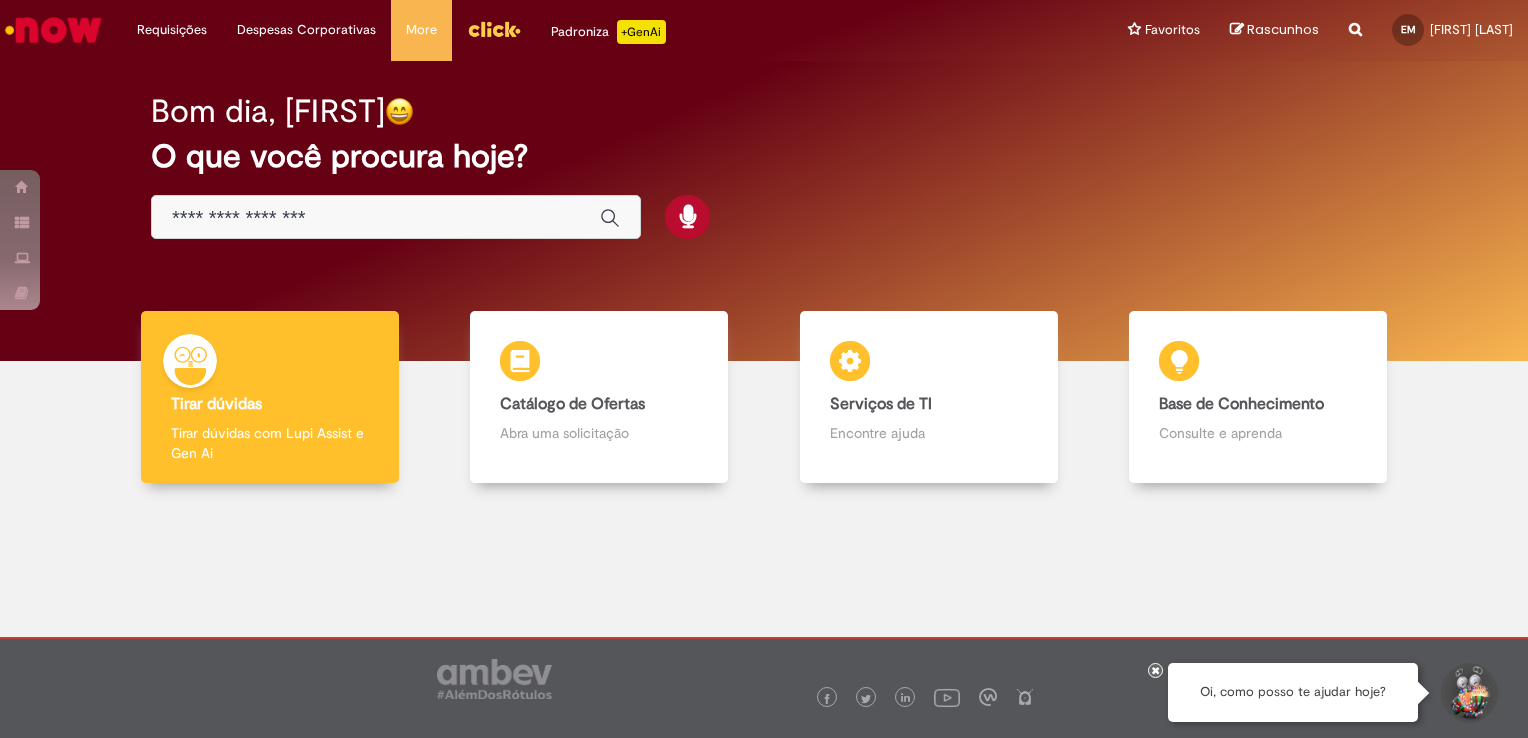 scroll, scrollTop: 0, scrollLeft: 0, axis: both 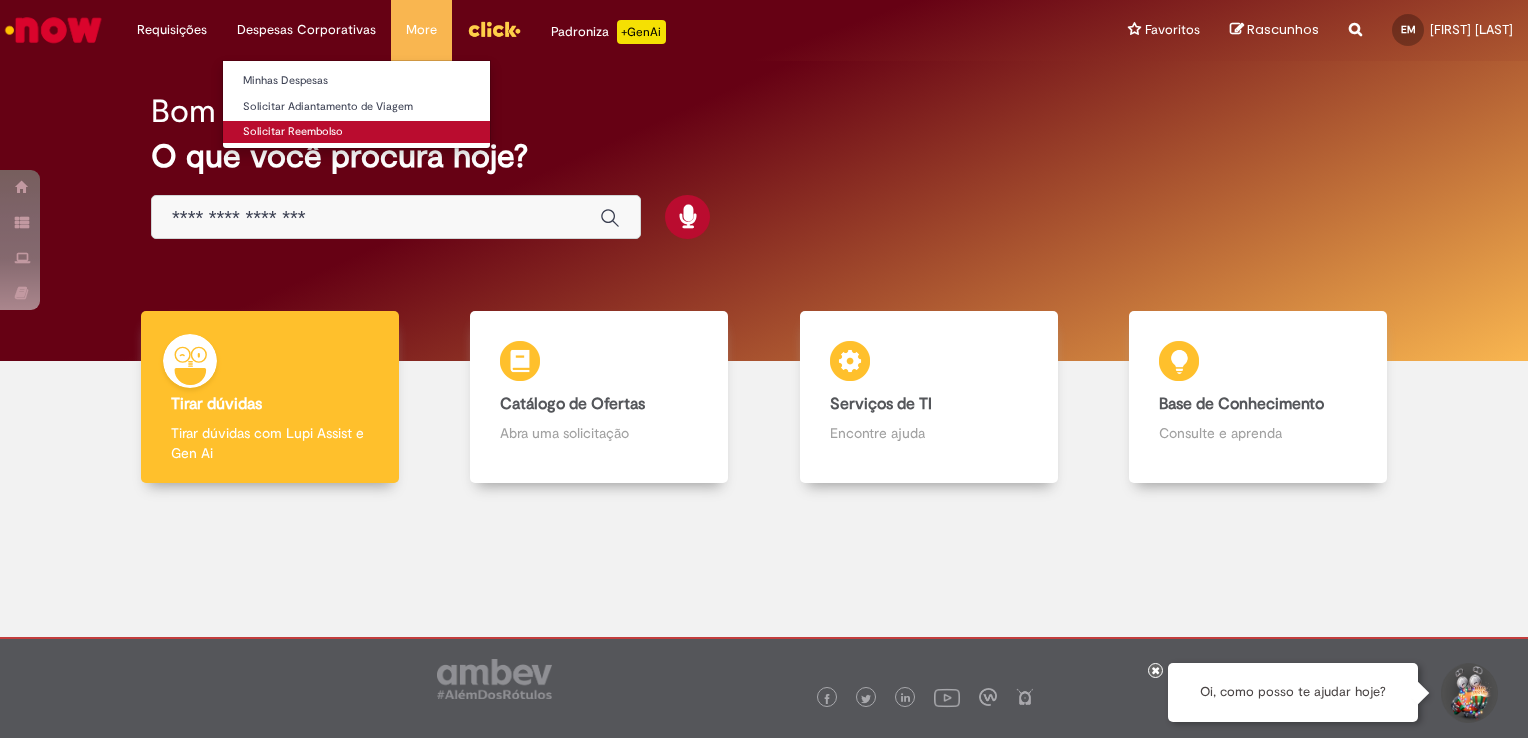 click on "Solicitar Reembolso" at bounding box center (356, 132) 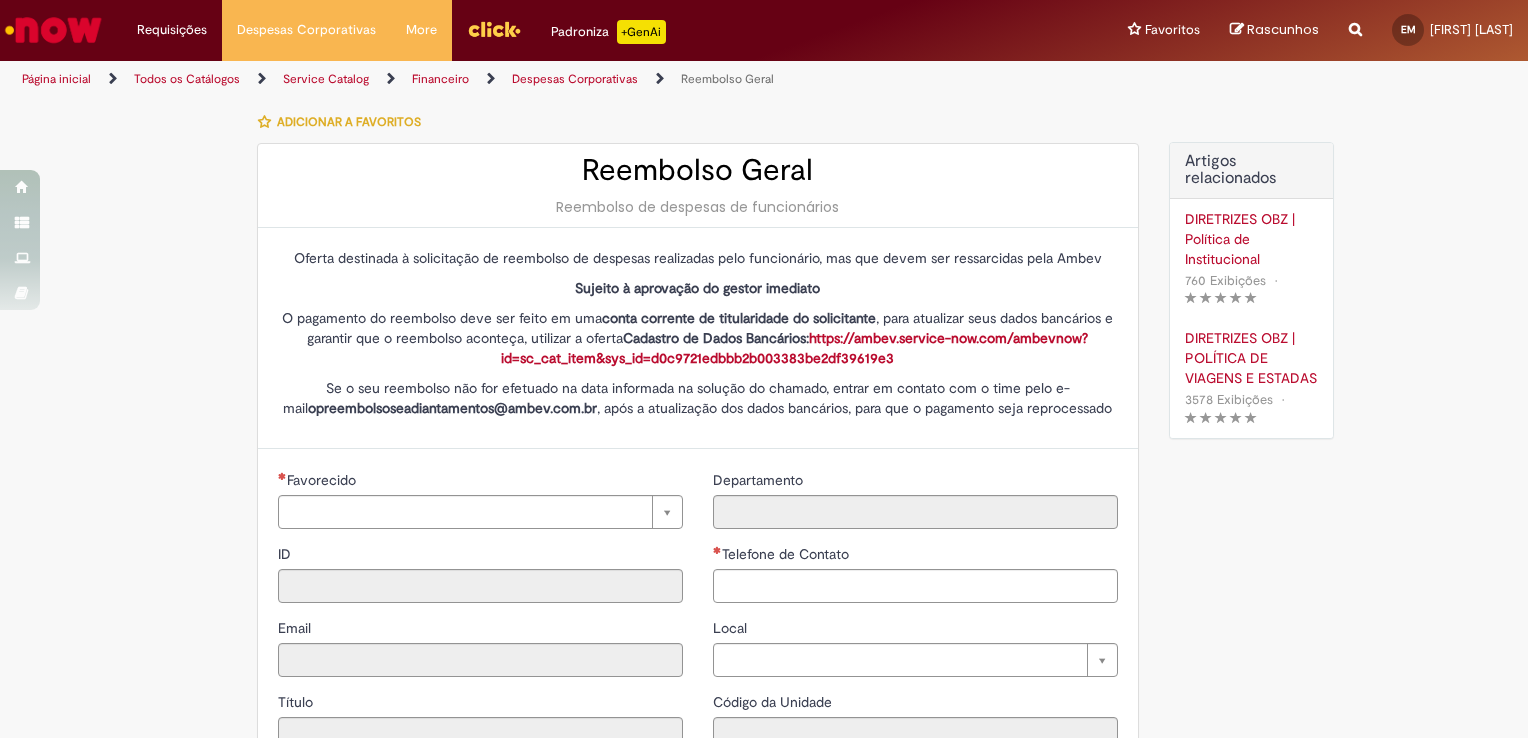 type on "********" 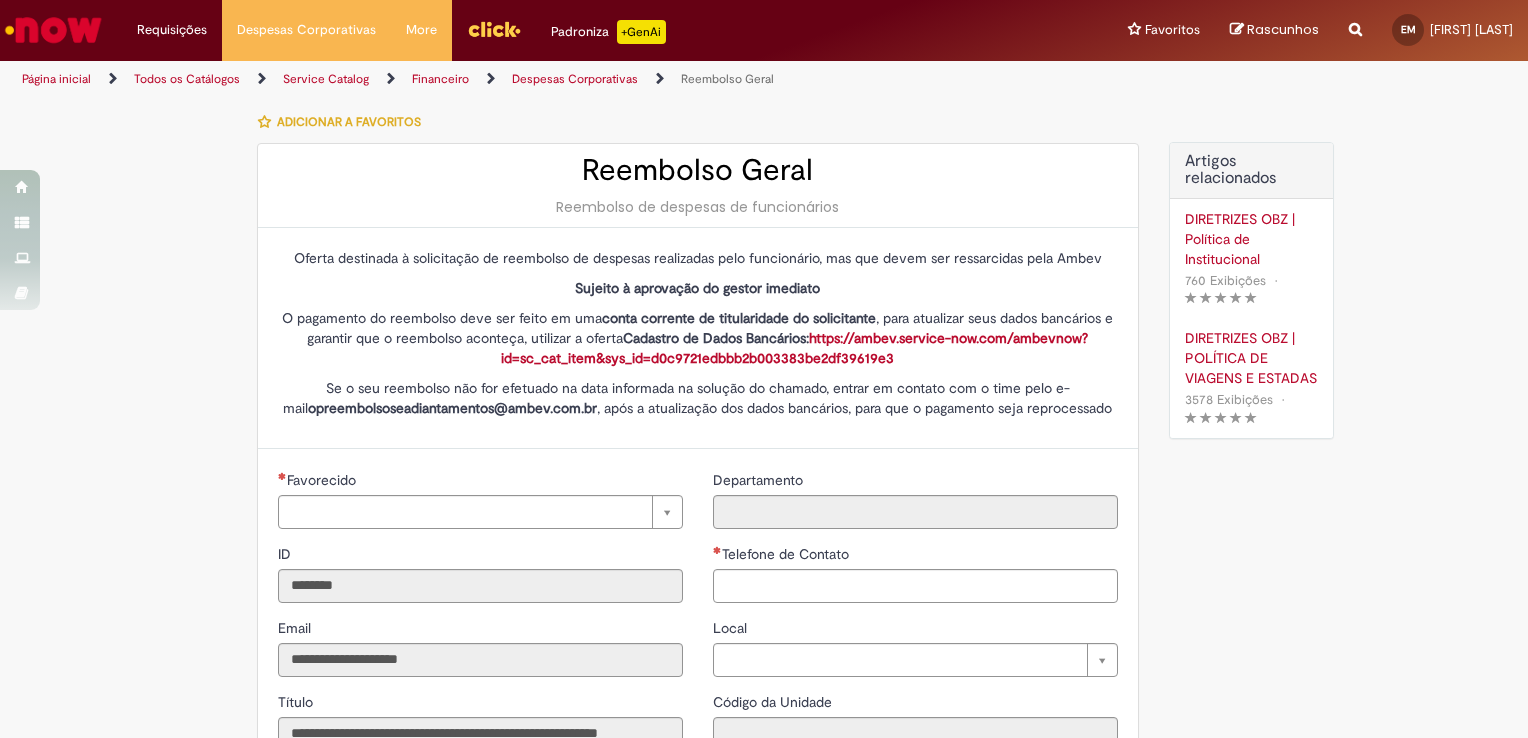 type on "**********" 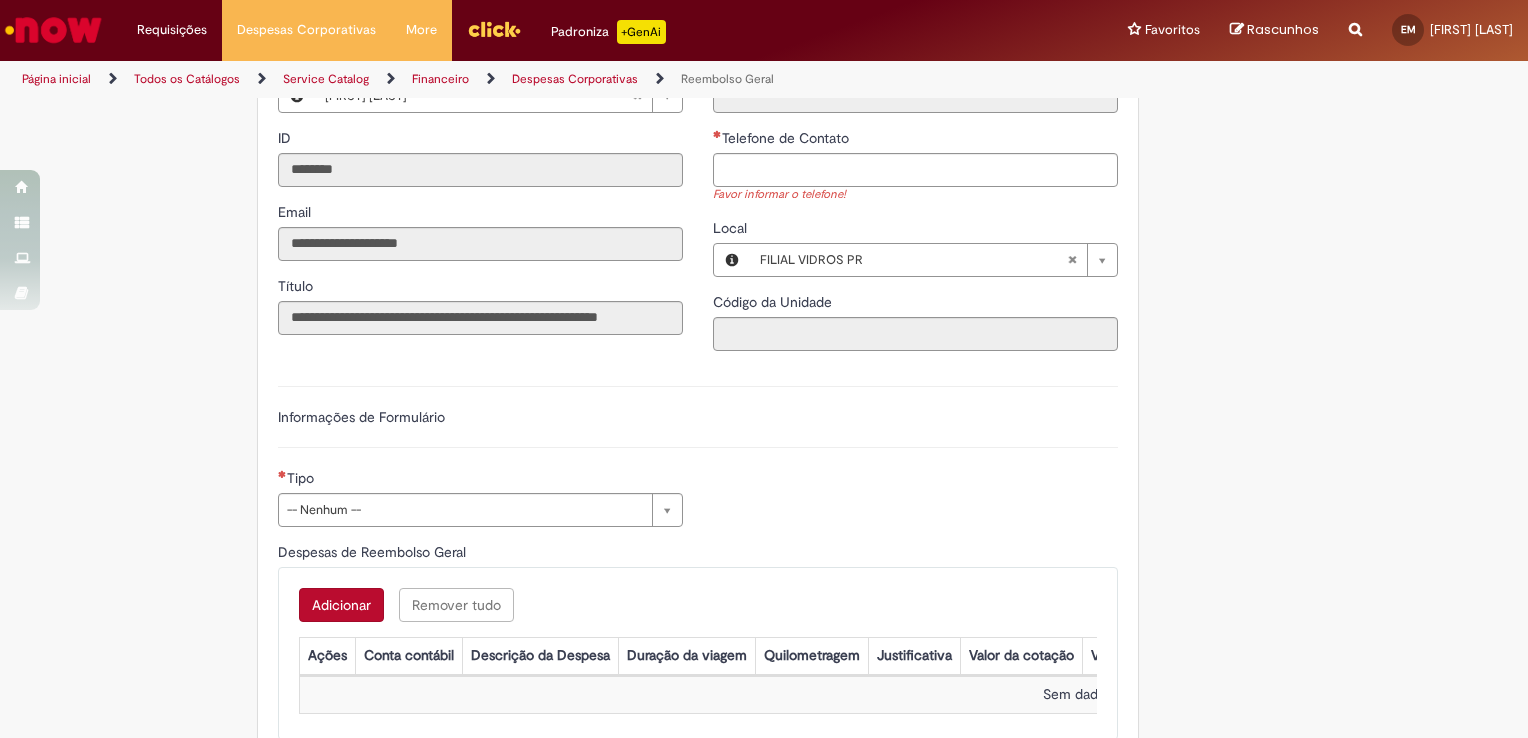 scroll, scrollTop: 369, scrollLeft: 0, axis: vertical 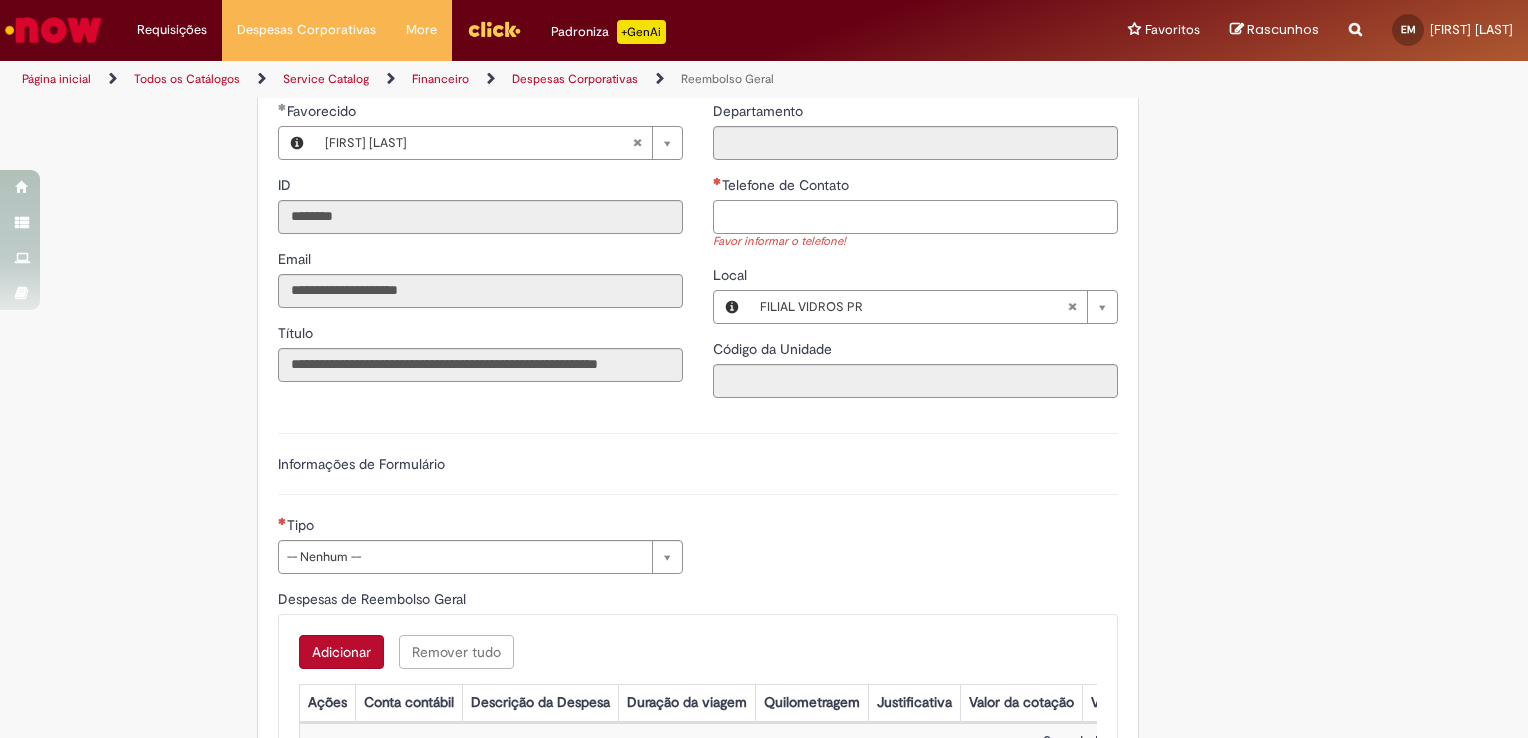 click on "Telefone de Contato" at bounding box center (915, 217) 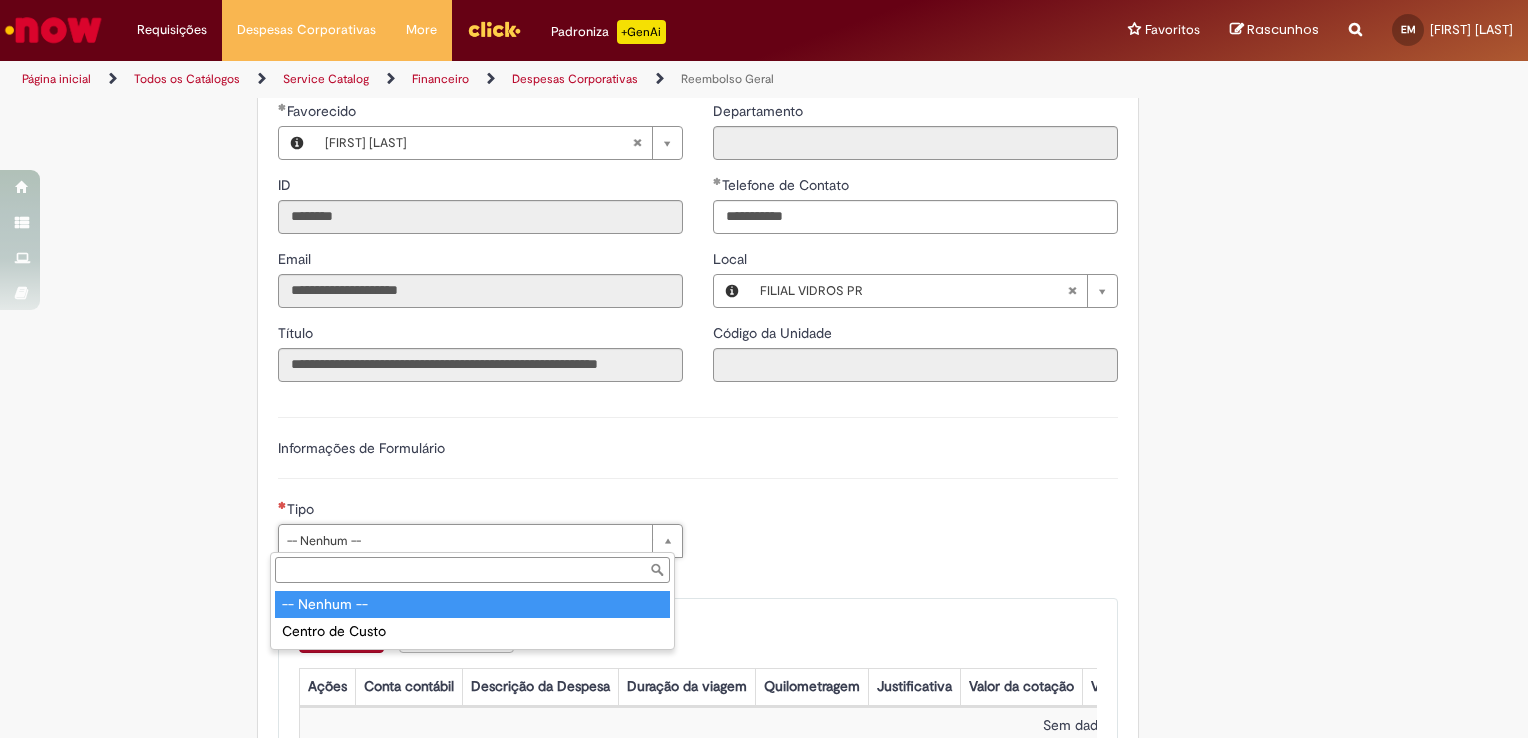 type on "**********" 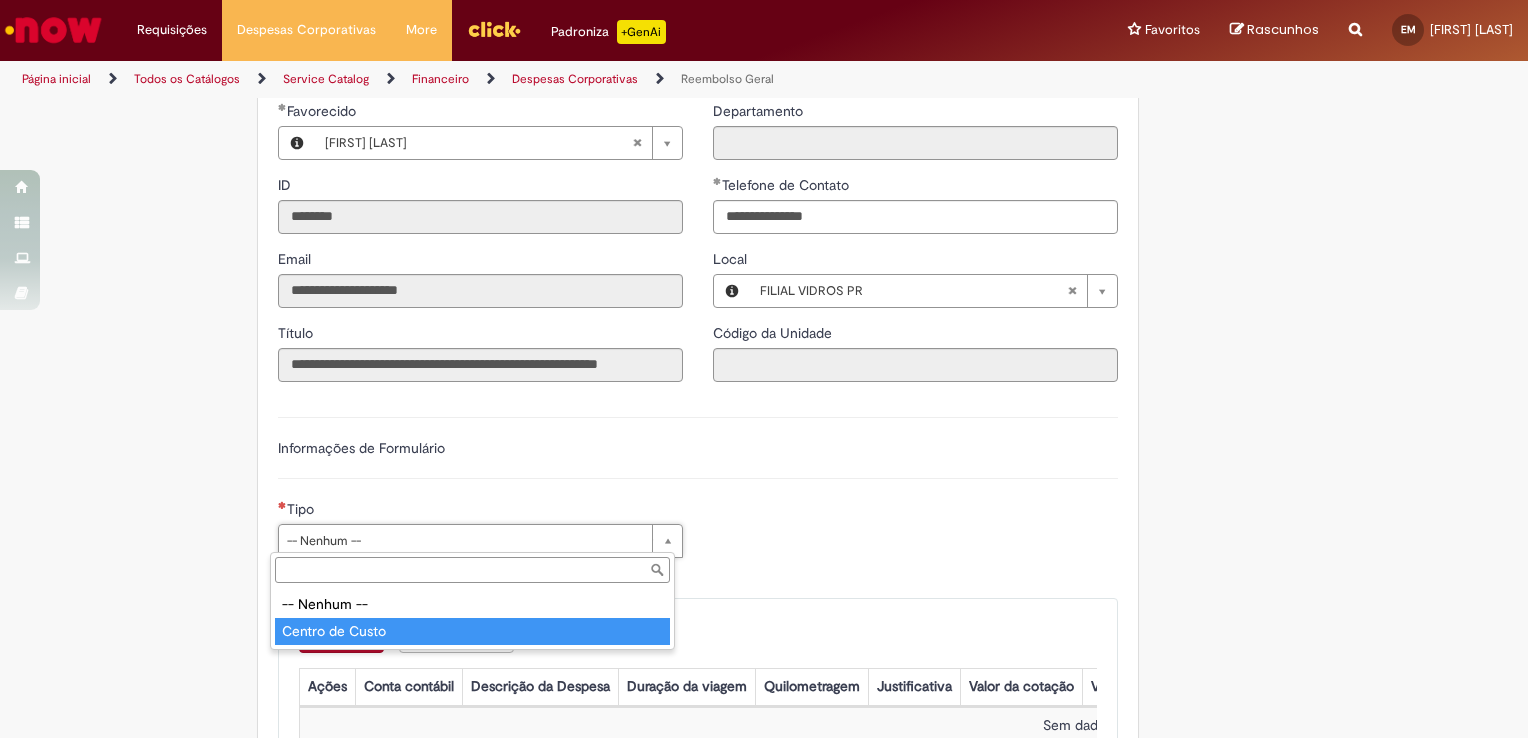 type on "**********" 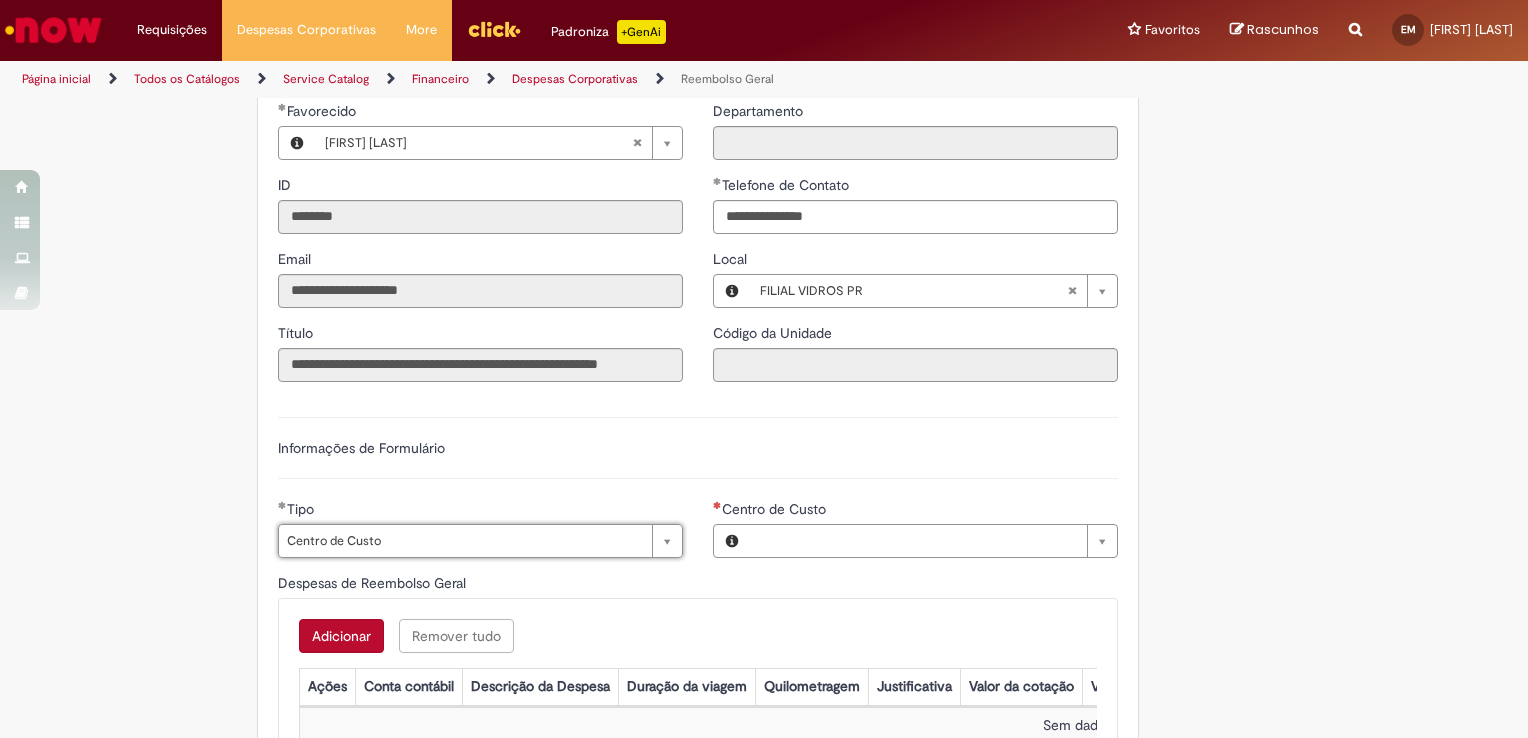 type on "**********" 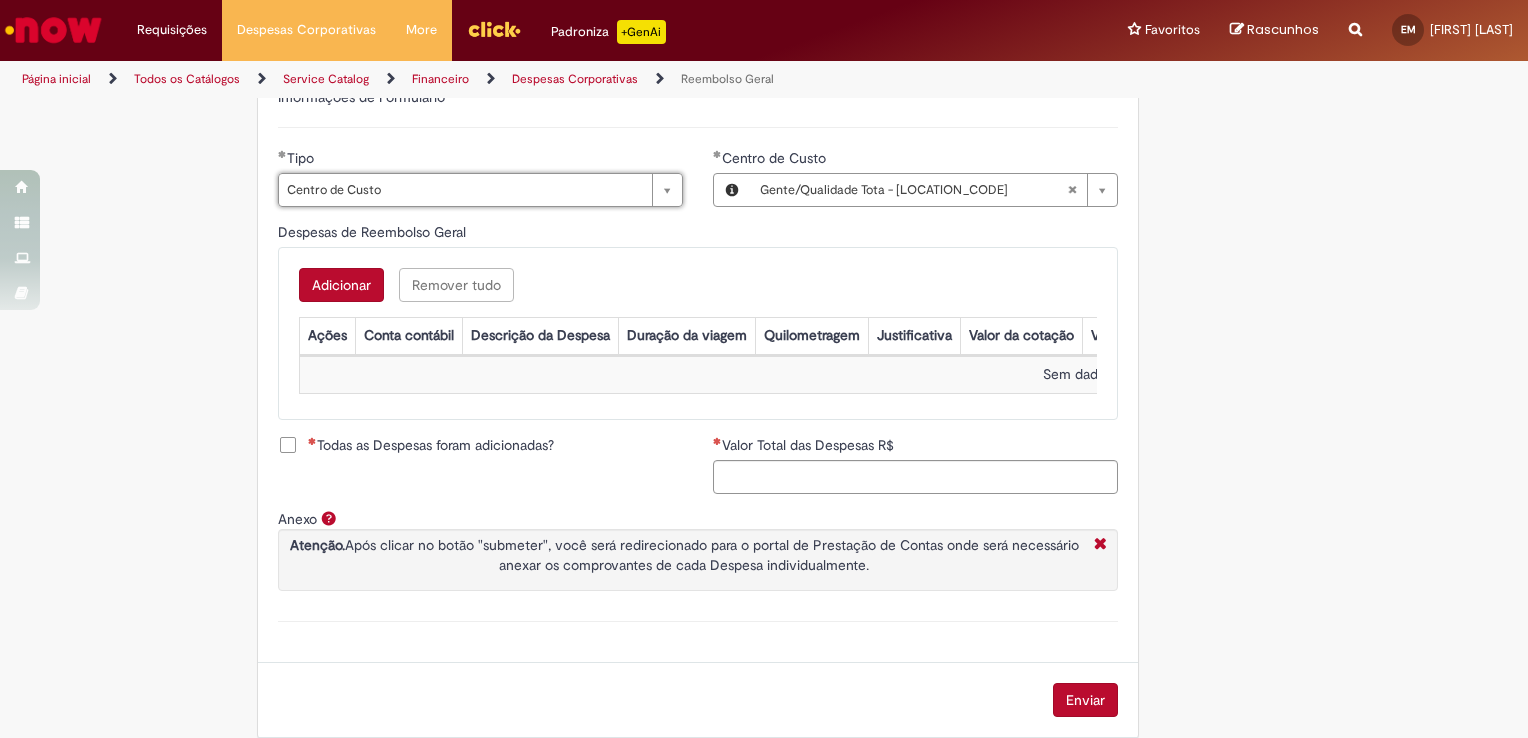 scroll, scrollTop: 752, scrollLeft: 0, axis: vertical 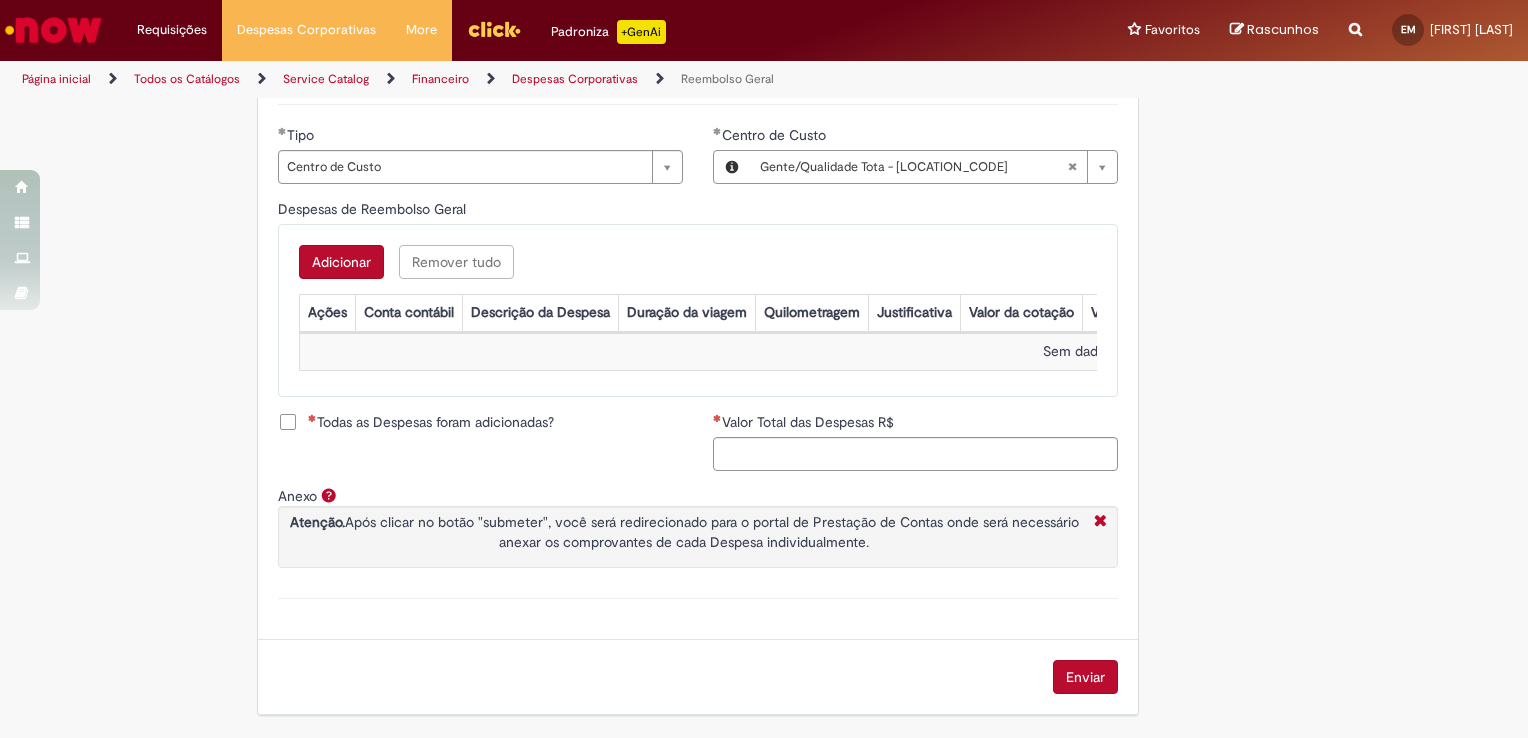 click on "Enviar" at bounding box center [1085, 677] 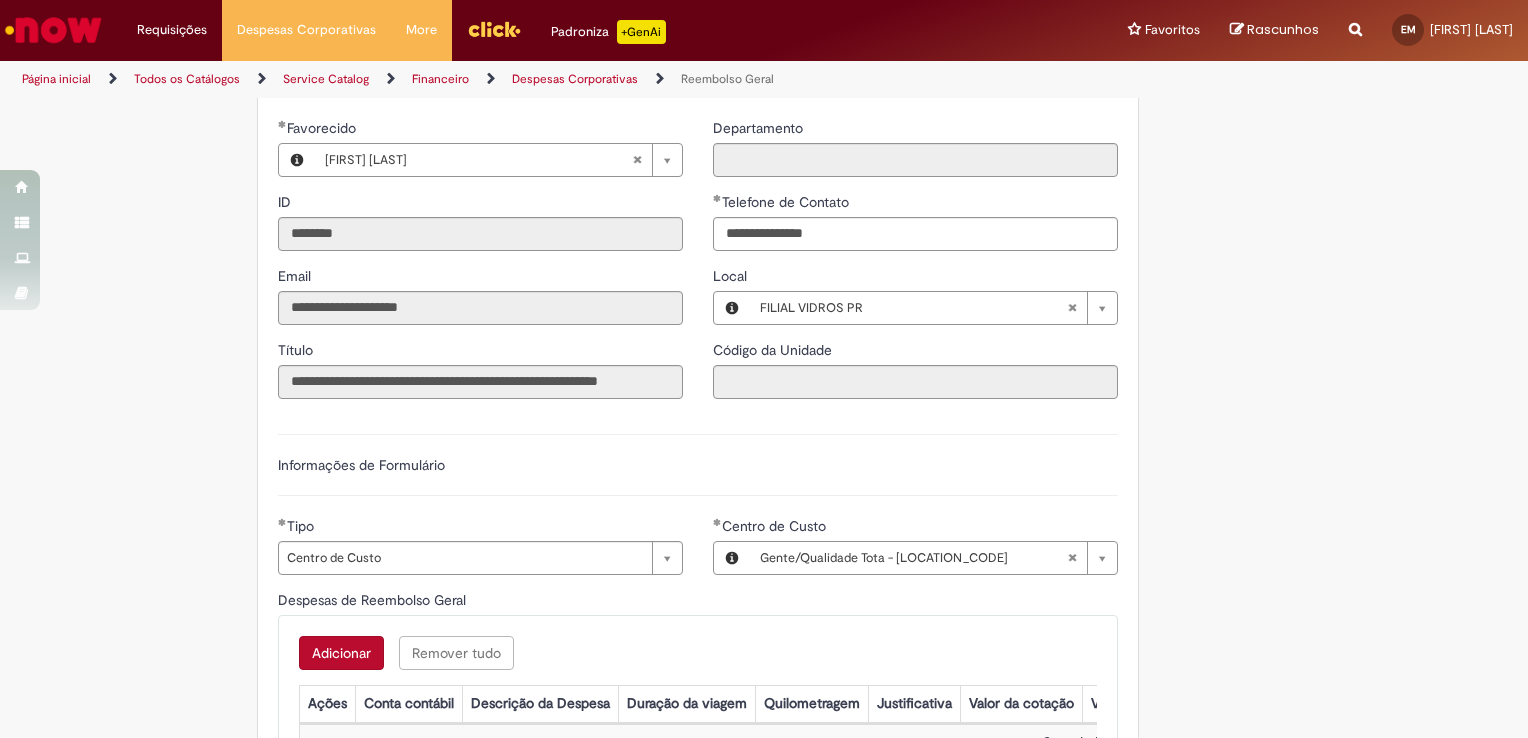 scroll, scrollTop: 752, scrollLeft: 0, axis: vertical 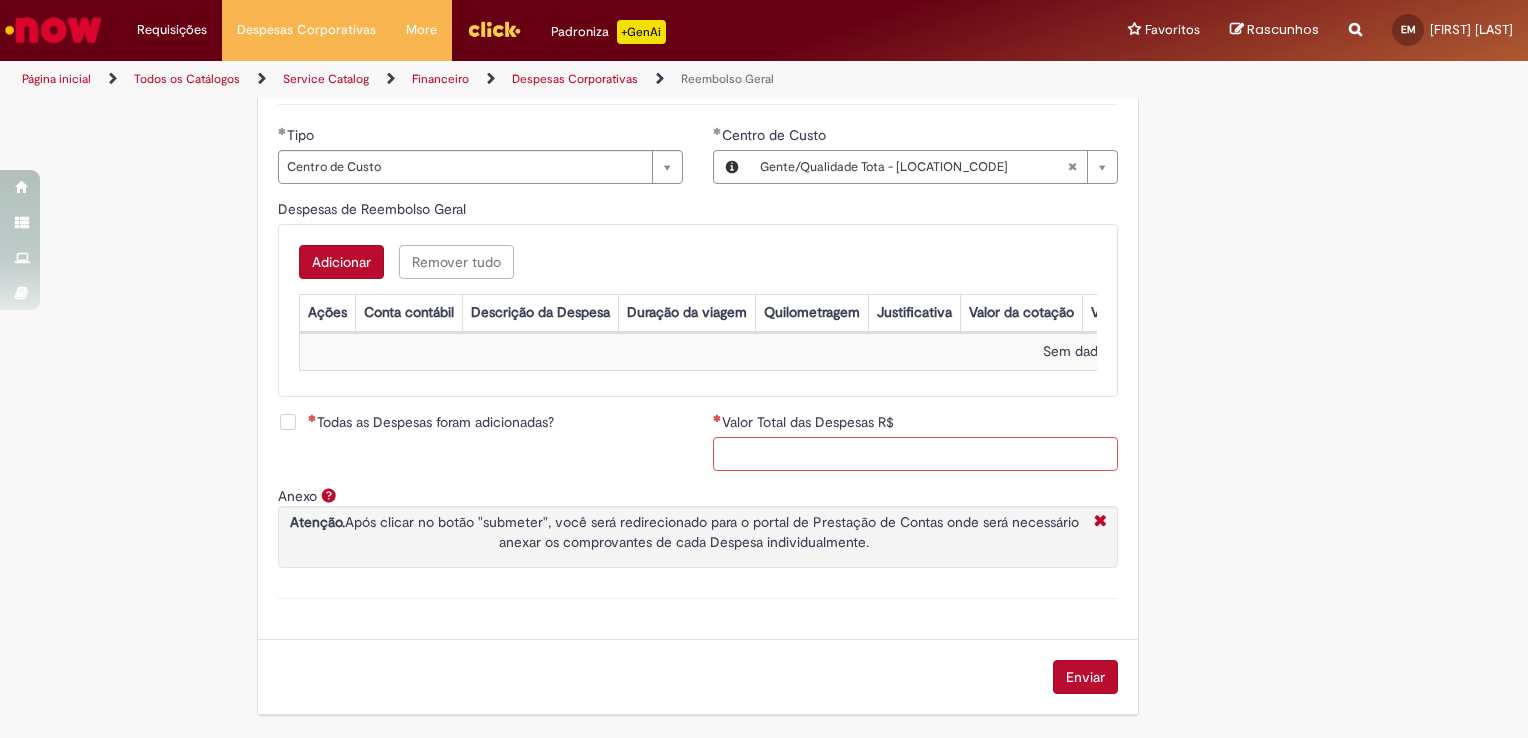 click on "Valor Total das Despesas R$" at bounding box center [915, 454] 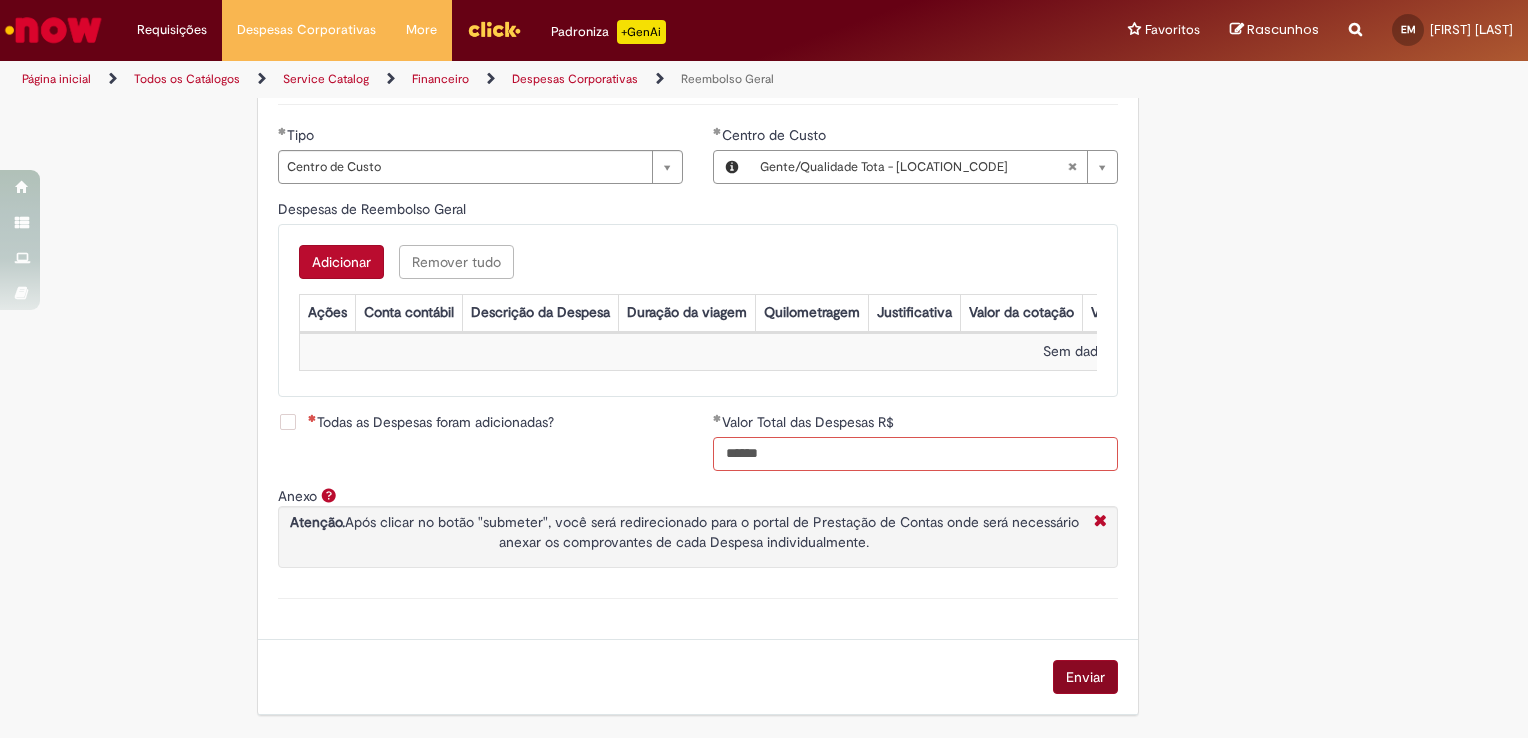 type on "******" 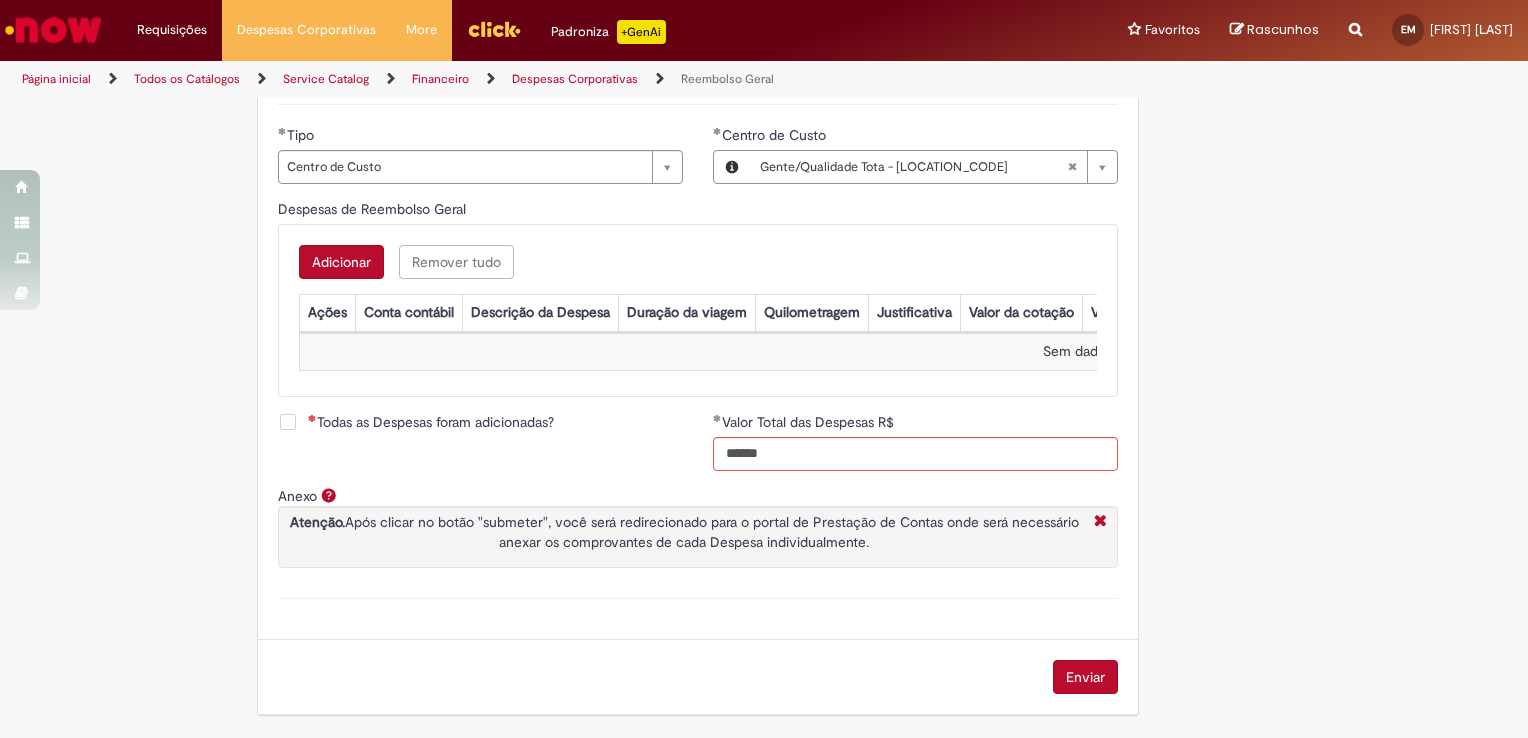 click on "Enviar" at bounding box center (1085, 677) 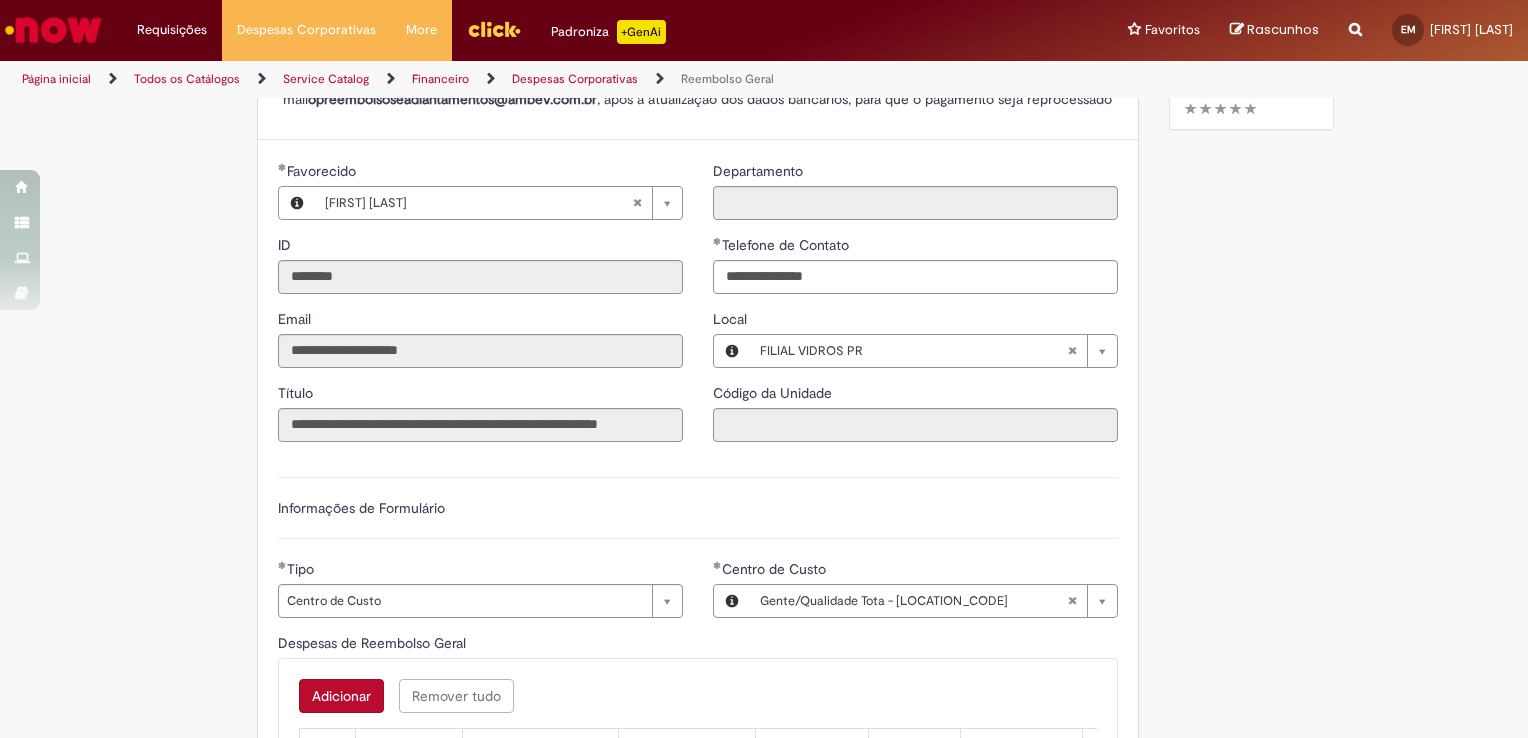 scroll, scrollTop: 0, scrollLeft: 0, axis: both 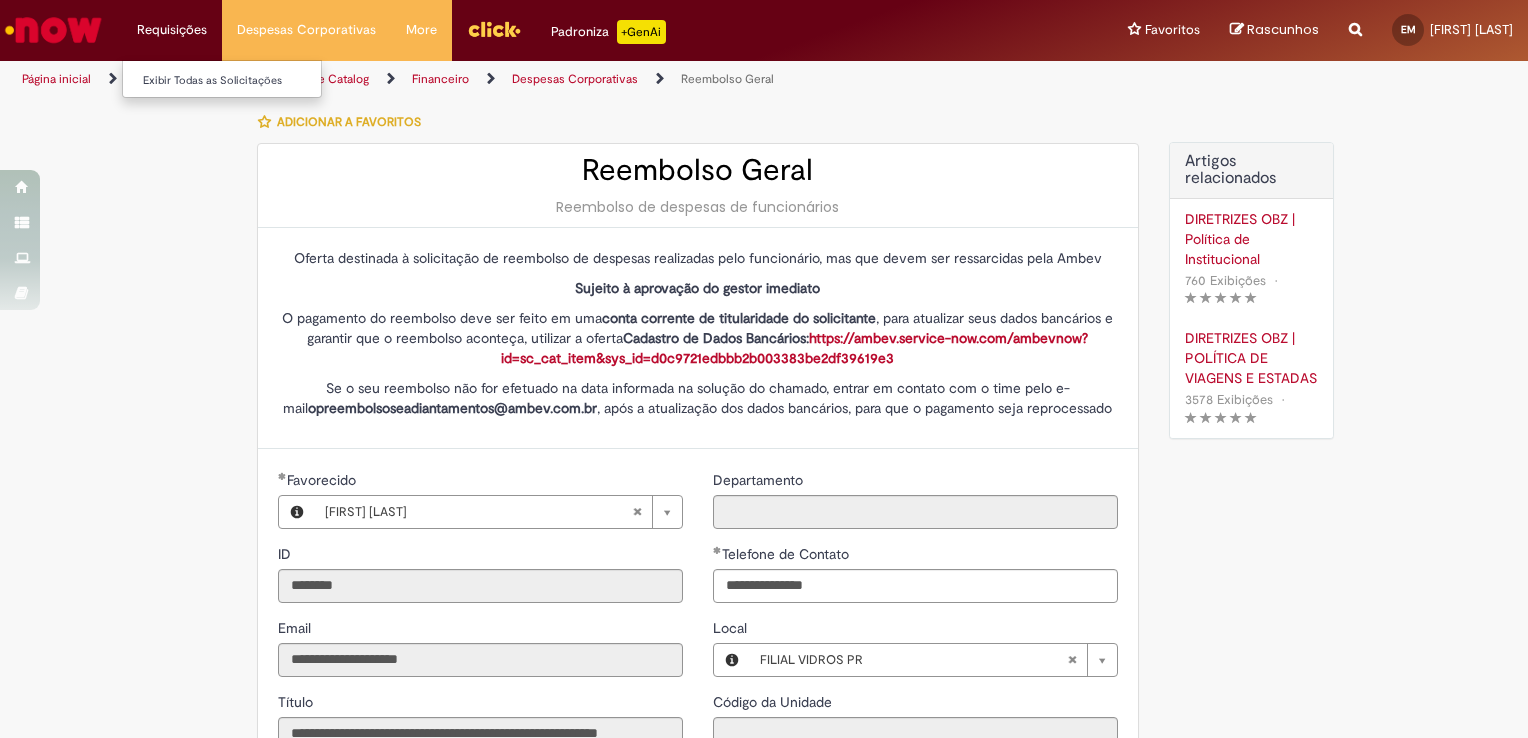 click on "Requisições
Exibir Todas as Solicitações" at bounding box center [172, 30] 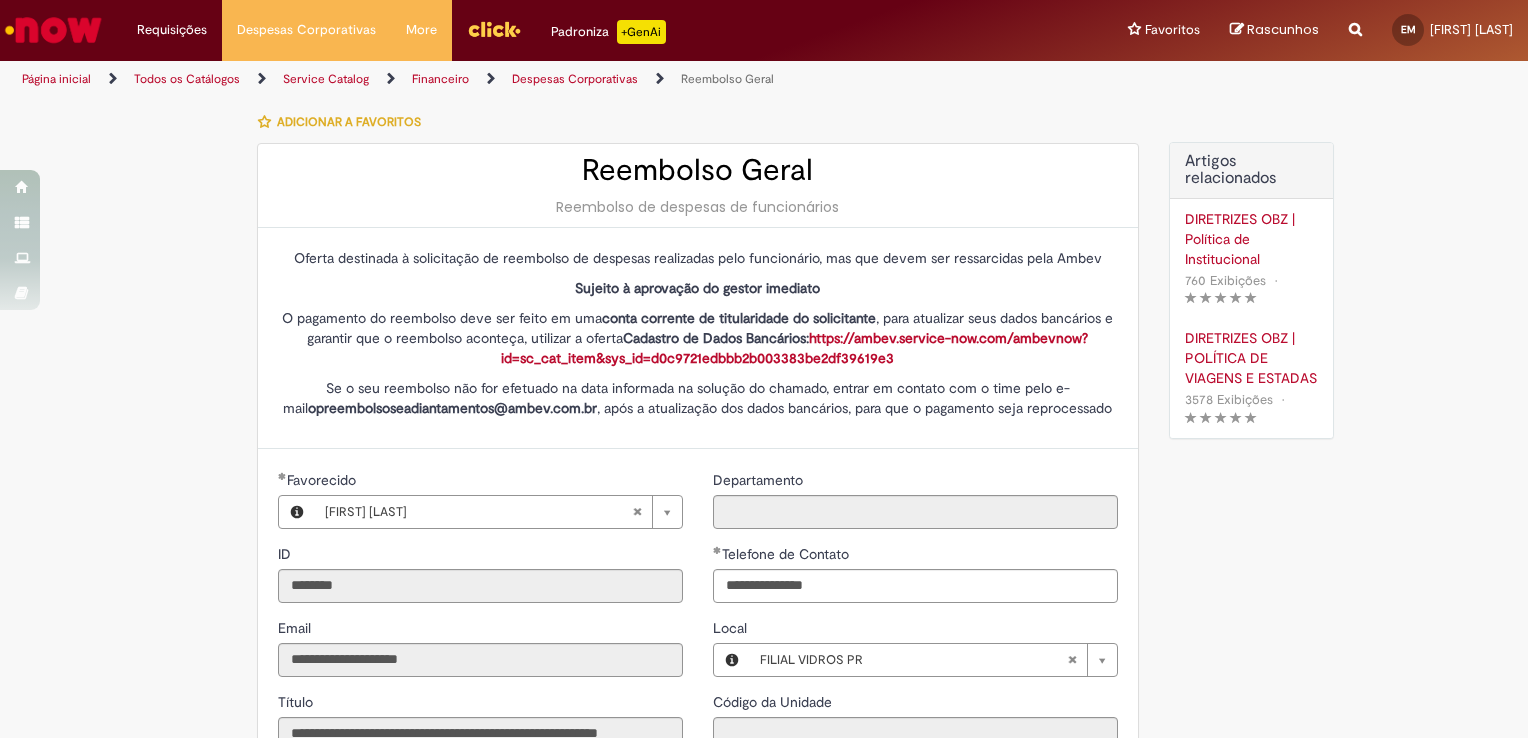 click on "Despesas Corporativas" at bounding box center (575, 79) 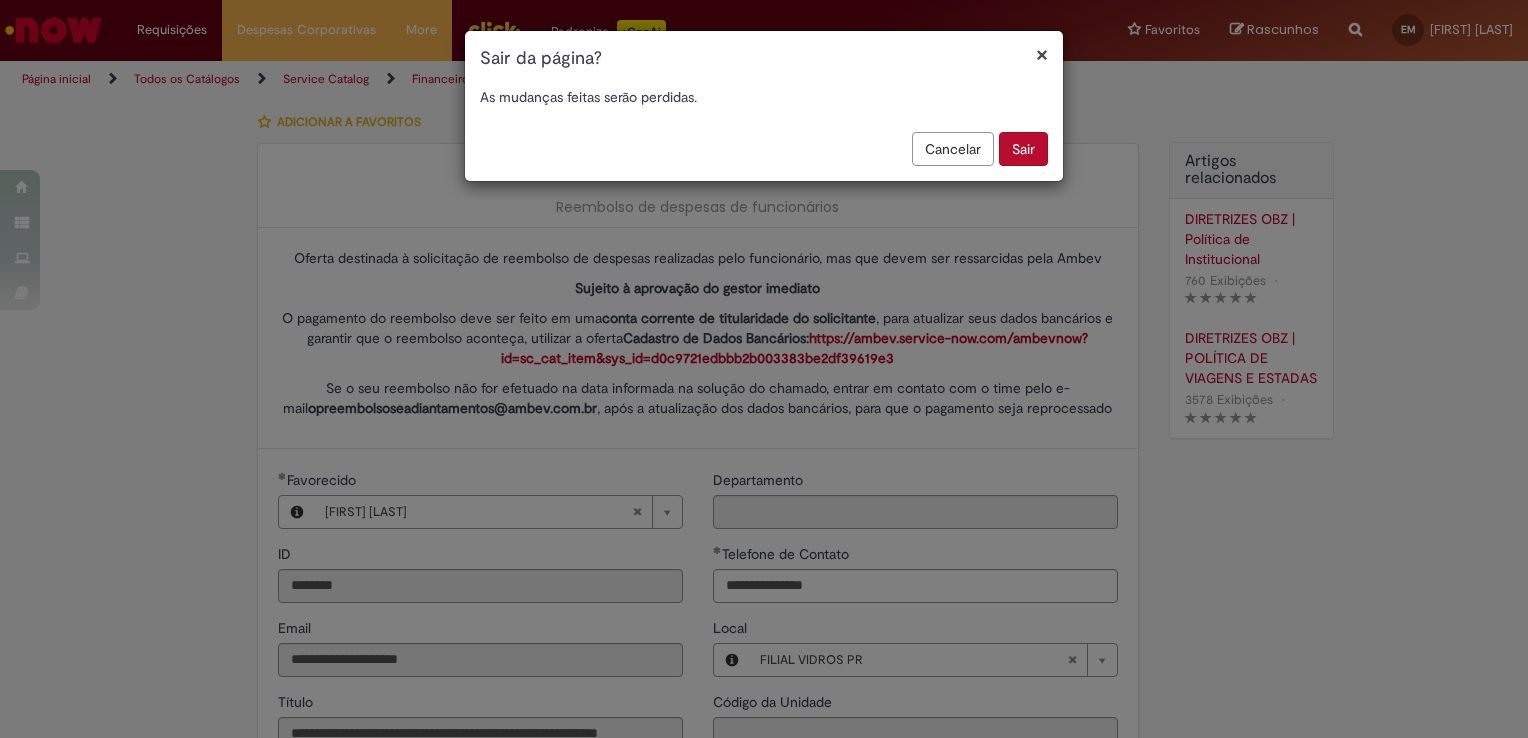 click on "Sair" at bounding box center [1023, 149] 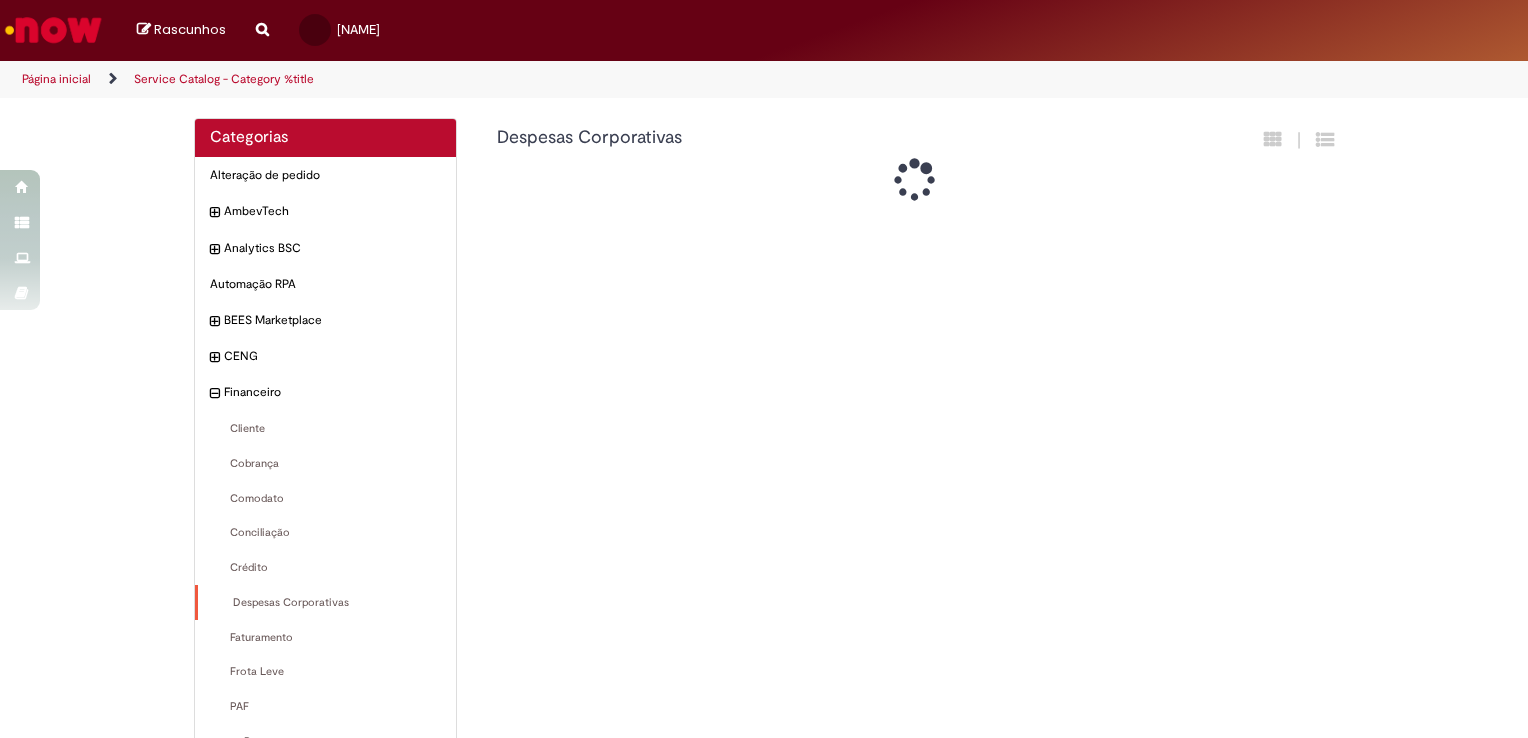 scroll, scrollTop: 0, scrollLeft: 0, axis: both 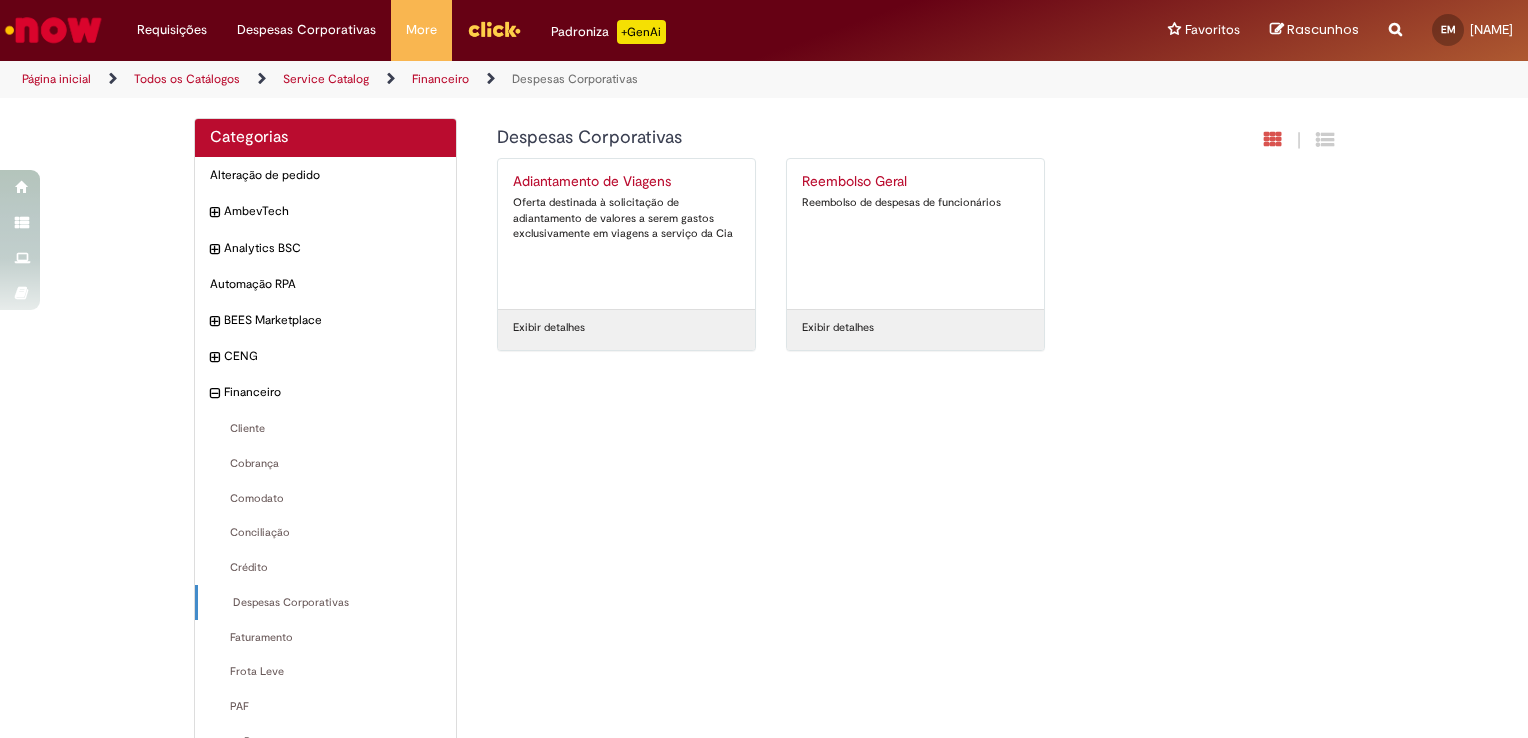 click on "Página inicial" at bounding box center (56, 79) 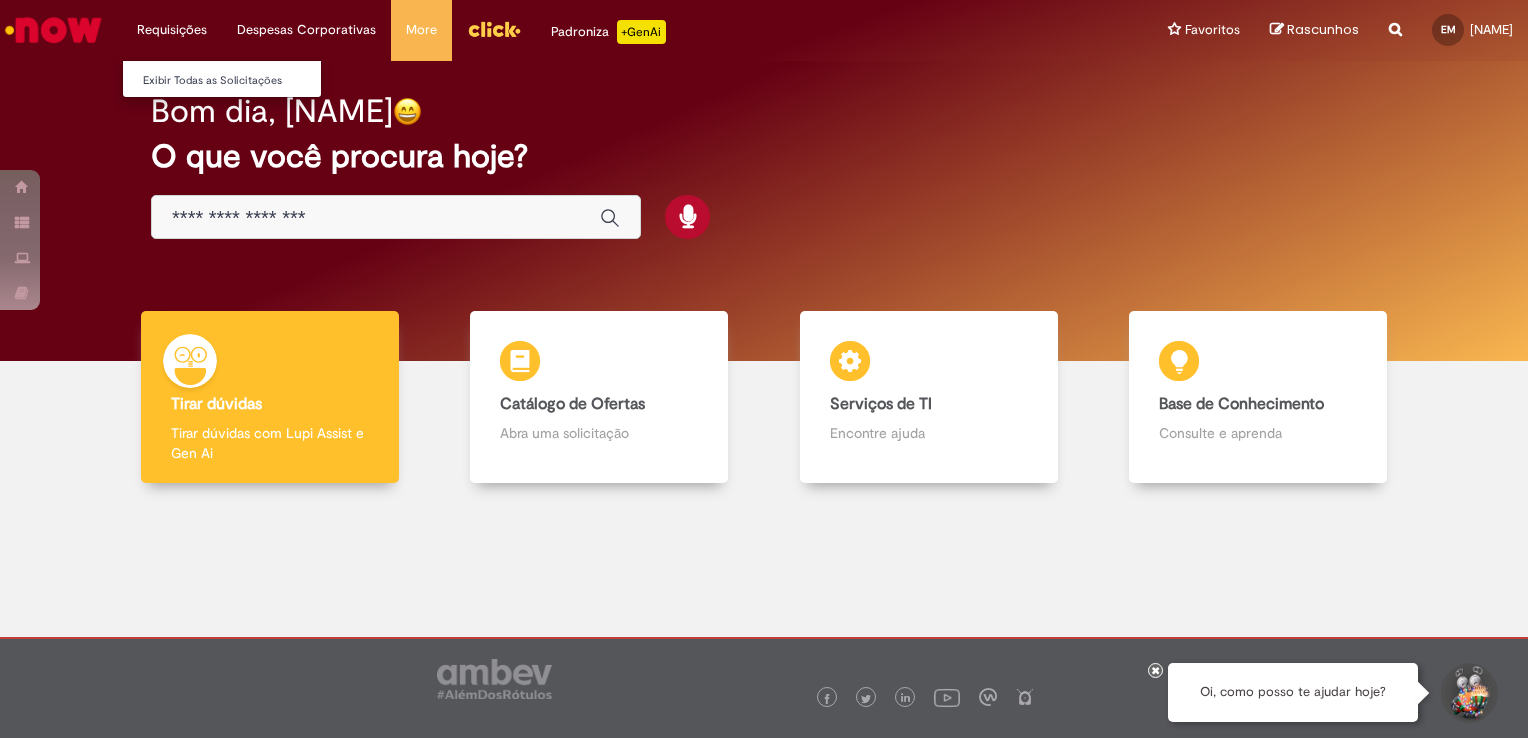 click on "Requisições
Exibir Todas as Solicitações" at bounding box center [172, 30] 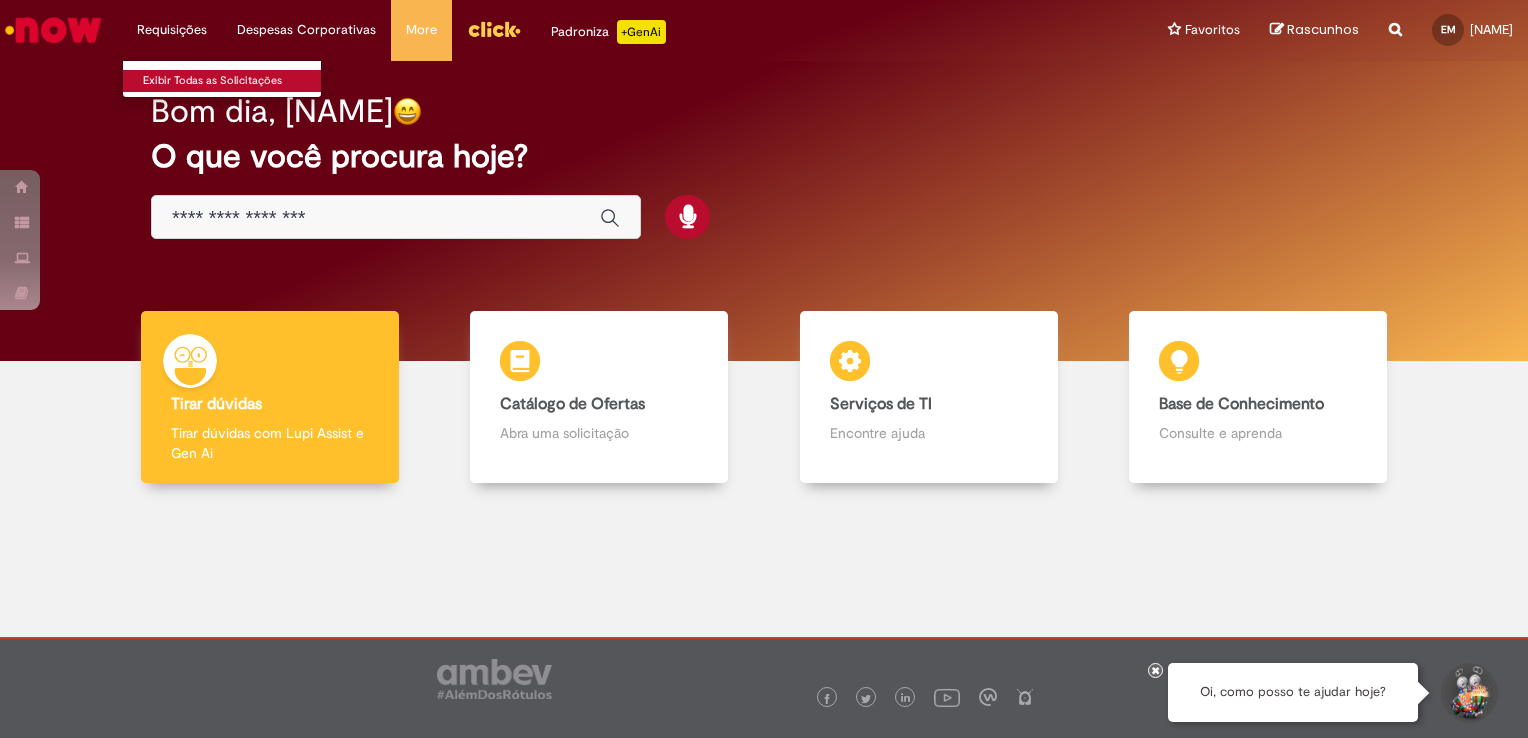 click on "Exibir Todas as Solicitações" at bounding box center [233, 81] 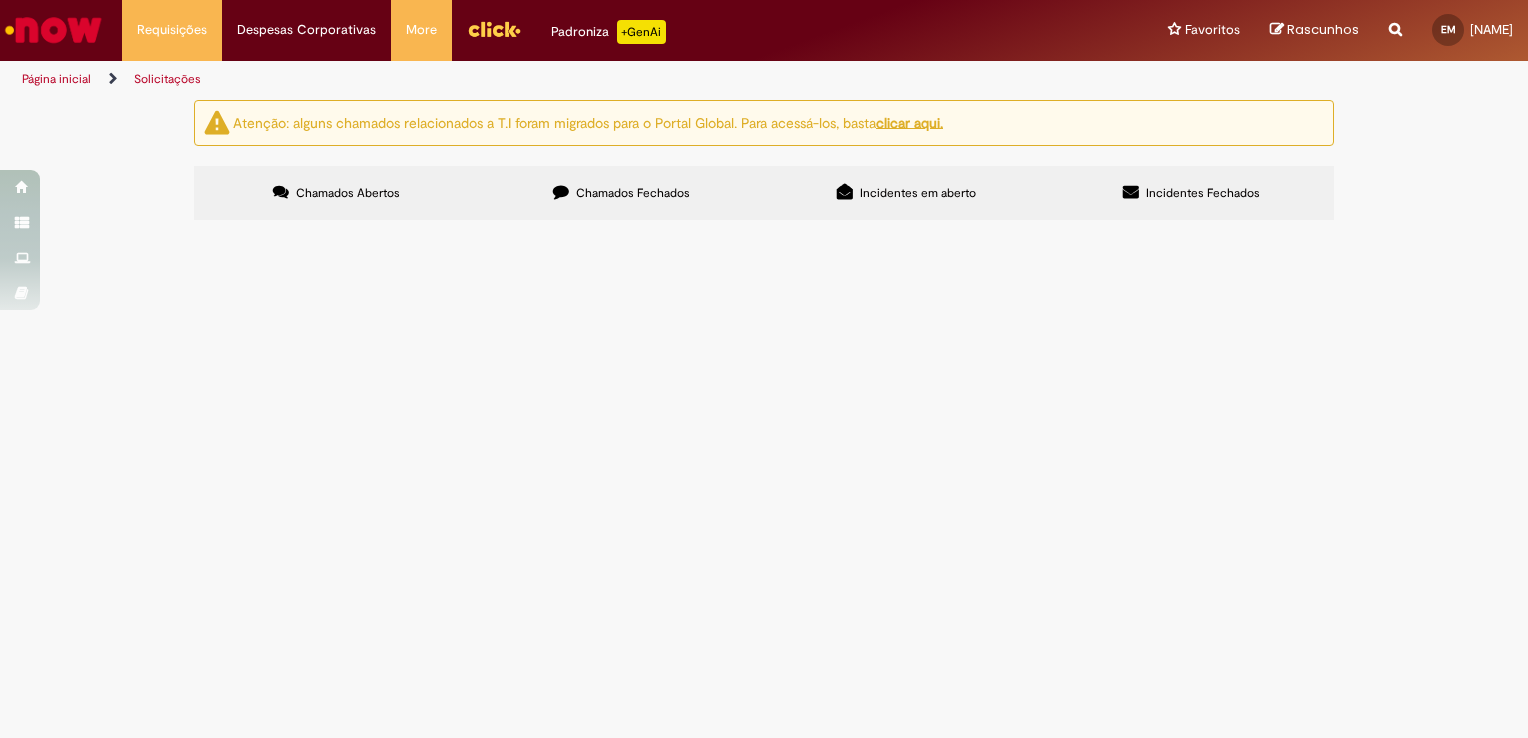 click on "Chamados Fechados" at bounding box center [621, 193] 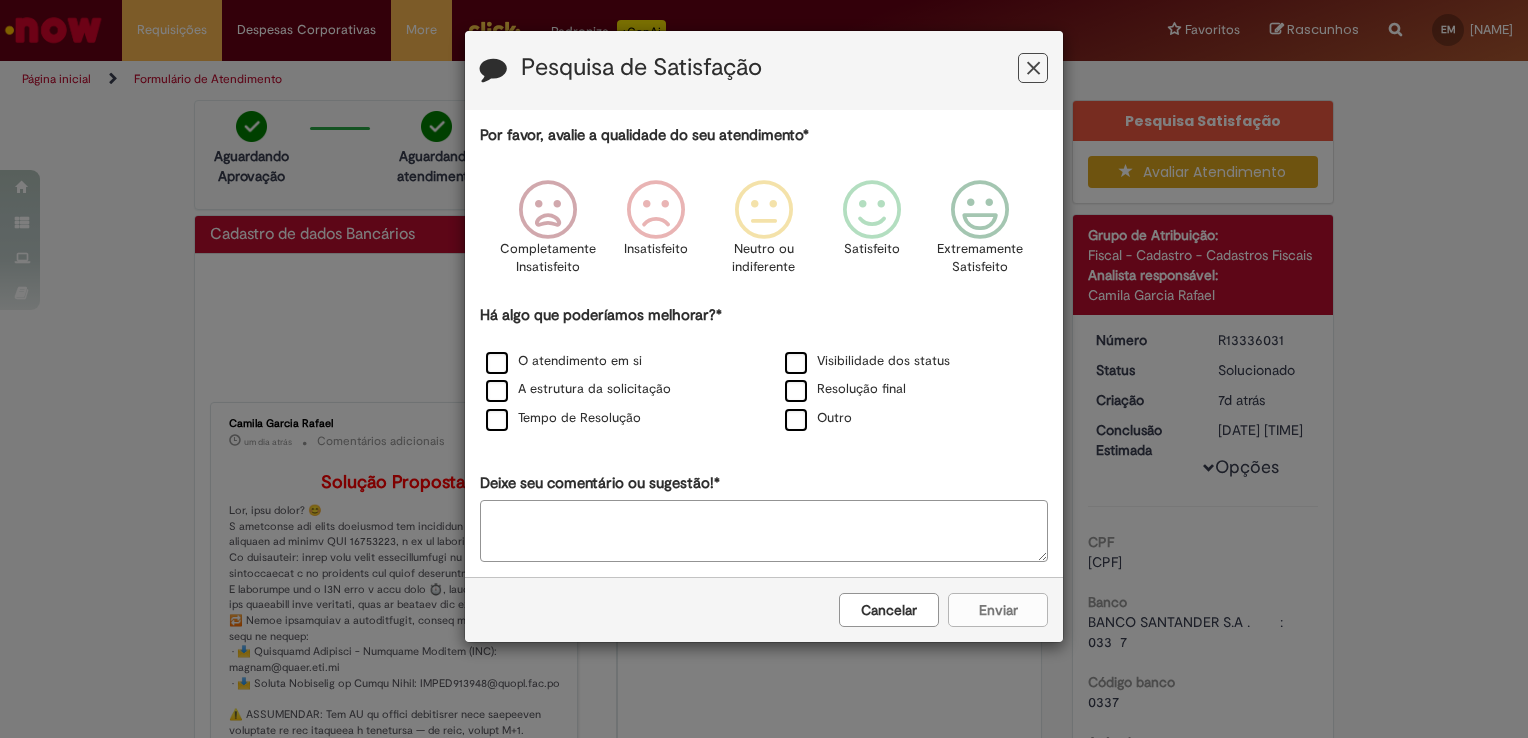 click at bounding box center [1033, 68] 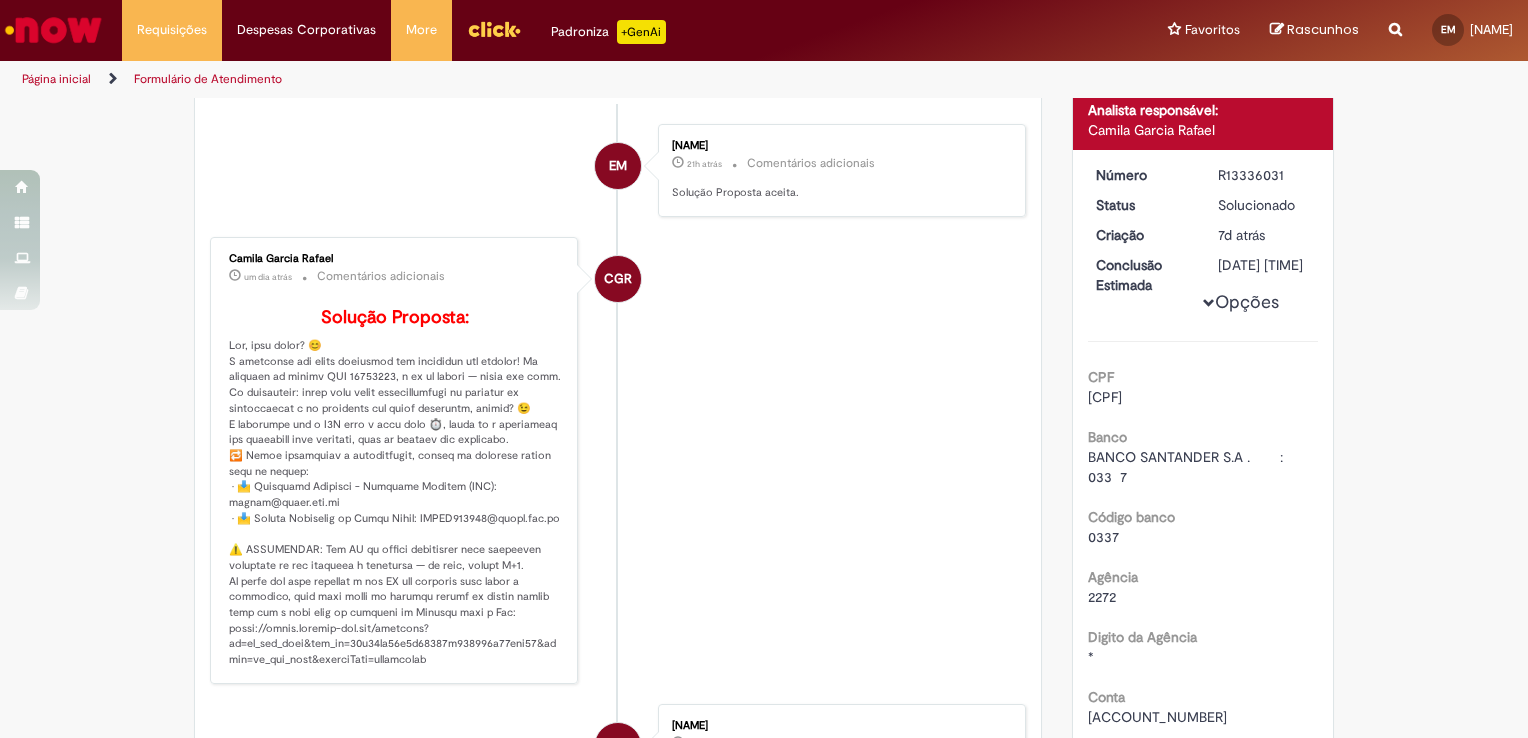 scroll, scrollTop: 600, scrollLeft: 0, axis: vertical 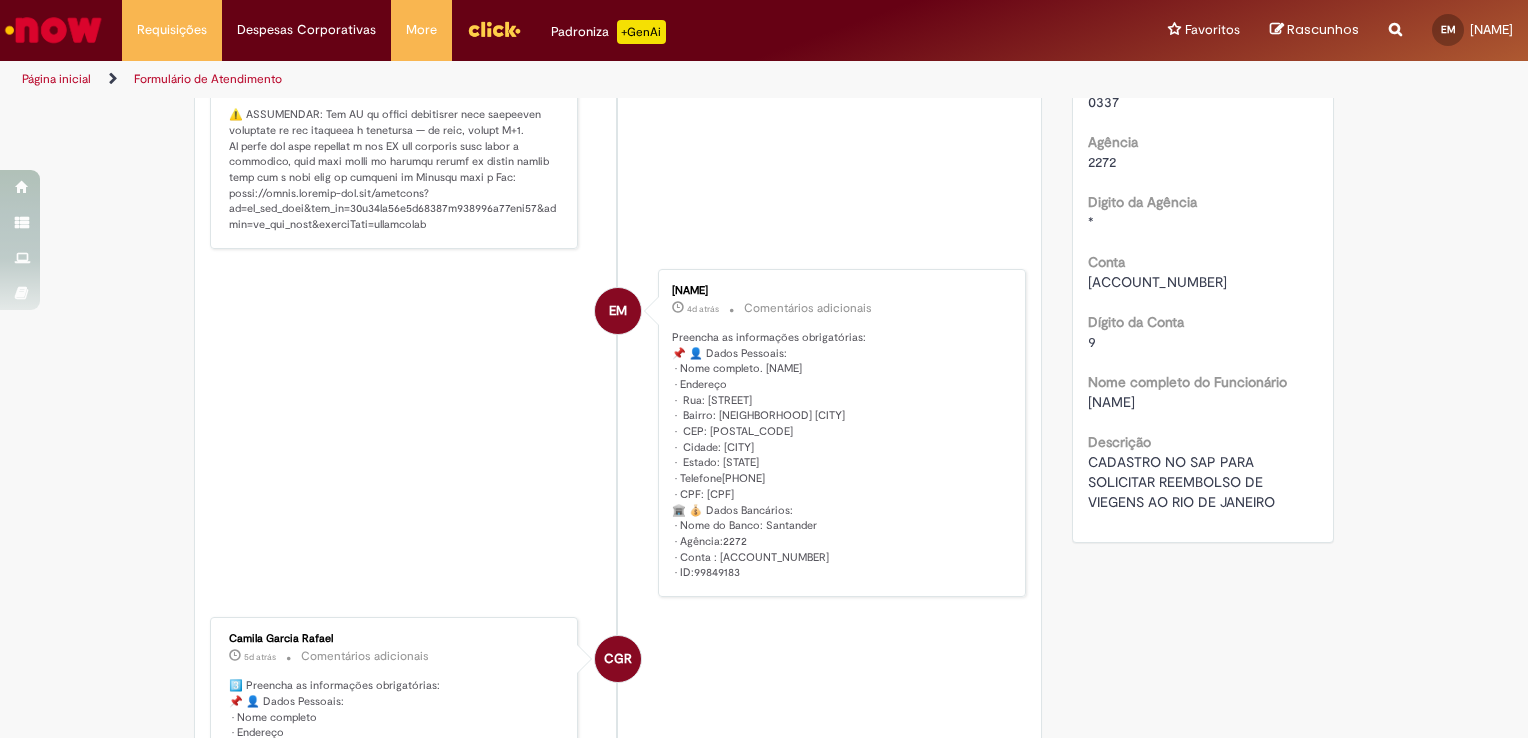 click on "Solução Proposta:" at bounding box center [395, 53] 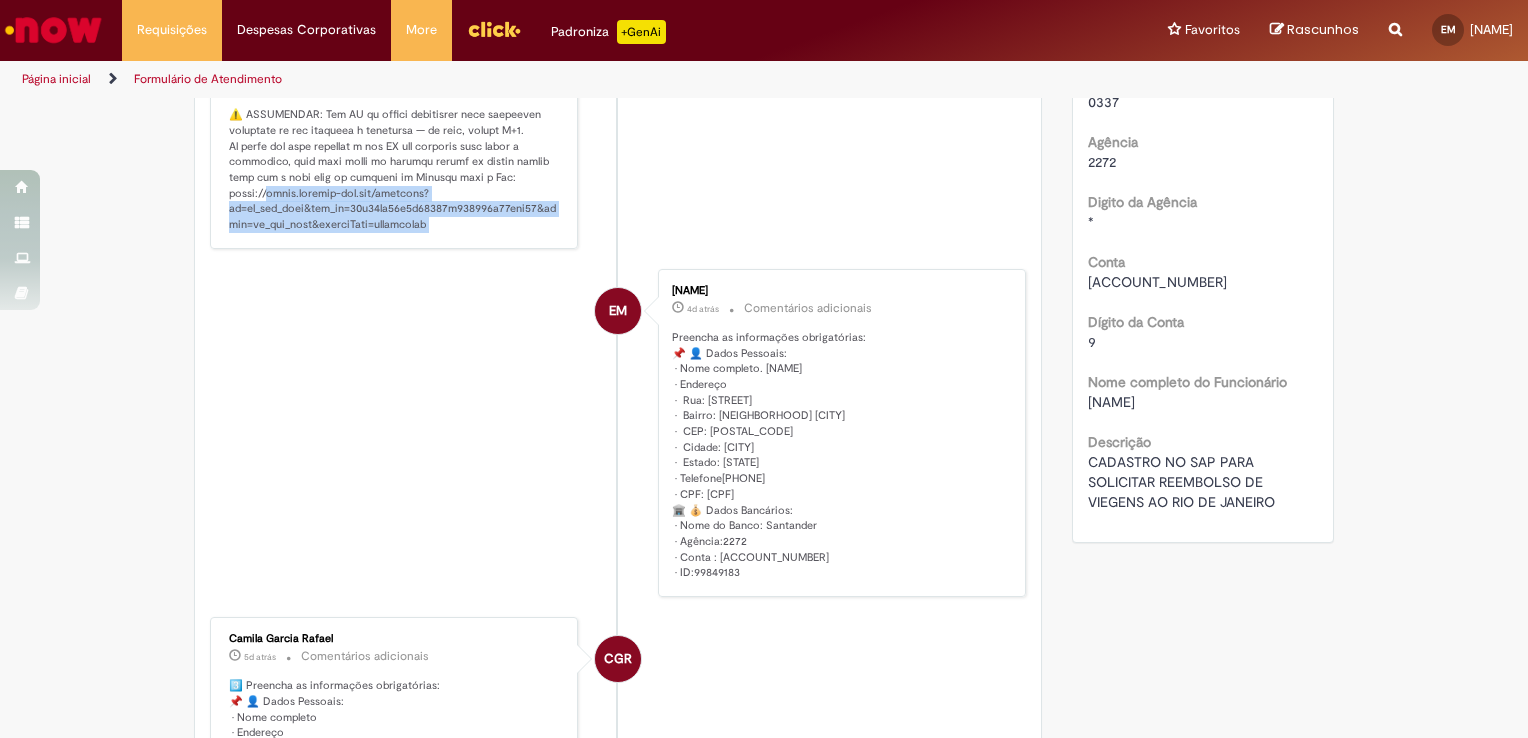 click on "Solução Proposta:" at bounding box center [395, 53] 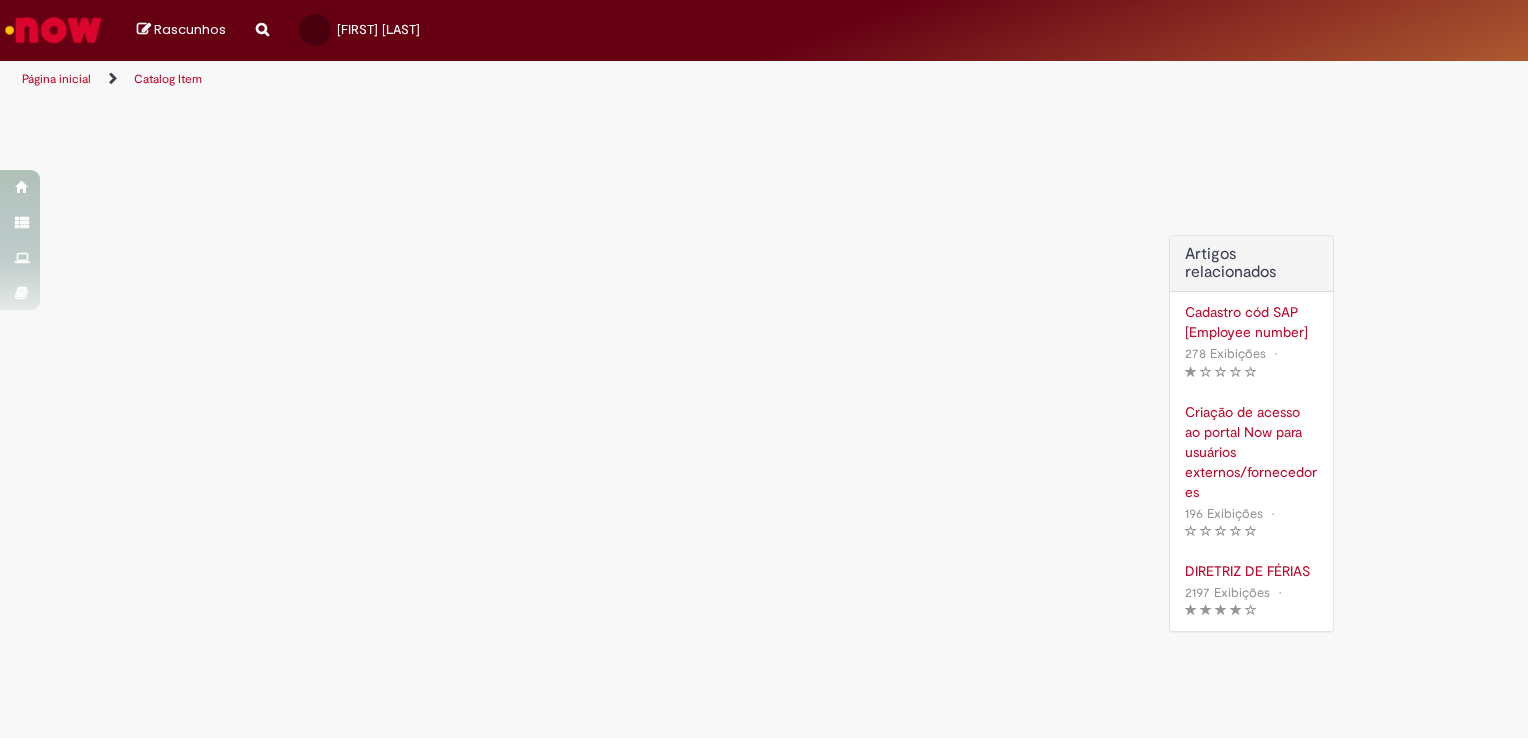 scroll, scrollTop: 0, scrollLeft: 0, axis: both 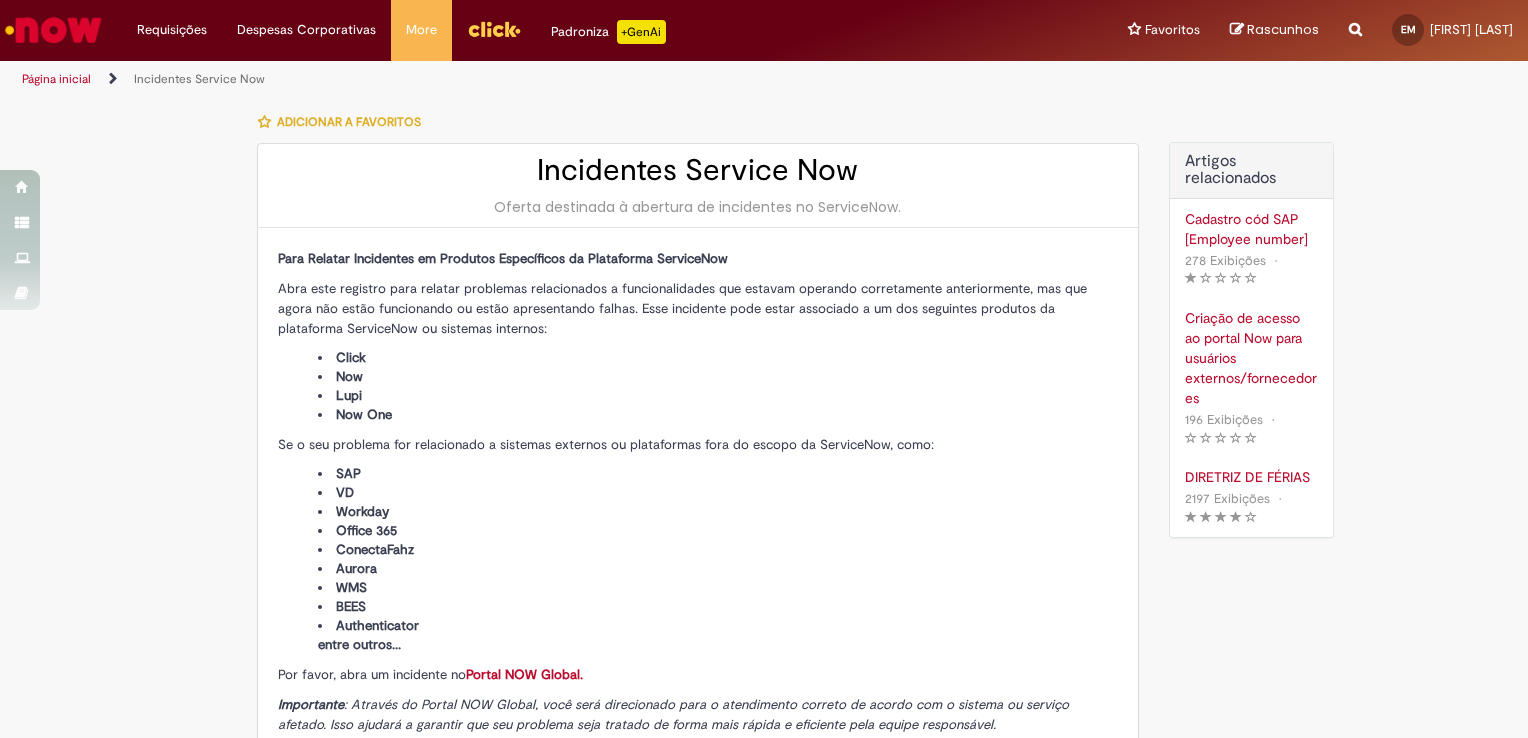type on "**********" 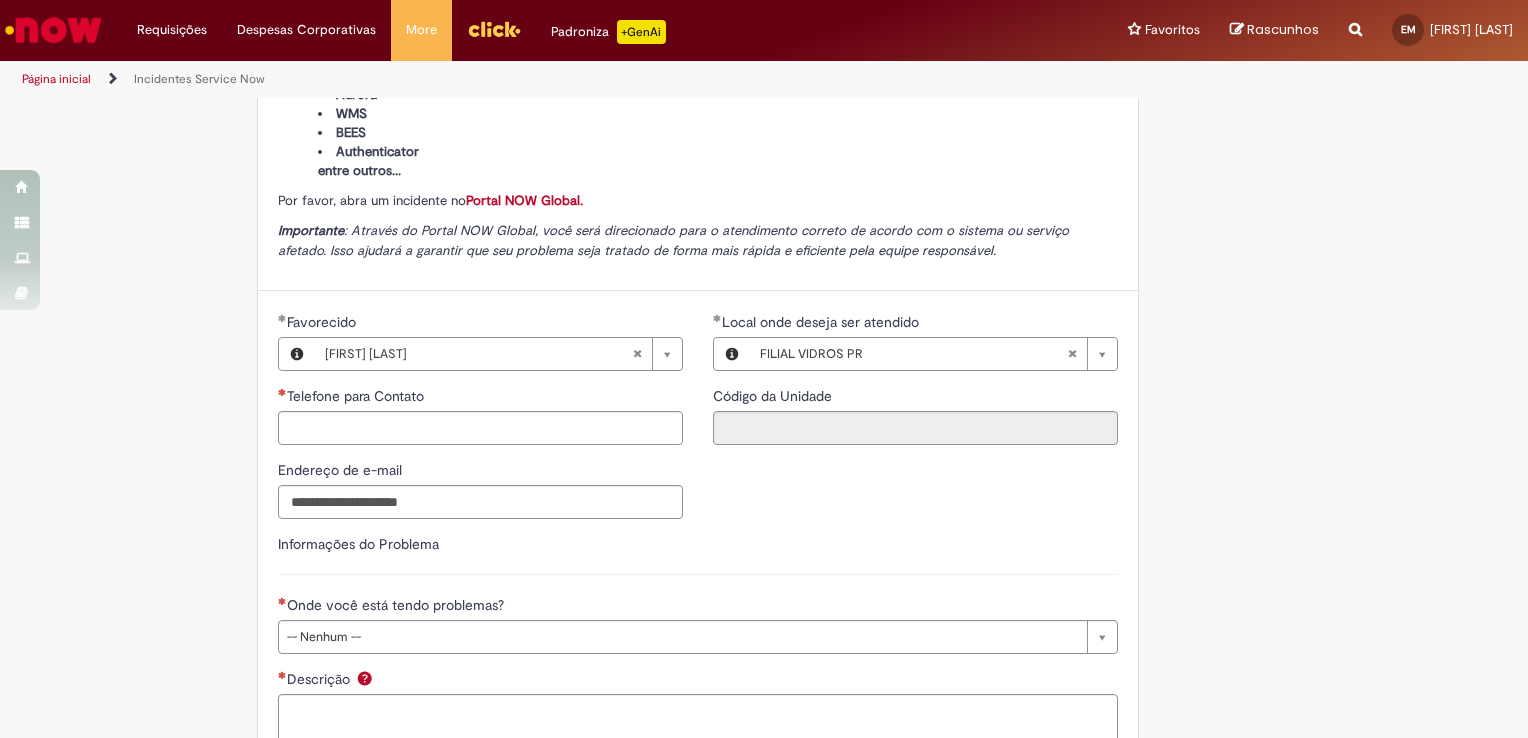 scroll, scrollTop: 556, scrollLeft: 0, axis: vertical 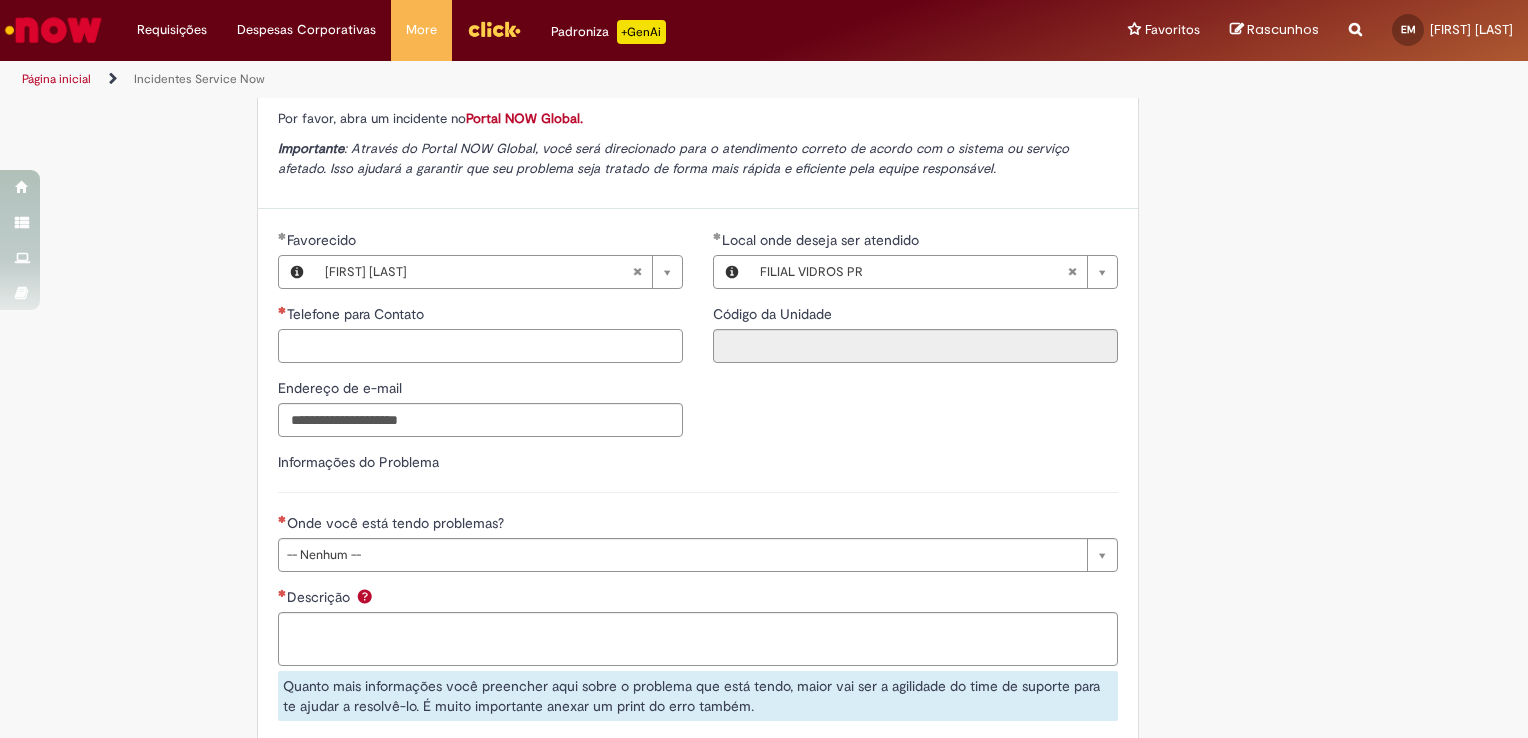 click on "Telefone para Contato" at bounding box center [480, 346] 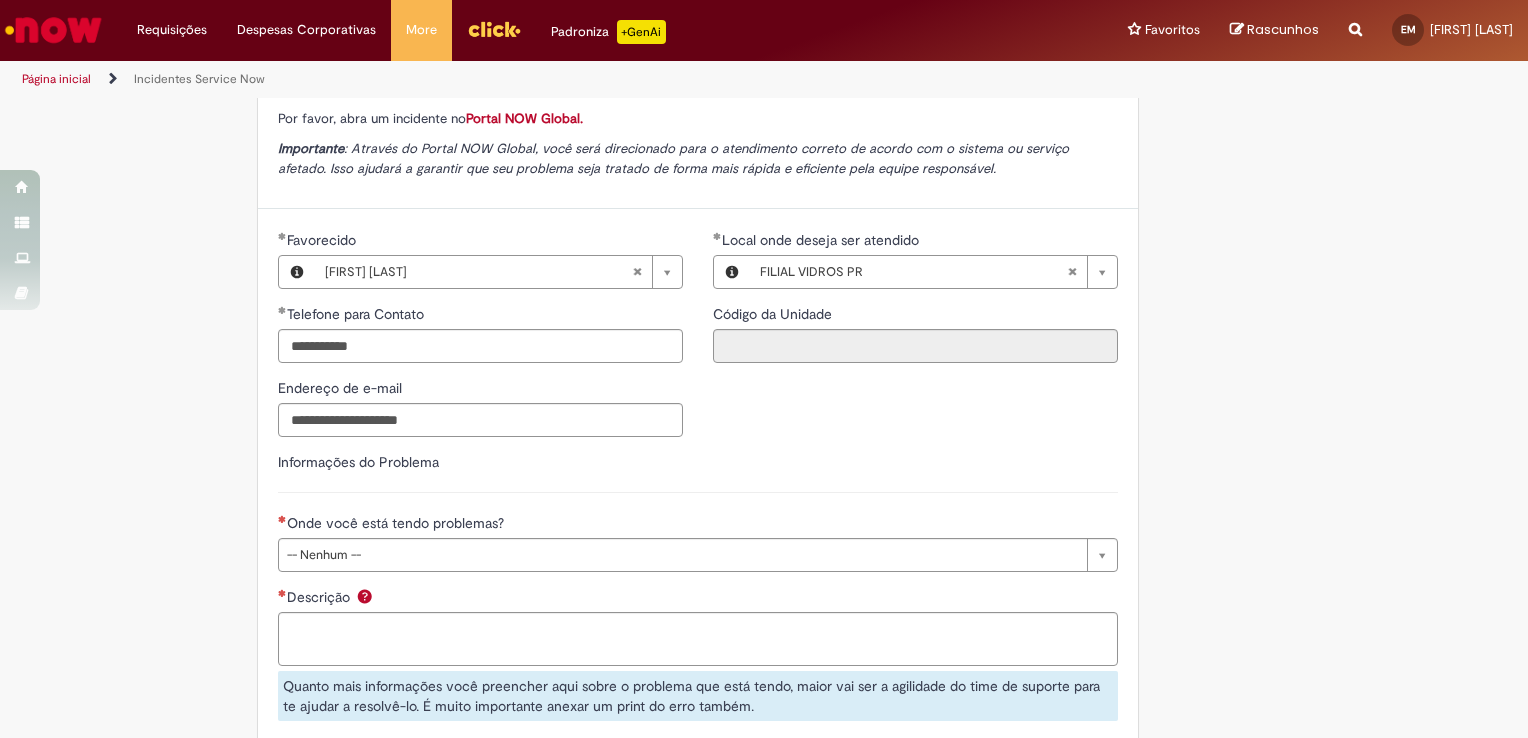 type on "**********" 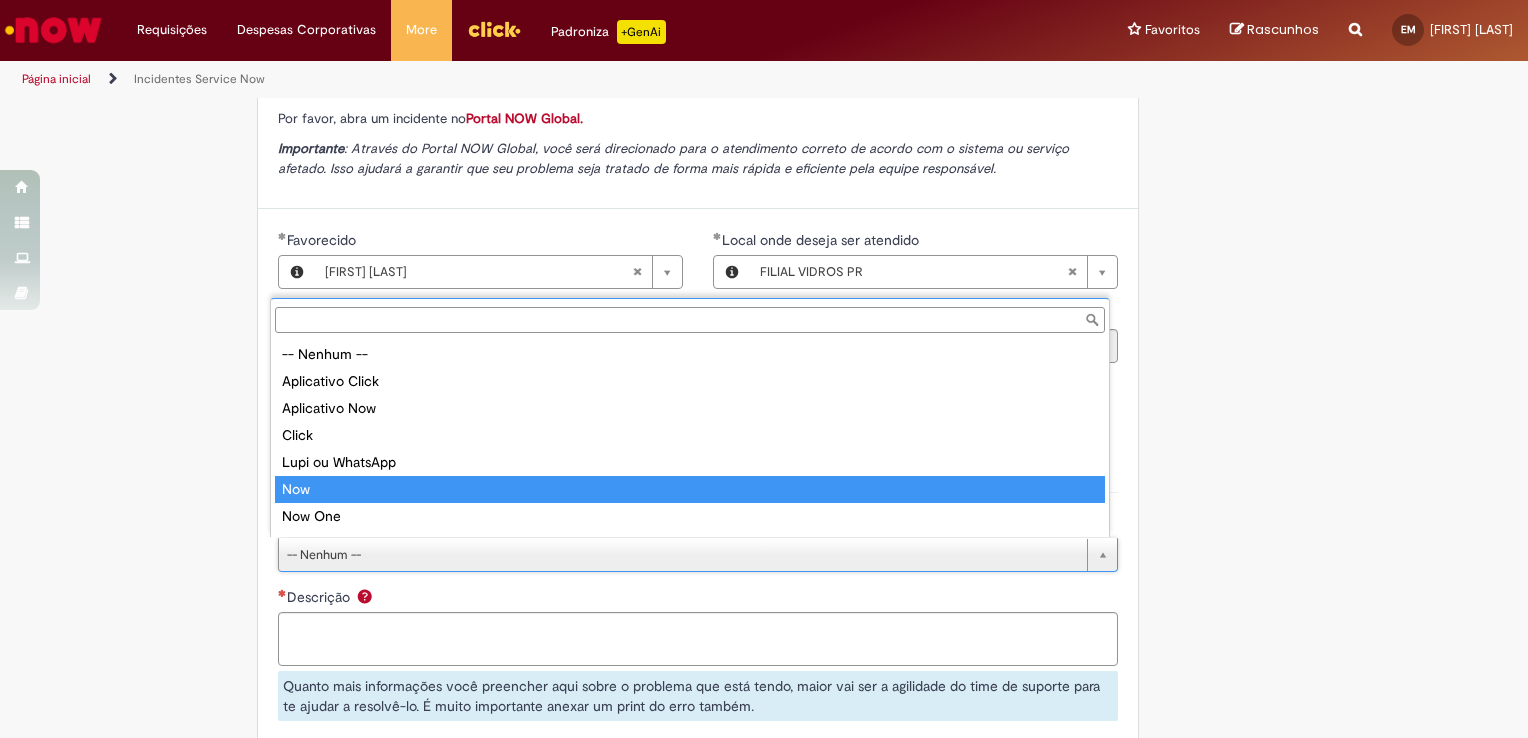 type on "***" 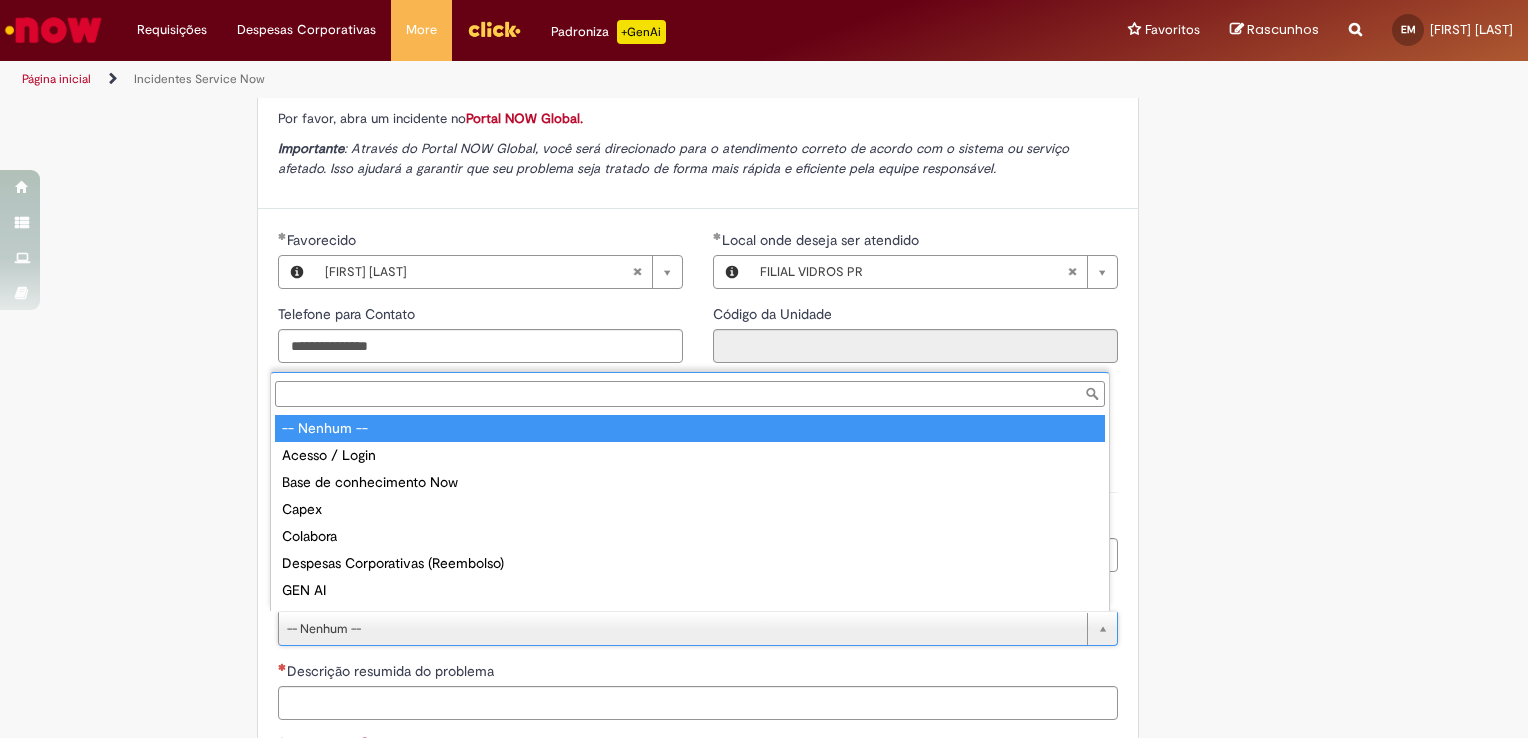 scroll, scrollTop: 16, scrollLeft: 0, axis: vertical 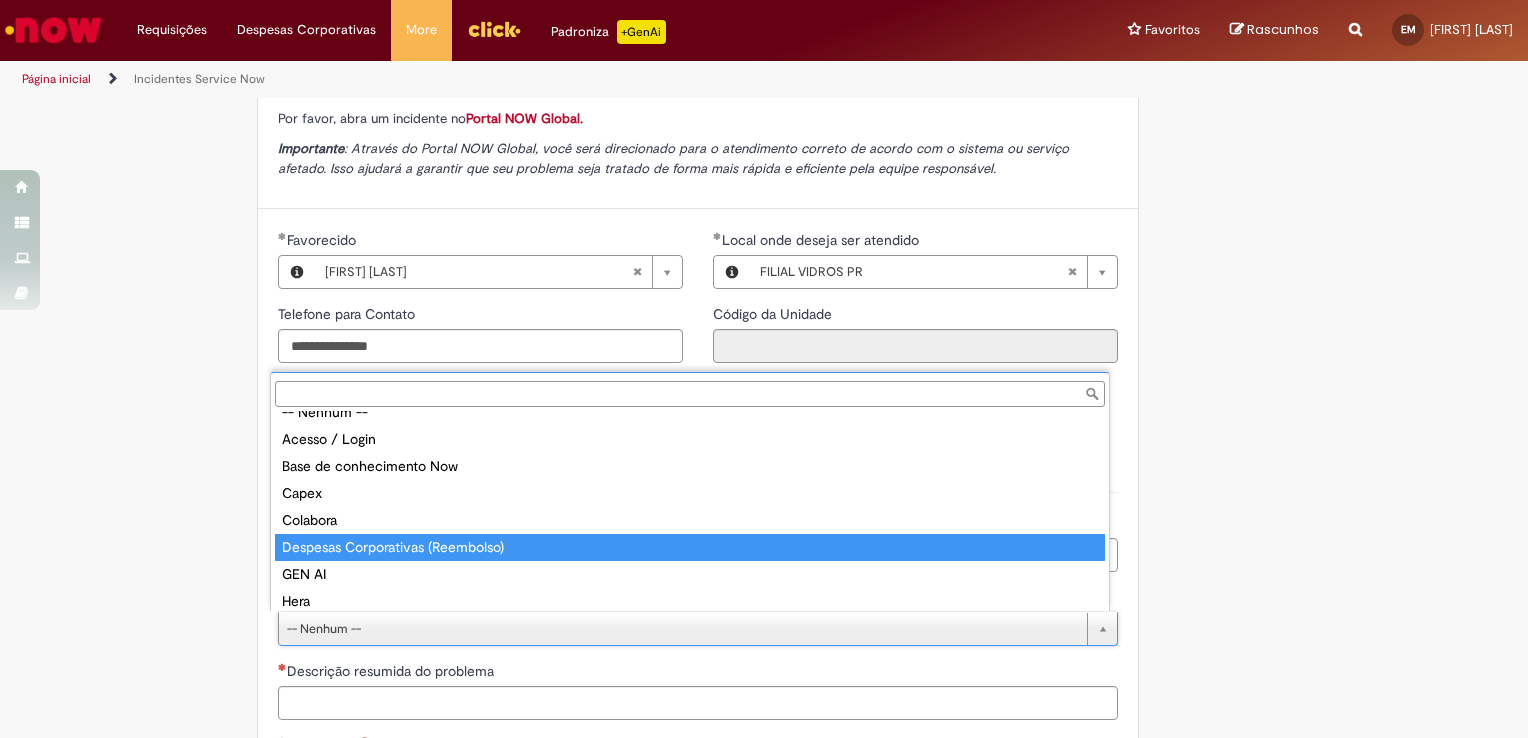 type on "**********" 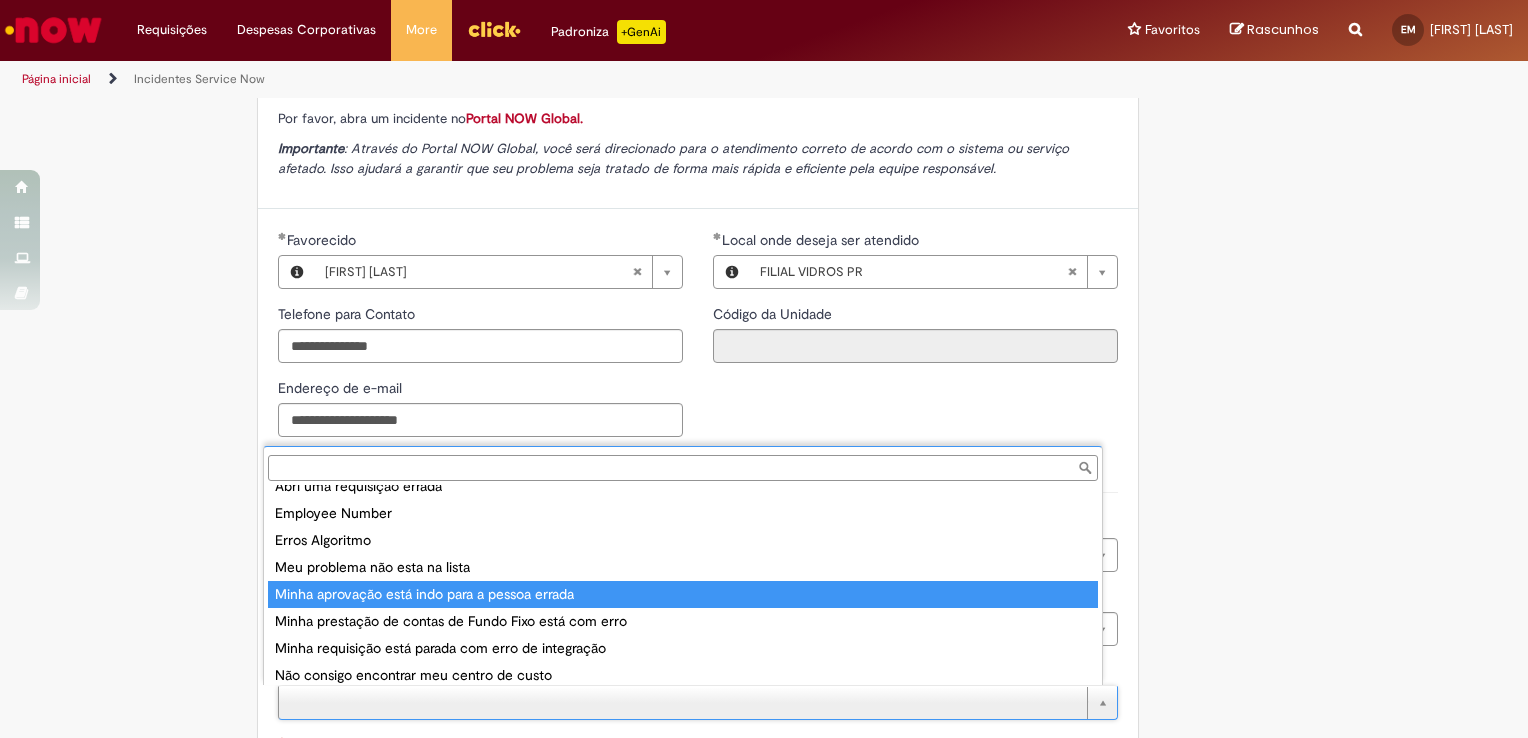 scroll, scrollTop: 266, scrollLeft: 0, axis: vertical 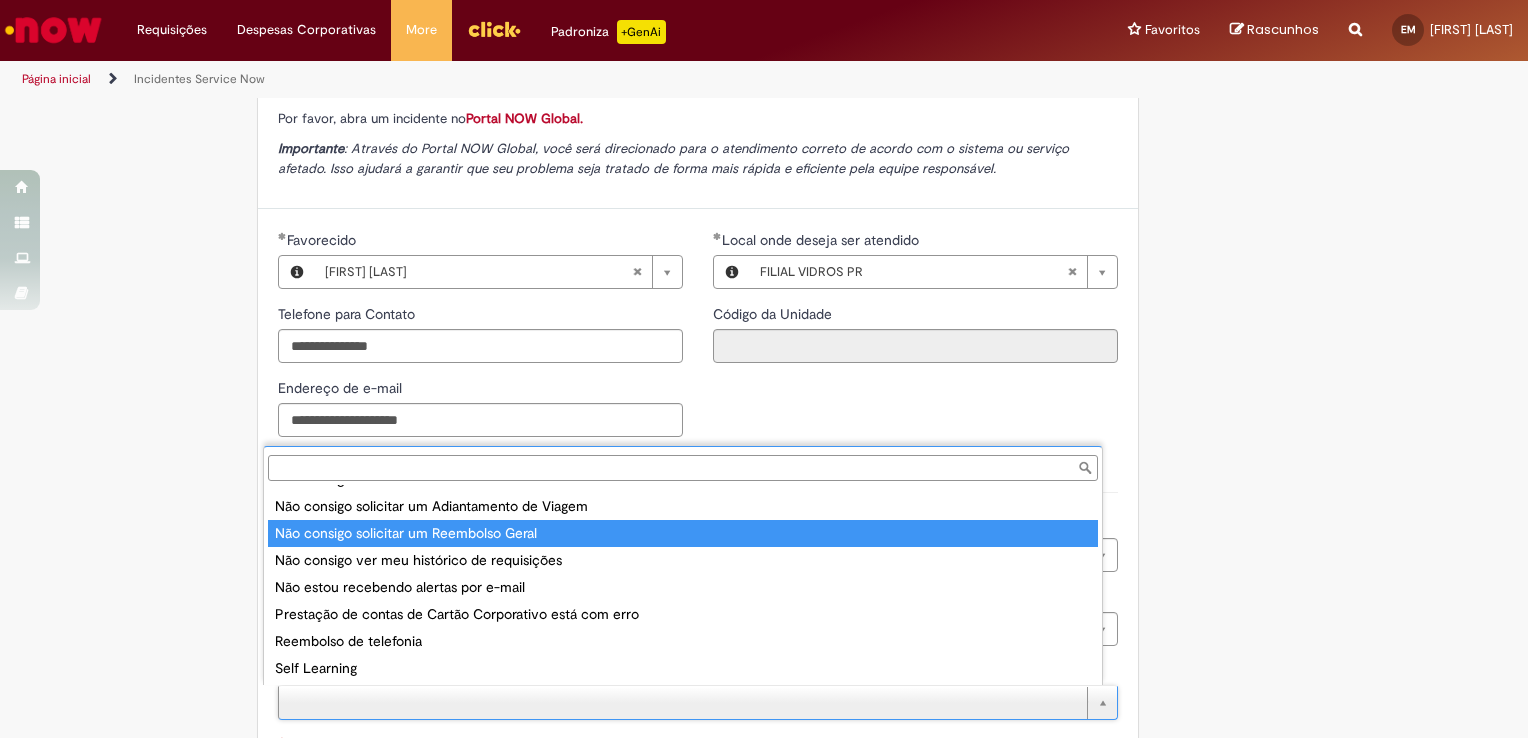 type on "**********" 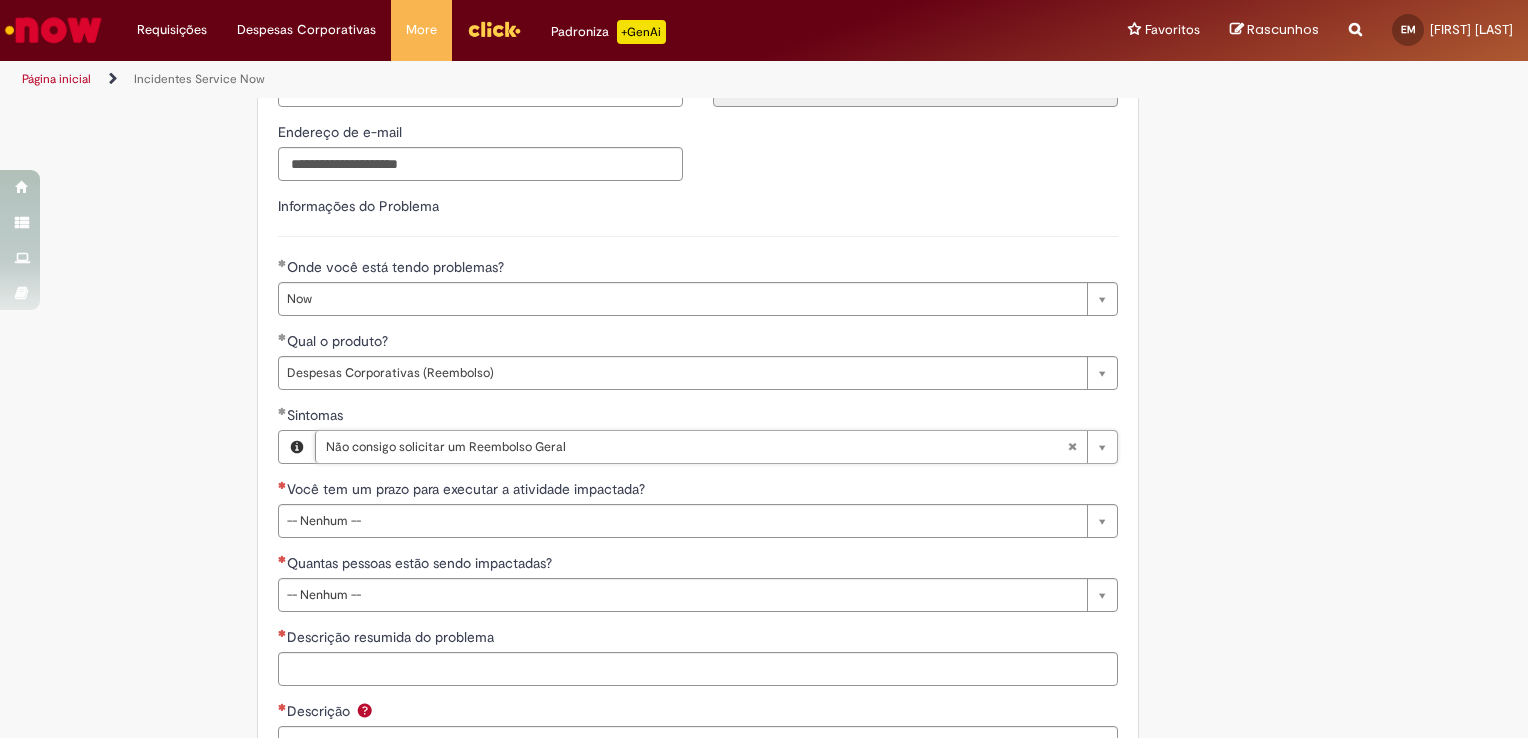 scroll, scrollTop: 856, scrollLeft: 0, axis: vertical 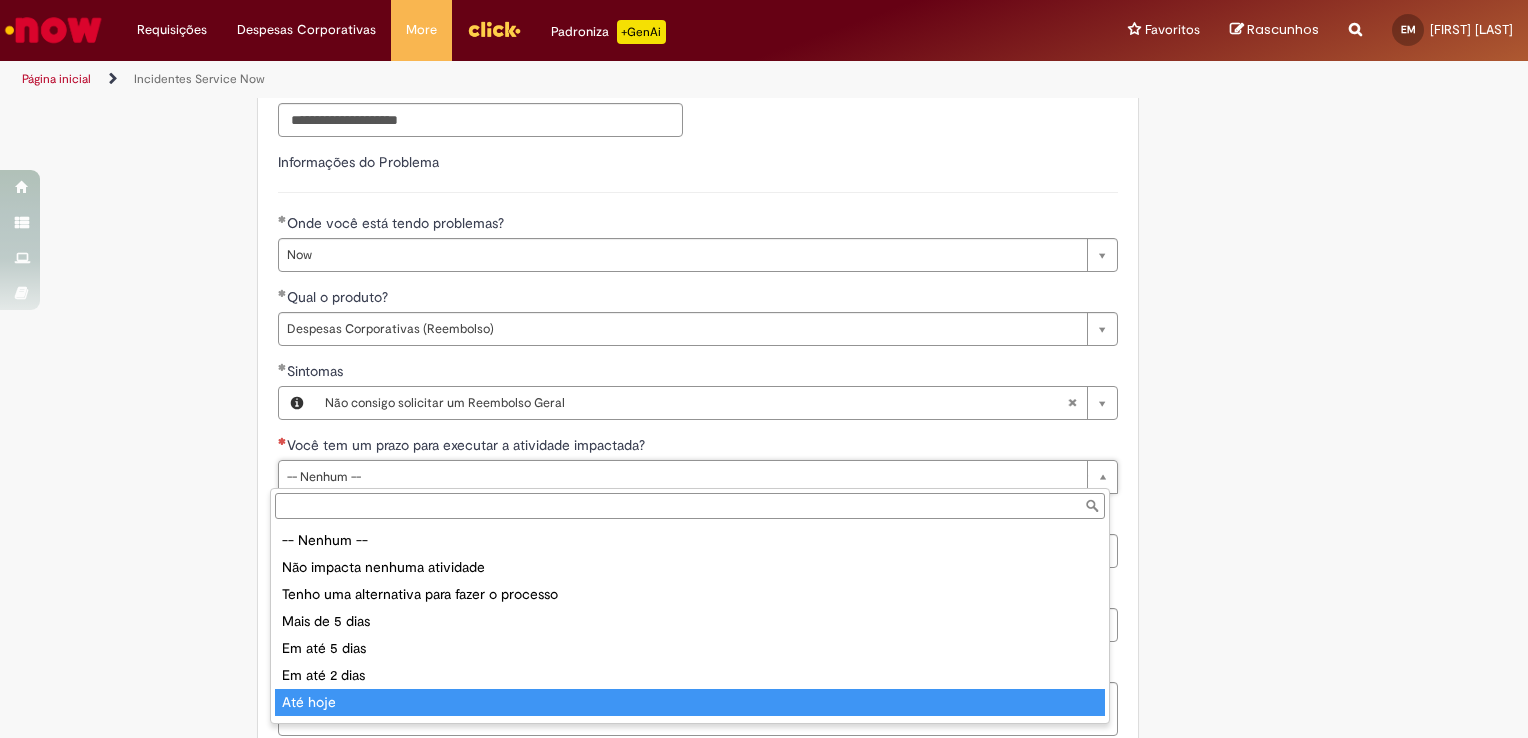 type on "********" 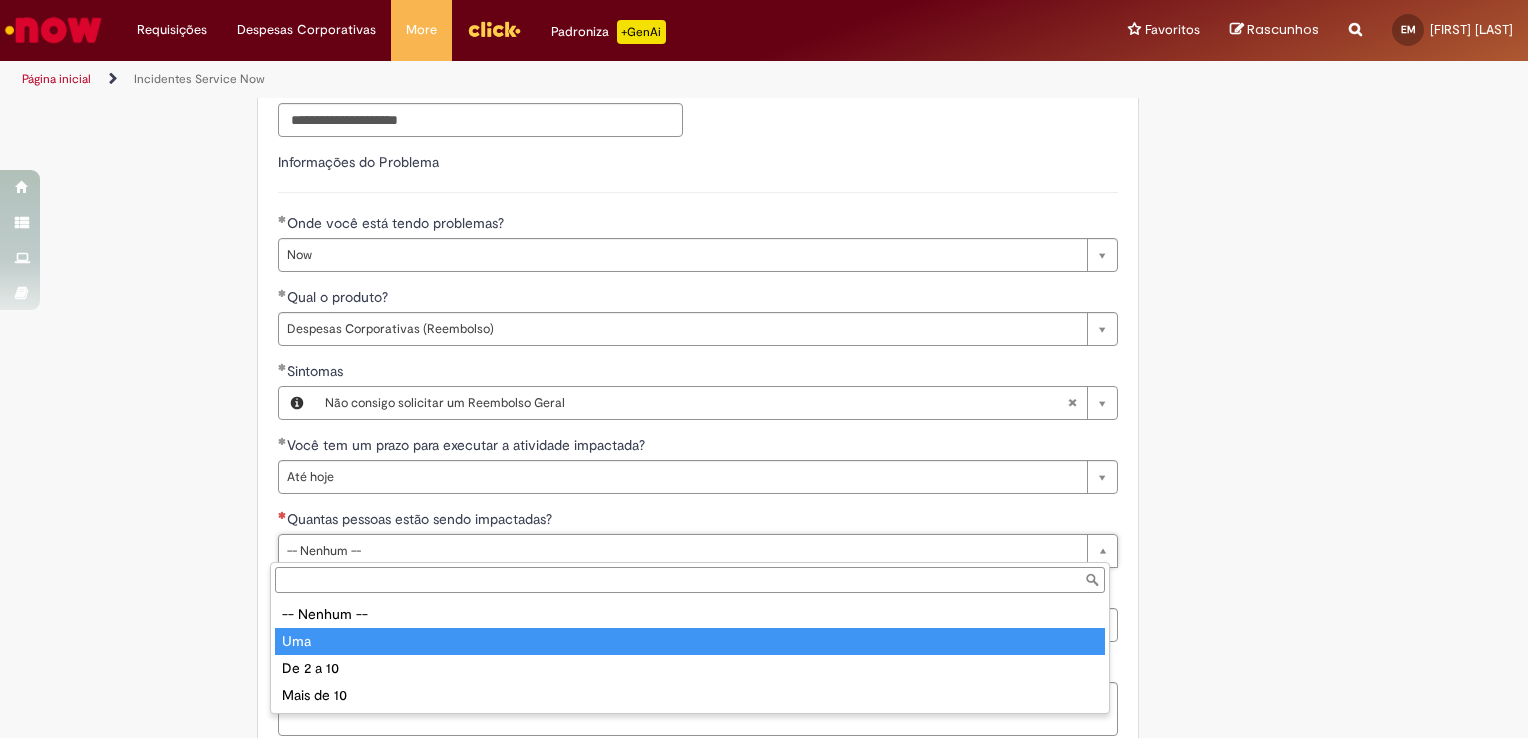 type on "***" 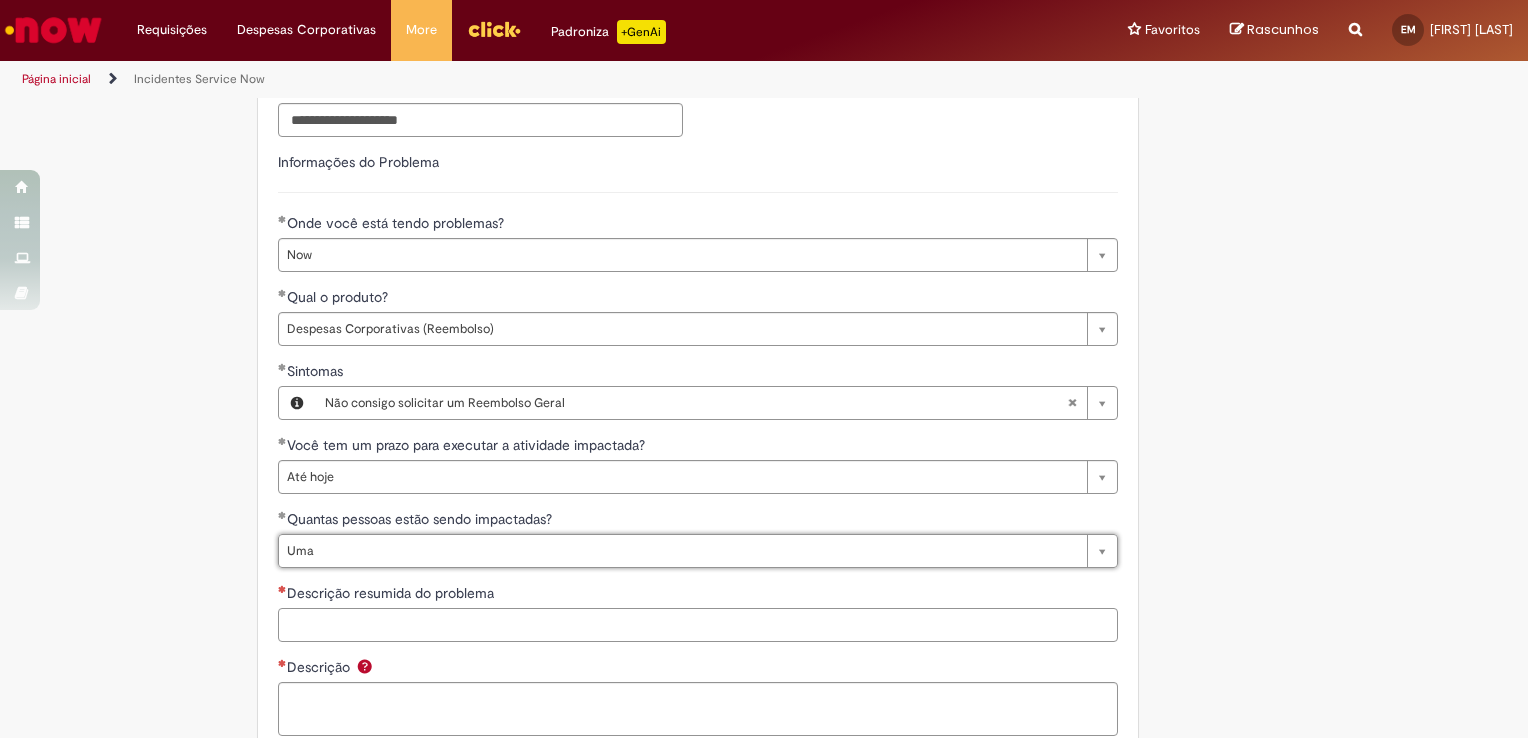 click on "Descrição resumida do problema" at bounding box center [698, 625] 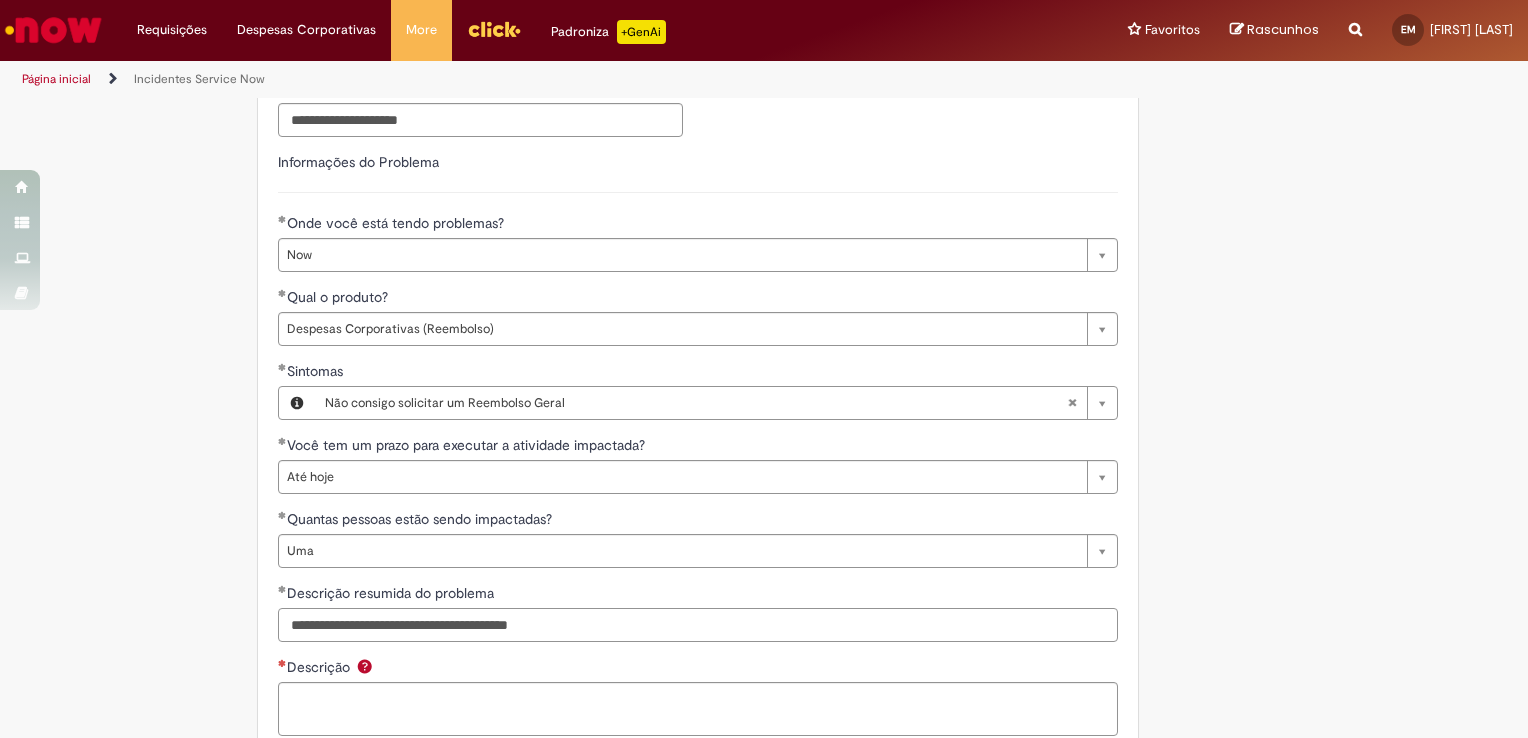 type on "**********" 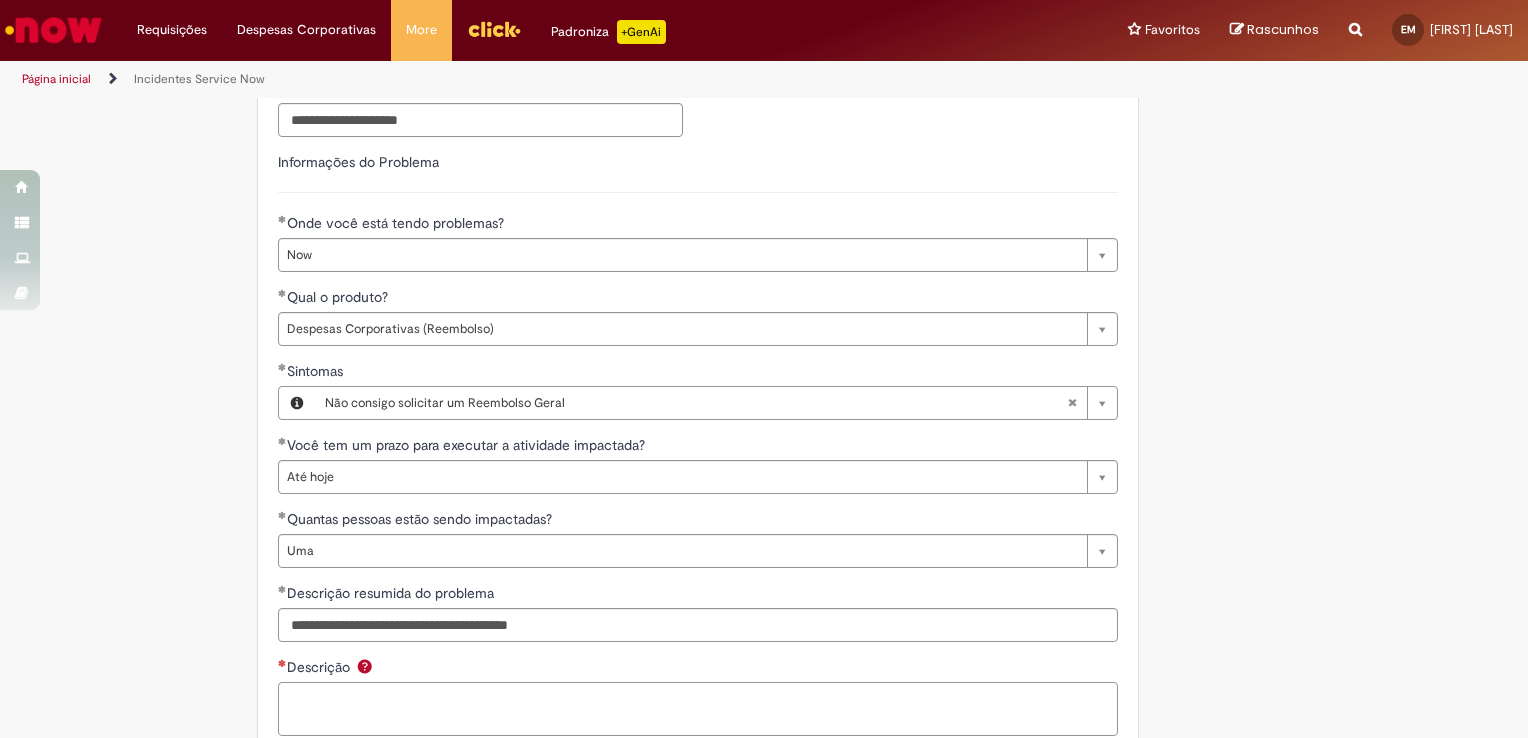 click on "Descrição" at bounding box center (698, 709) 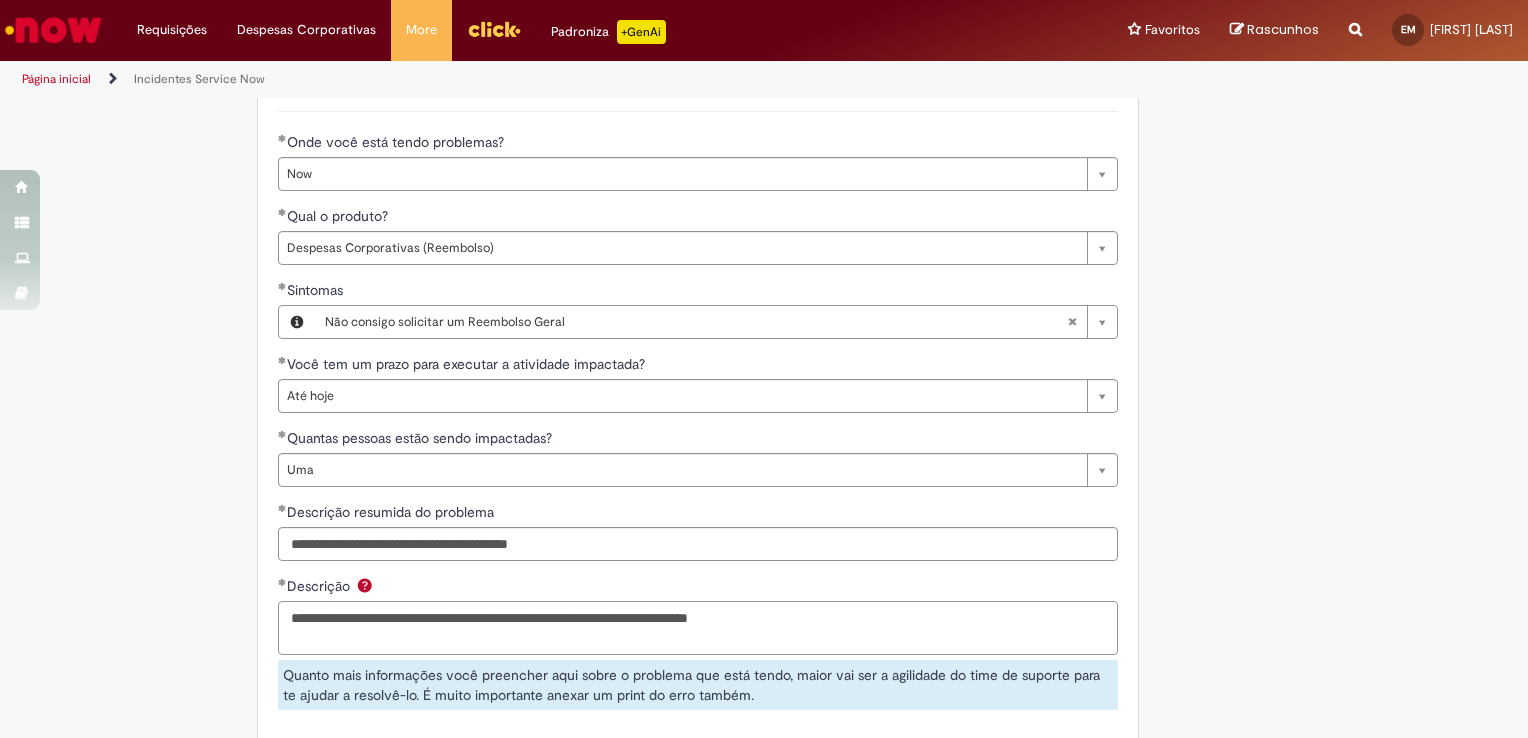 scroll, scrollTop: 1126, scrollLeft: 0, axis: vertical 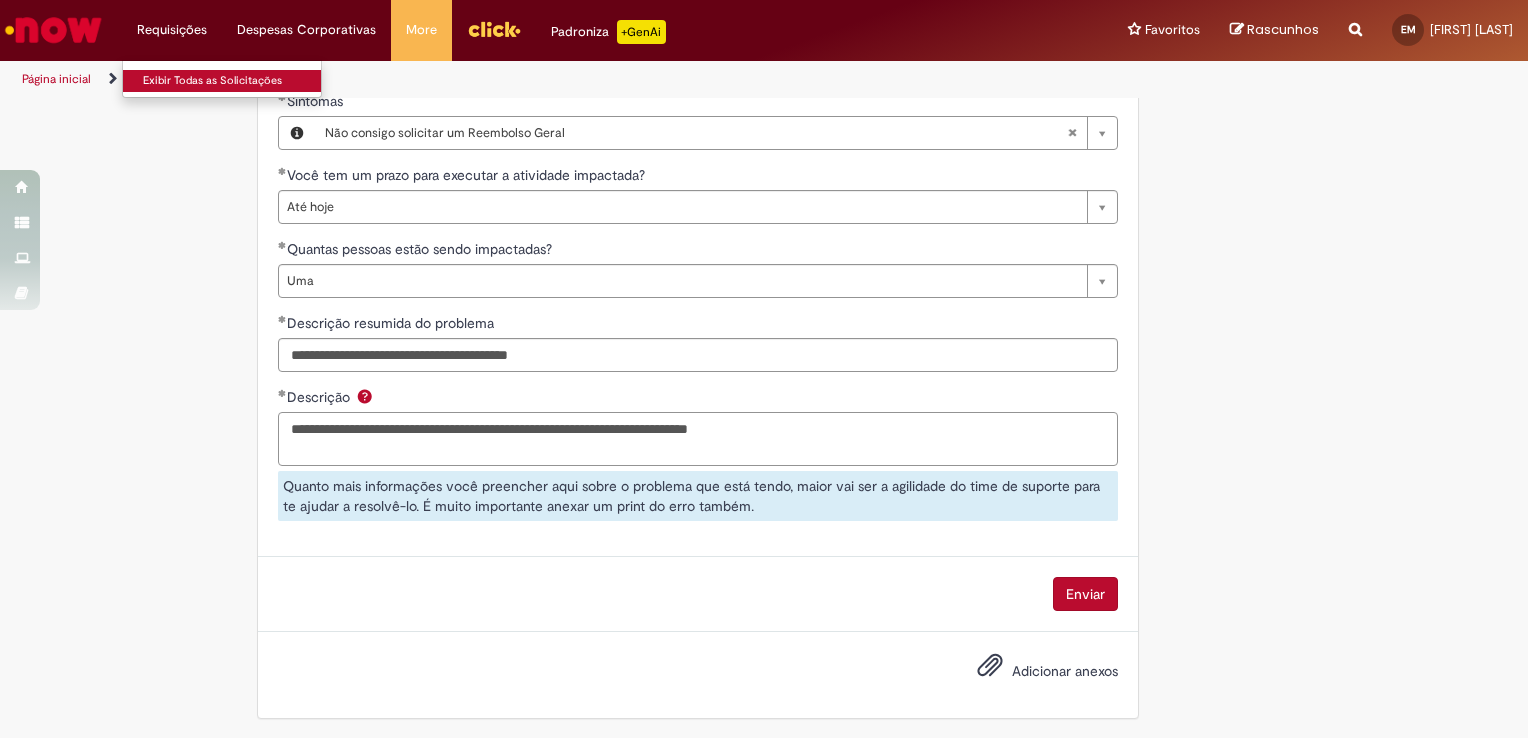 type on "**********" 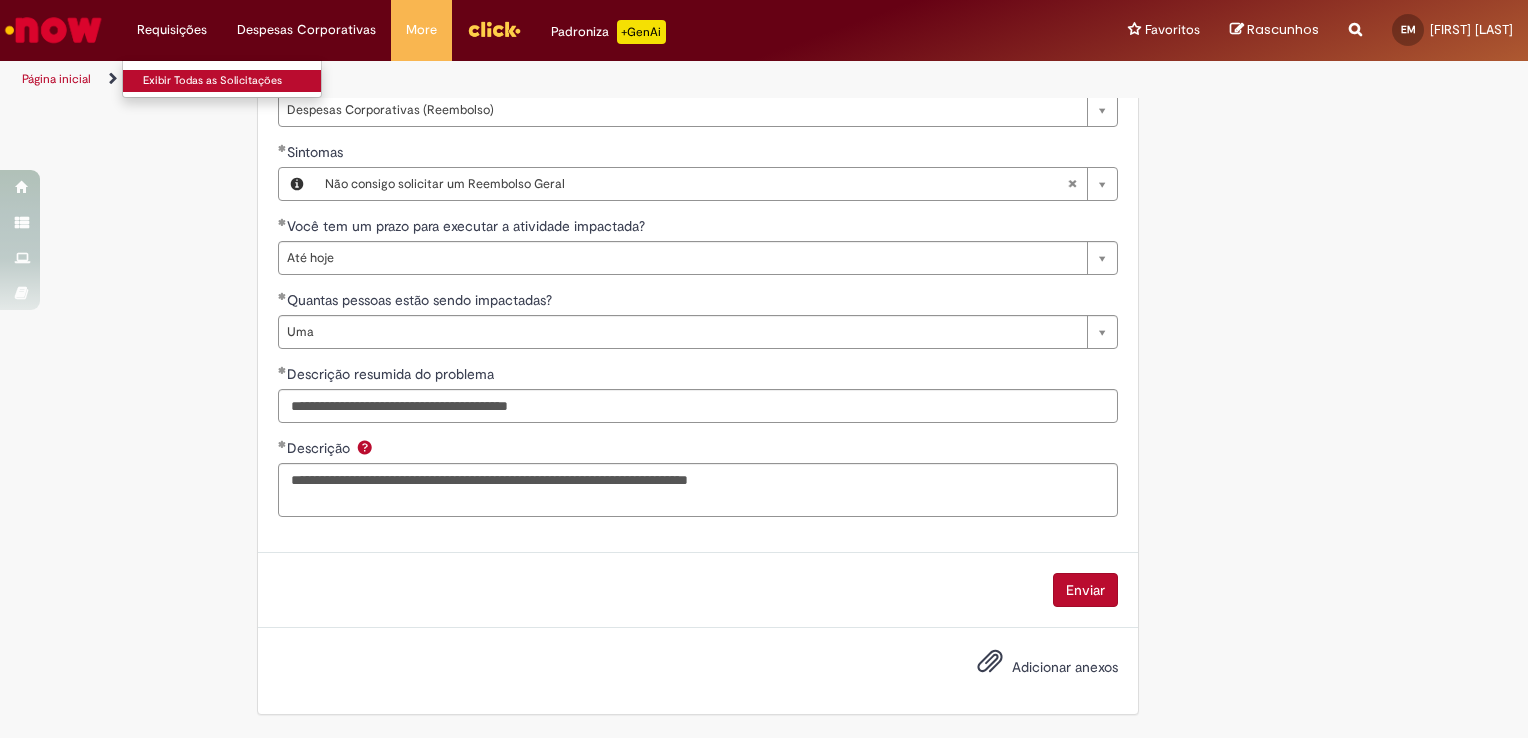 click on "Exibir Todas as Solicitações" at bounding box center (233, 81) 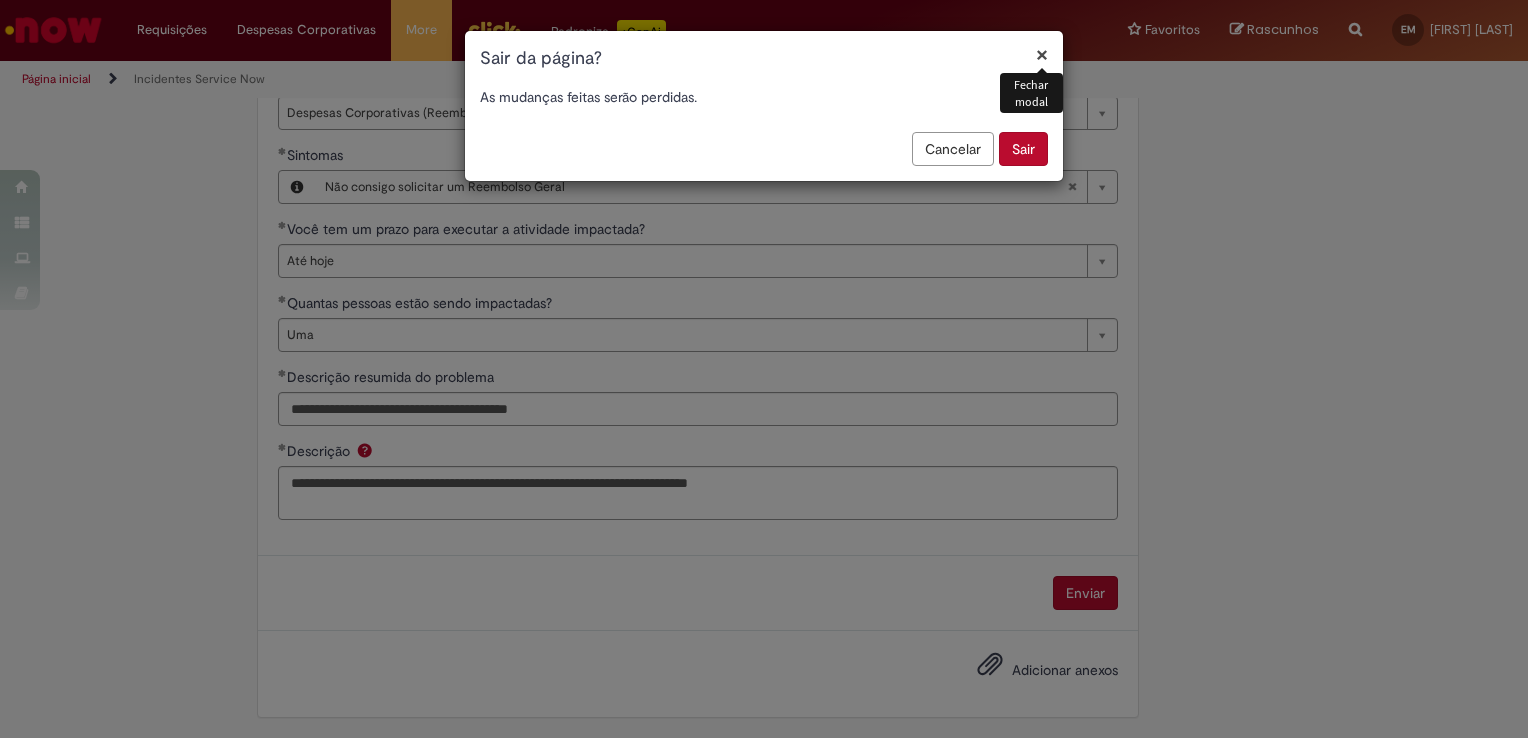 click on "Cancelar" at bounding box center (953, 149) 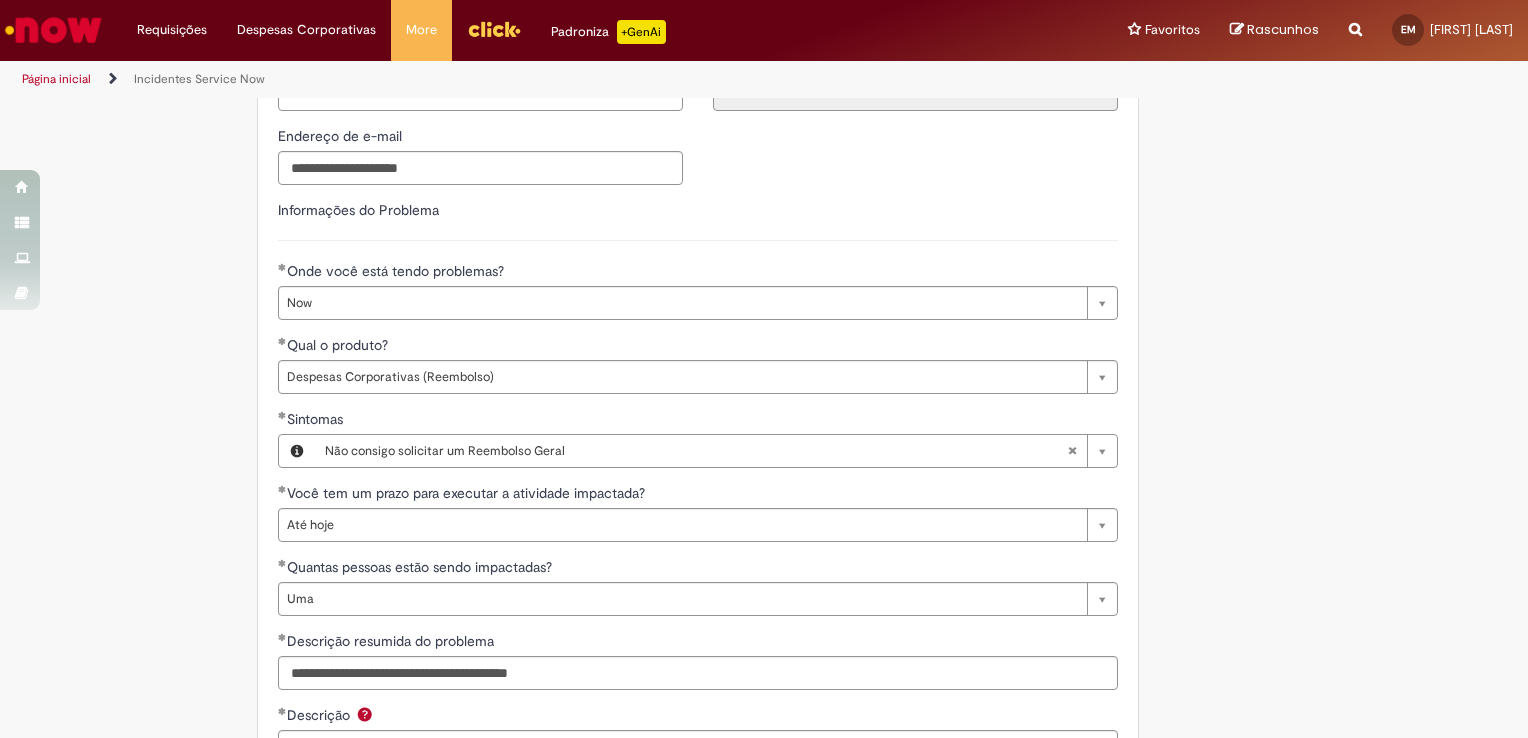 scroll, scrollTop: 1072, scrollLeft: 0, axis: vertical 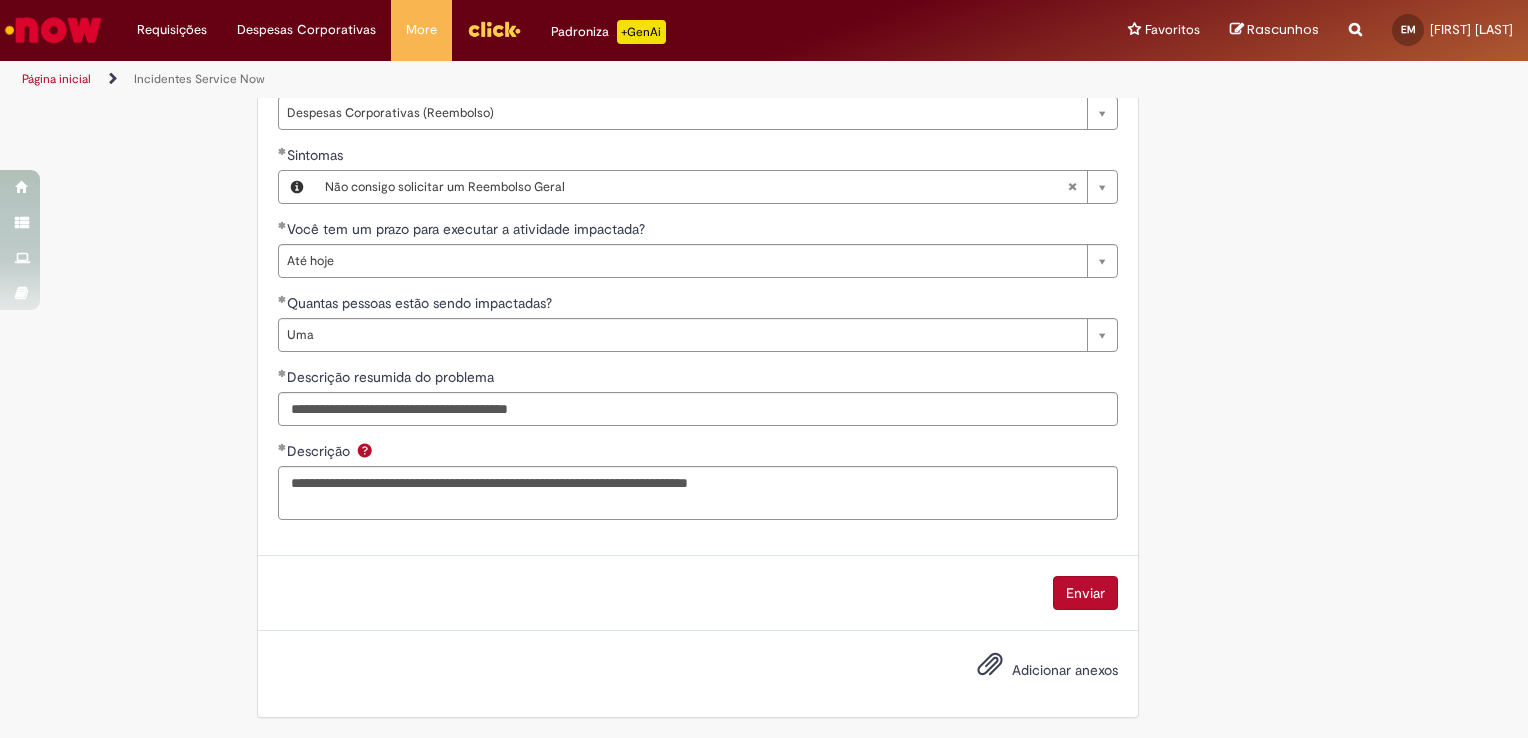 click on "Adicionar anexos" at bounding box center (1065, 670) 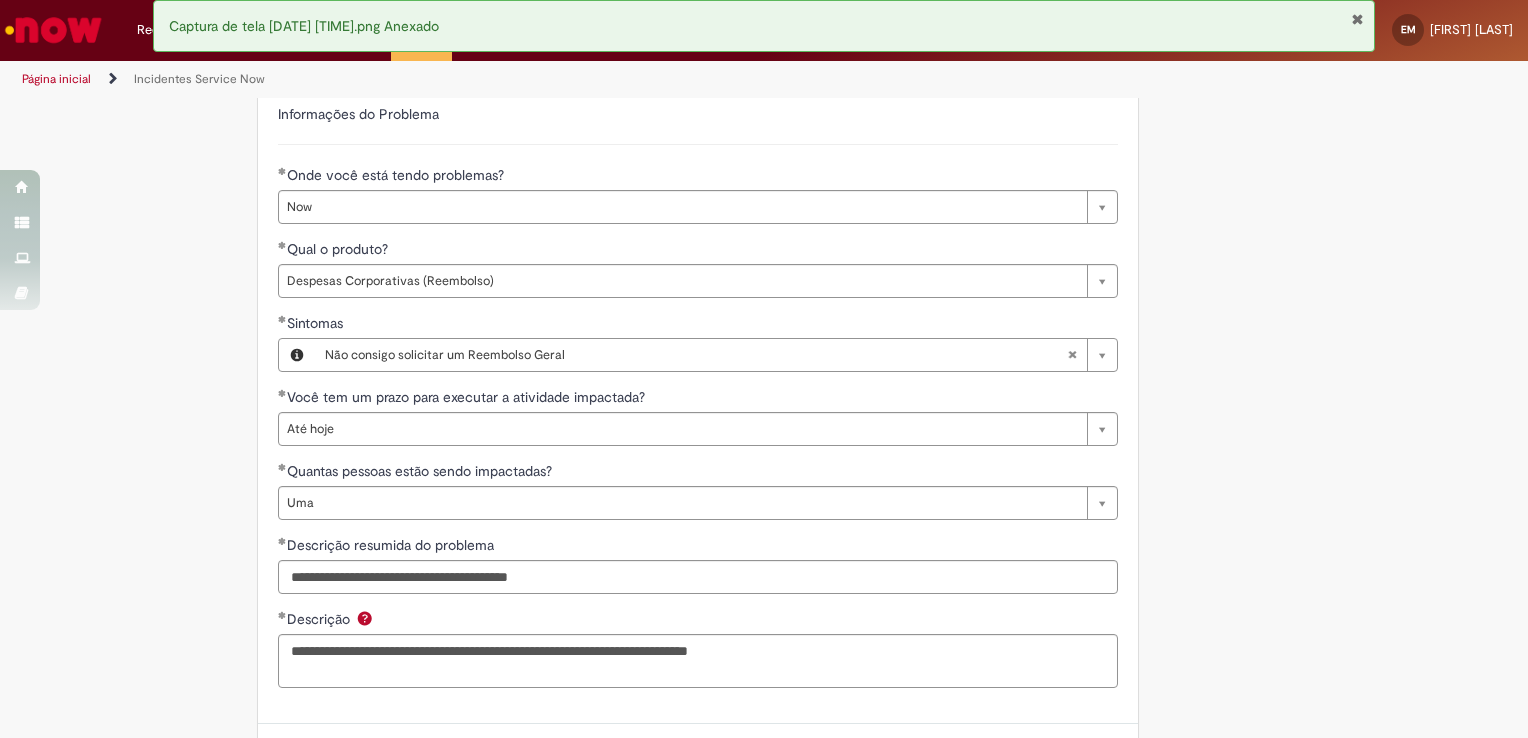 scroll, scrollTop: 1143, scrollLeft: 0, axis: vertical 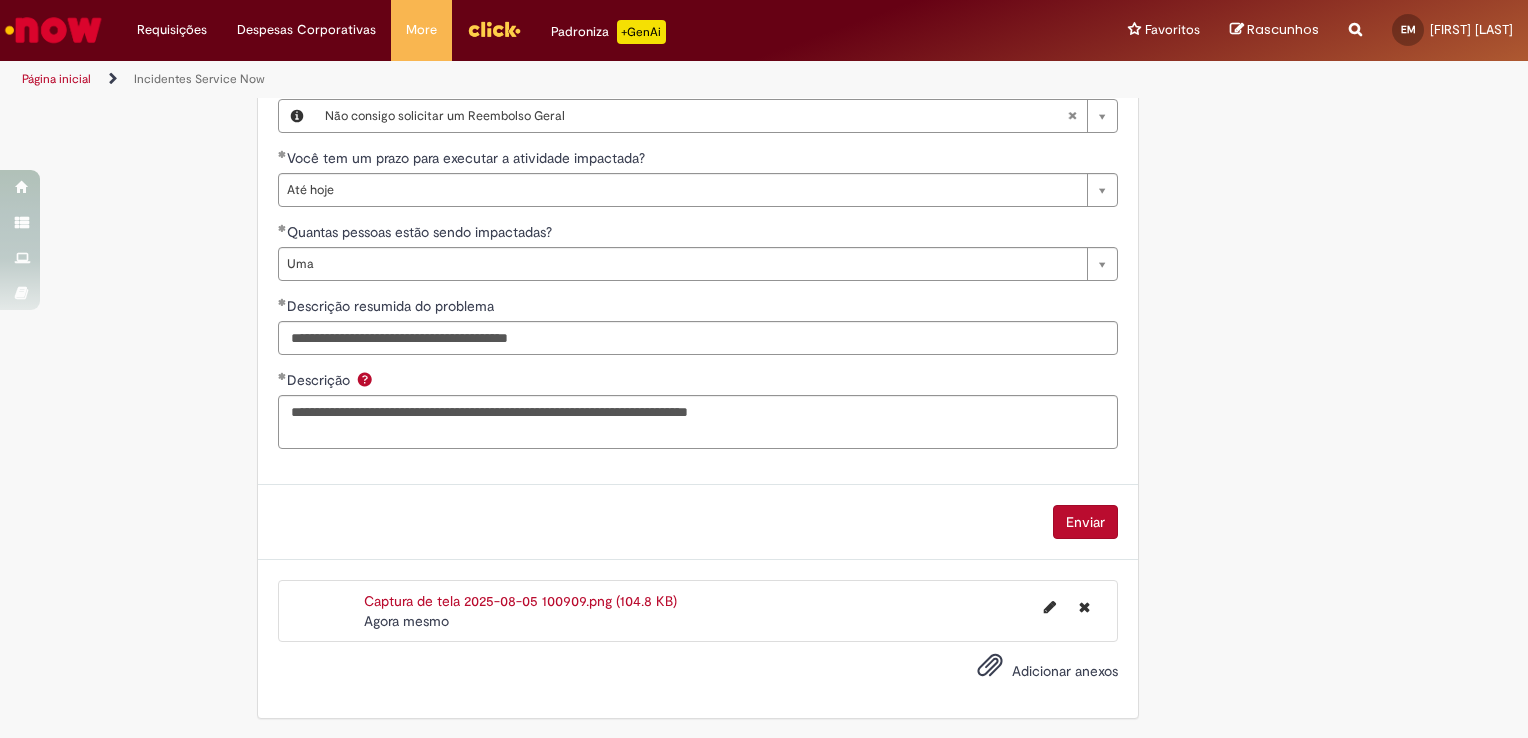 click on "Enviar" at bounding box center (1085, 522) 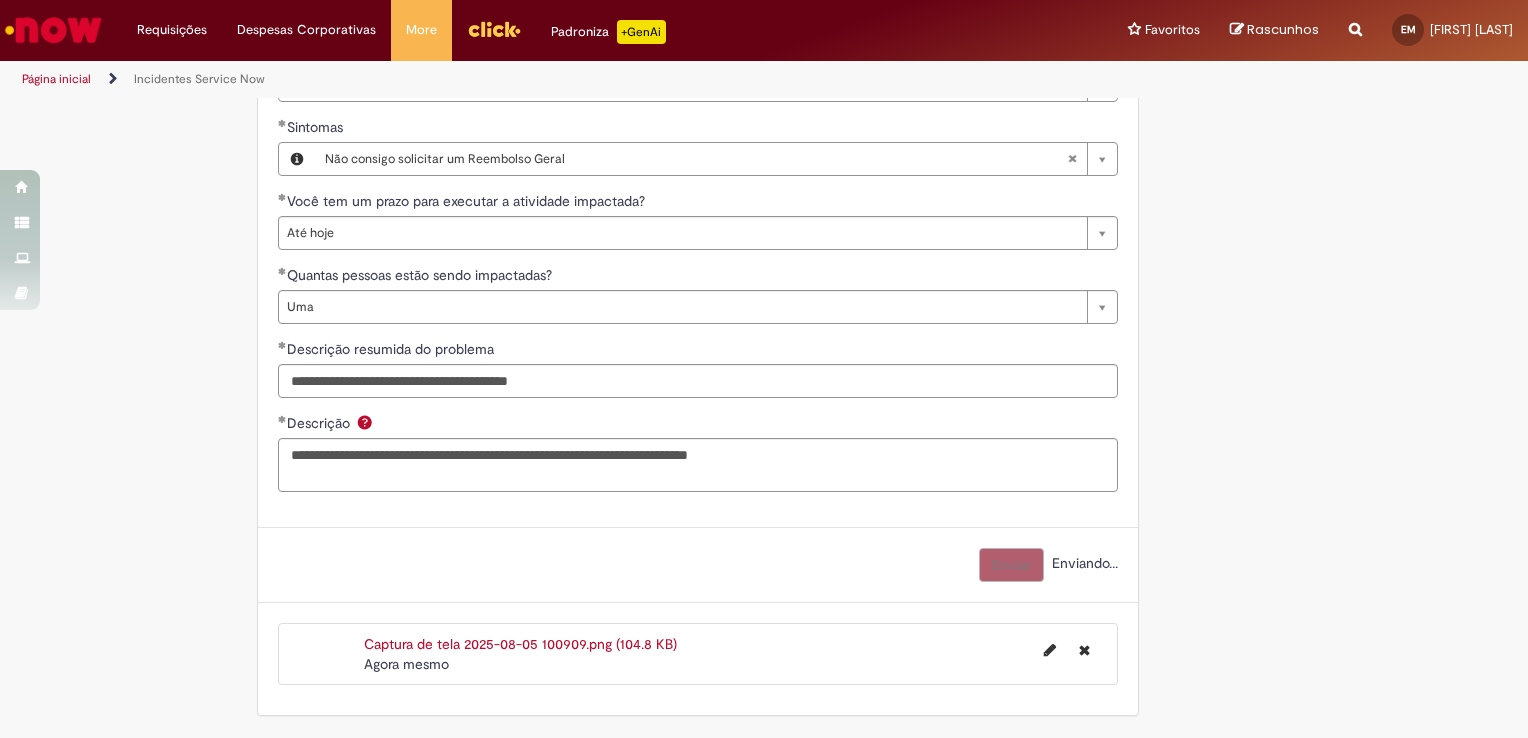 scroll, scrollTop: 1097, scrollLeft: 0, axis: vertical 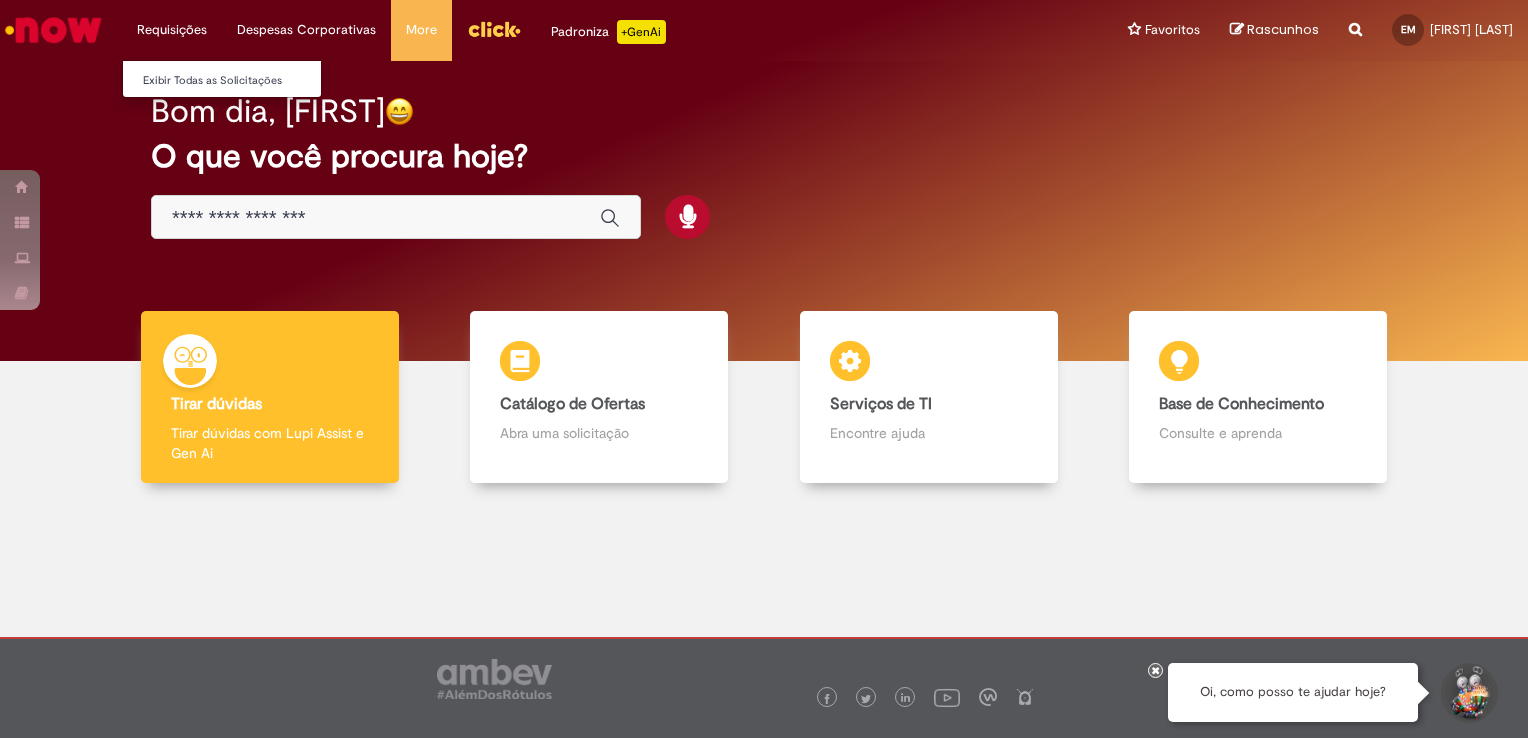 click on "Requisições
Exibir Todas as Solicitações" at bounding box center [172, 30] 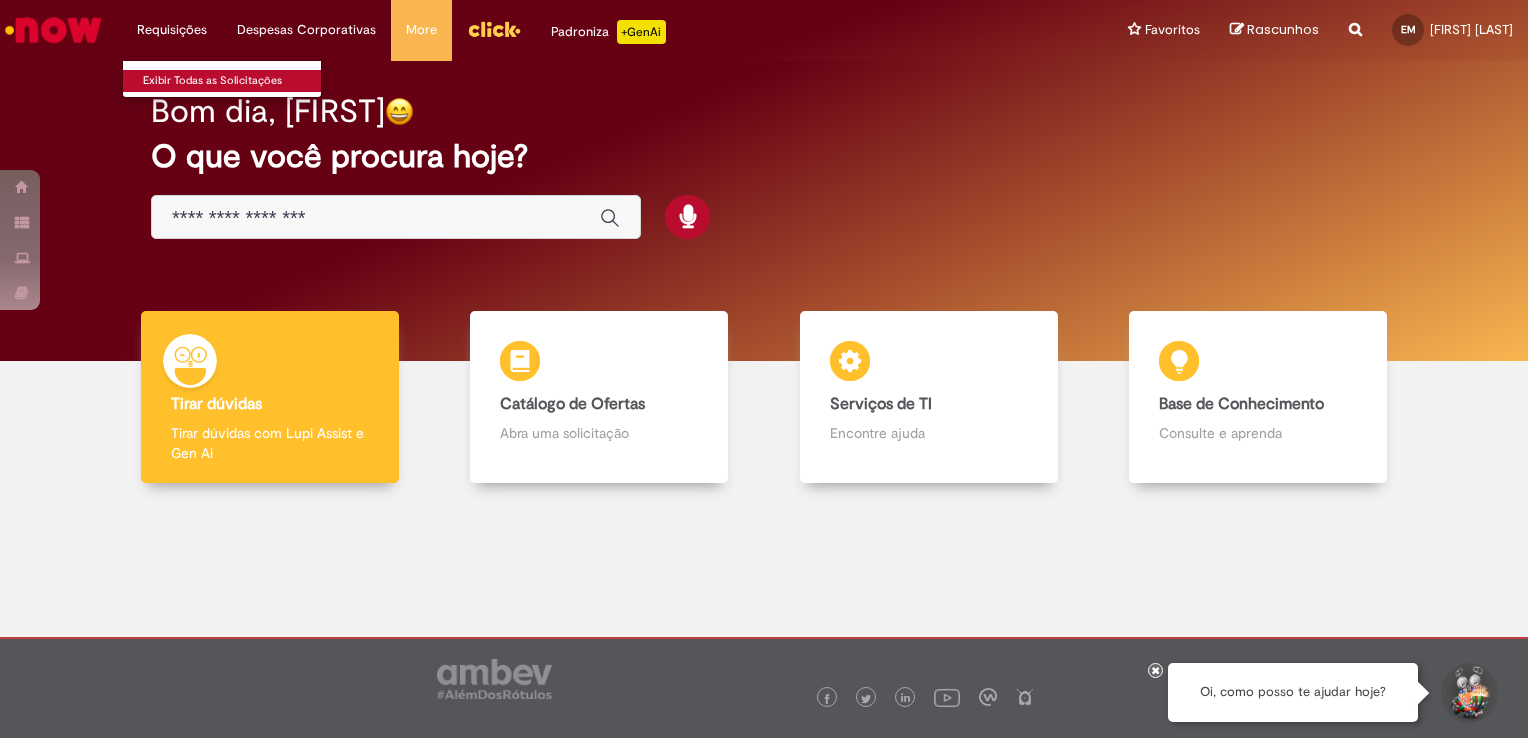 click on "Exibir Todas as Solicitações" at bounding box center (233, 81) 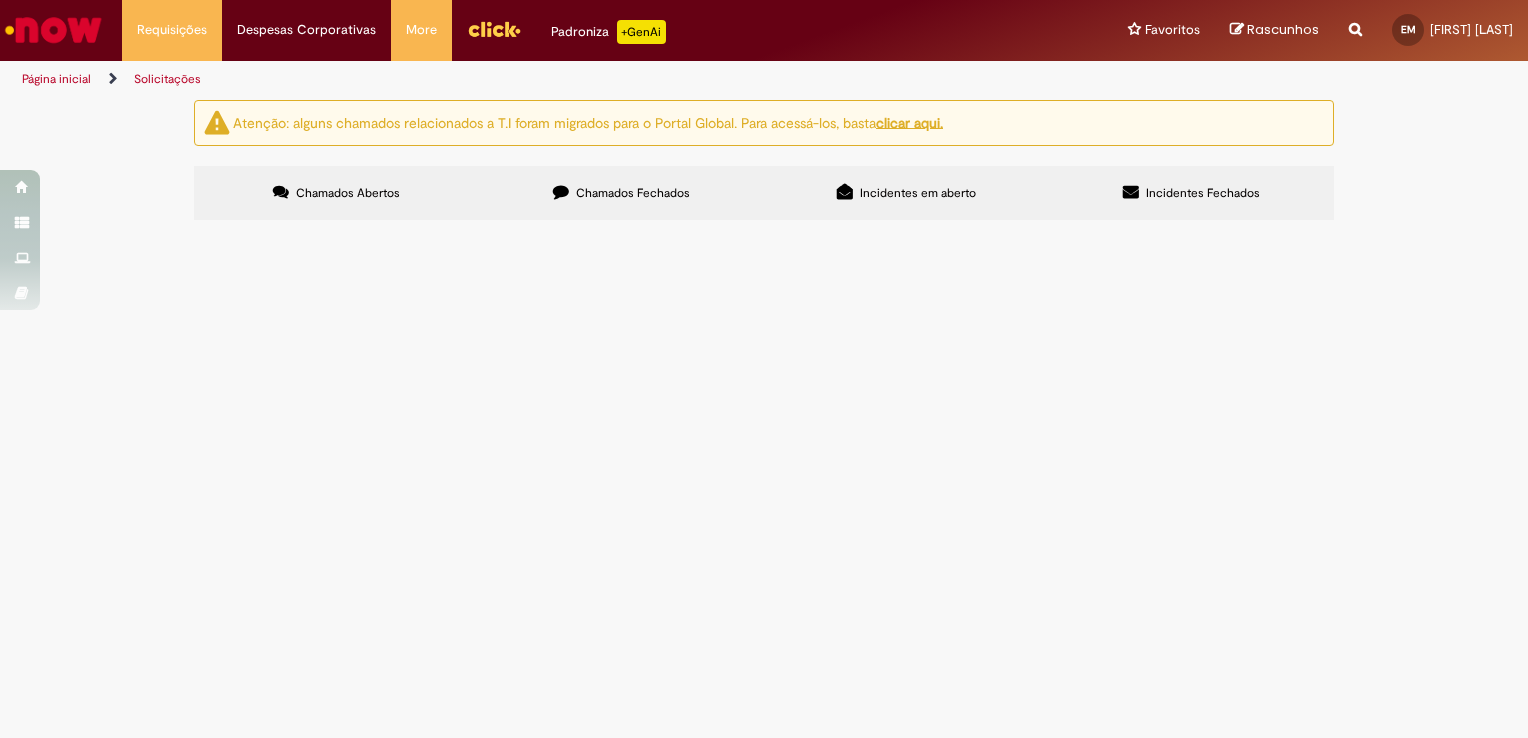 click on "Chamados Fechados" at bounding box center (621, 193) 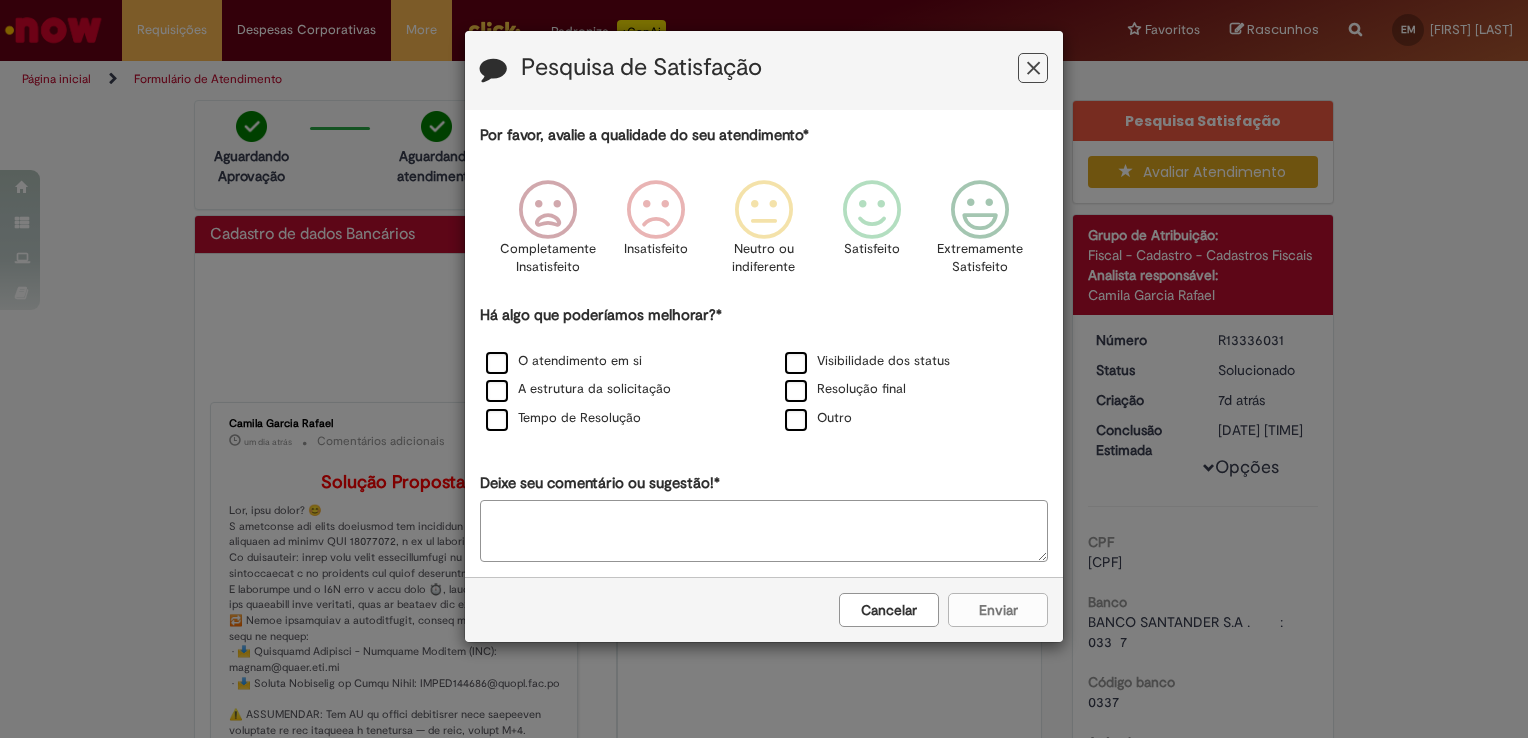 click at bounding box center [1033, 68] 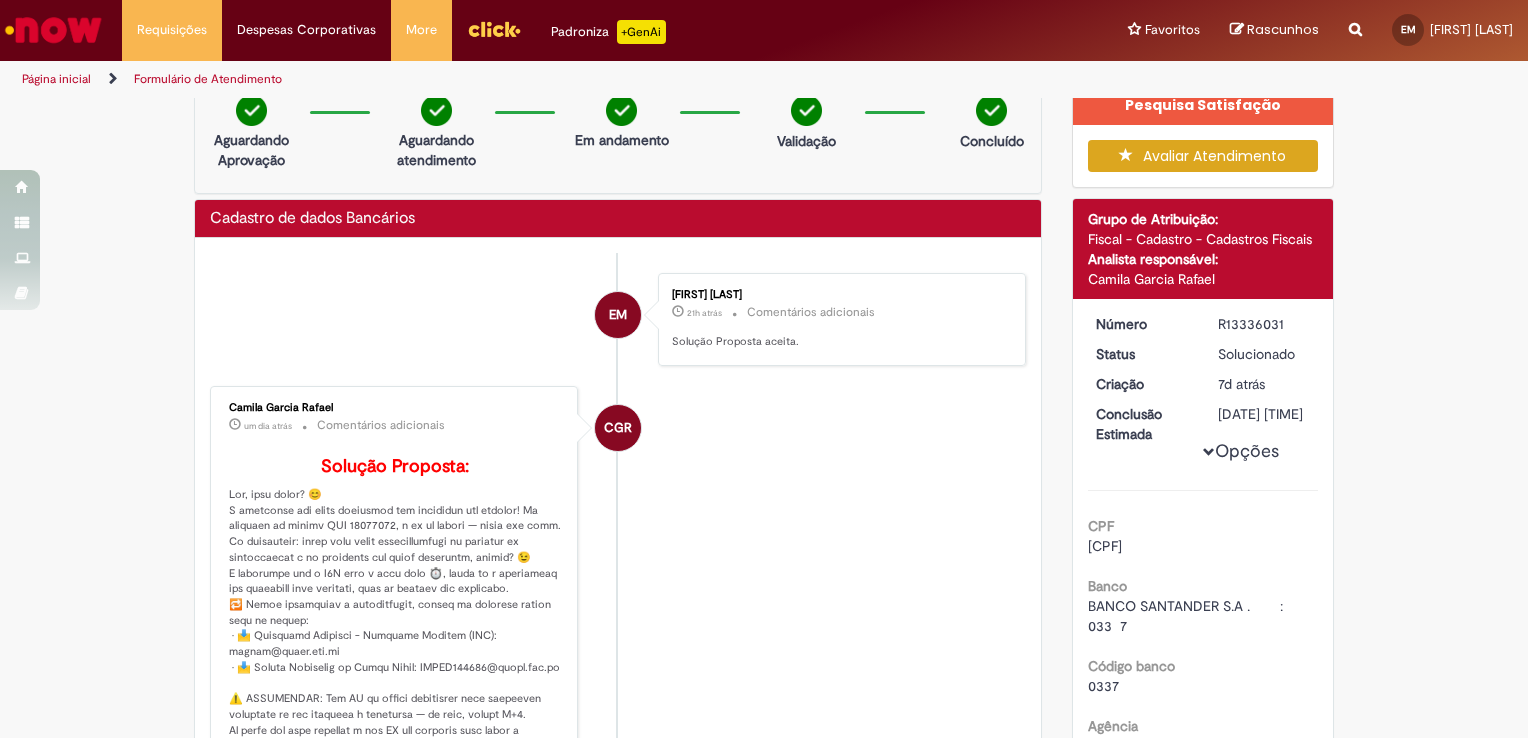 scroll, scrollTop: 0, scrollLeft: 0, axis: both 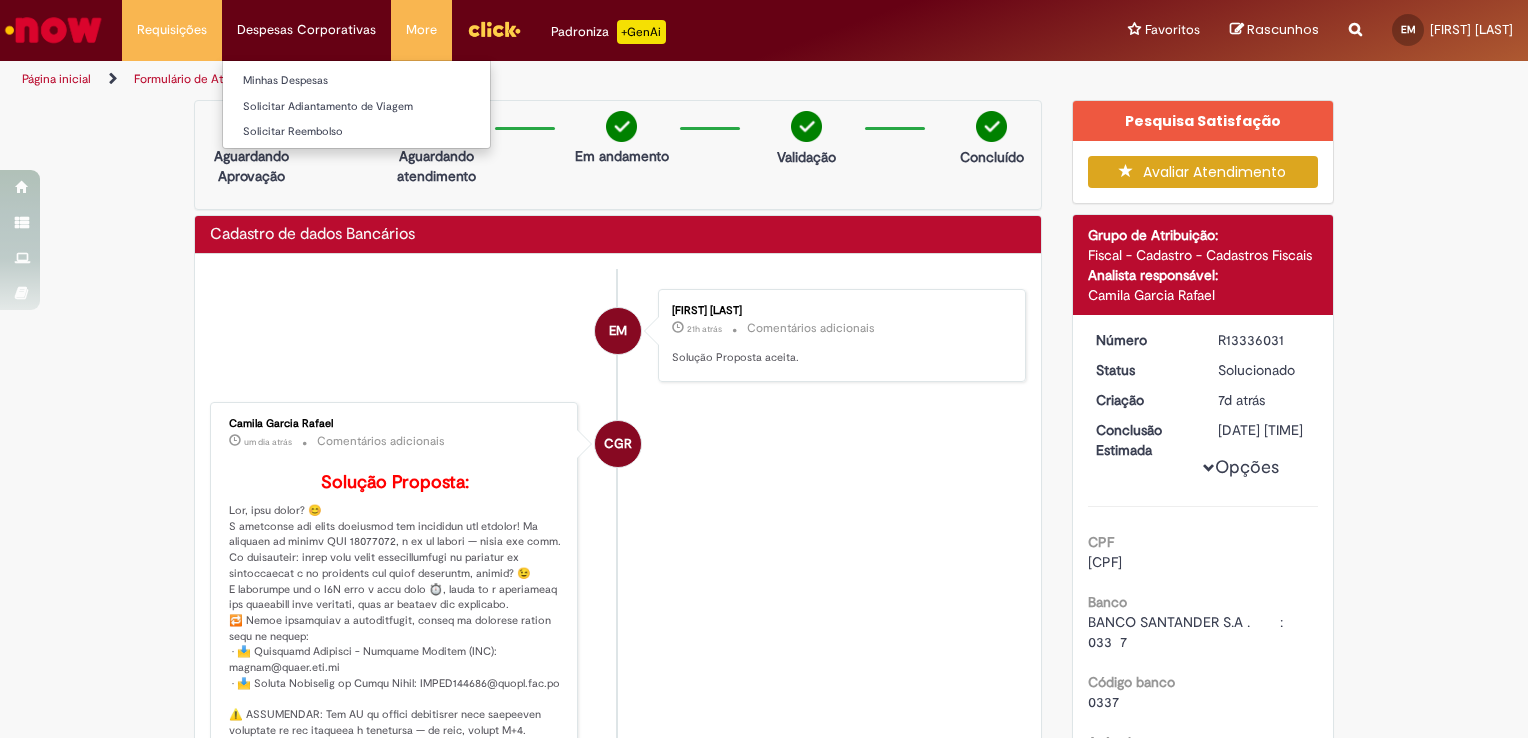 click on "Despesas Corporativas
Minhas Despesas
Solicitar Adiantamento de Viagem
Solicitar Reembolso" at bounding box center [172, 30] 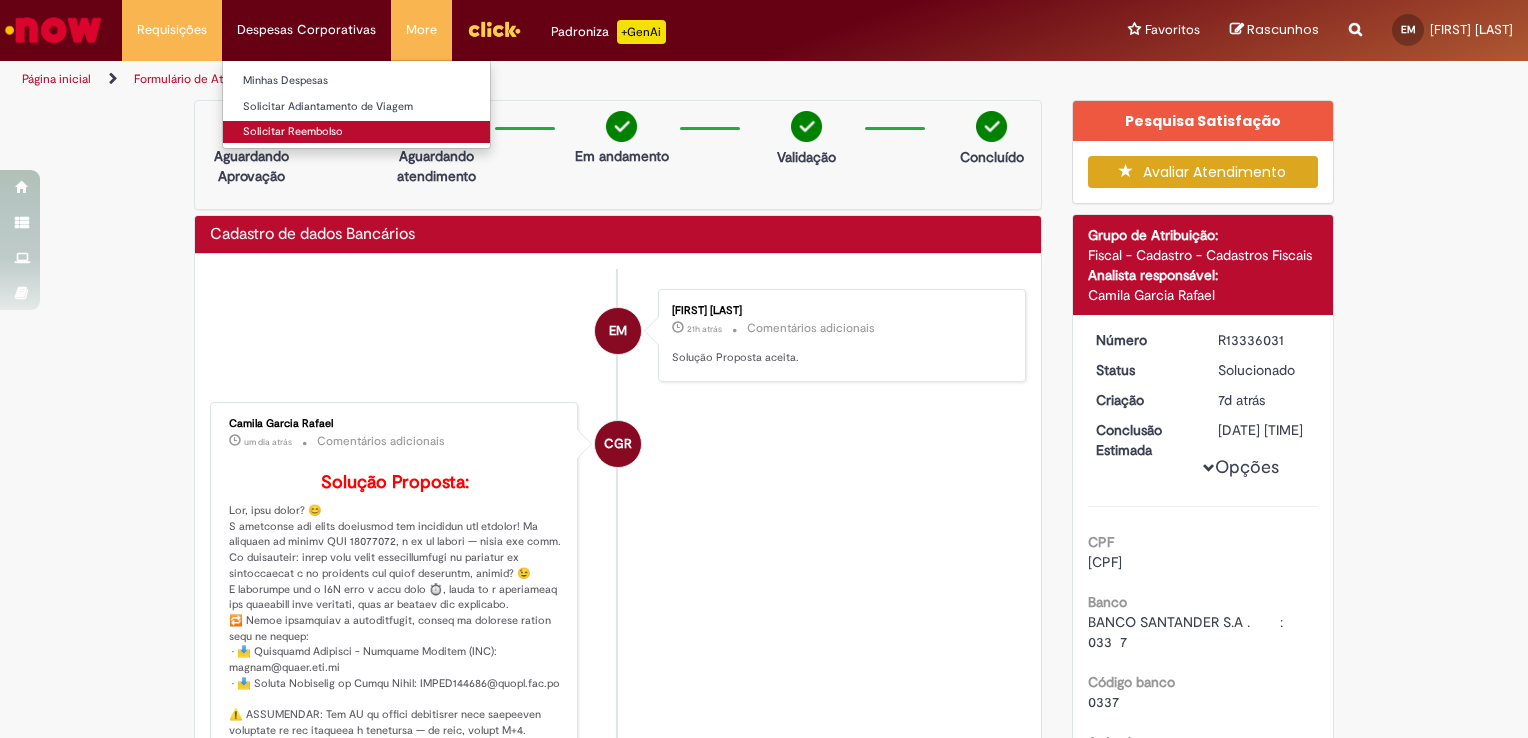 click on "Solicitar Reembolso" at bounding box center (356, 132) 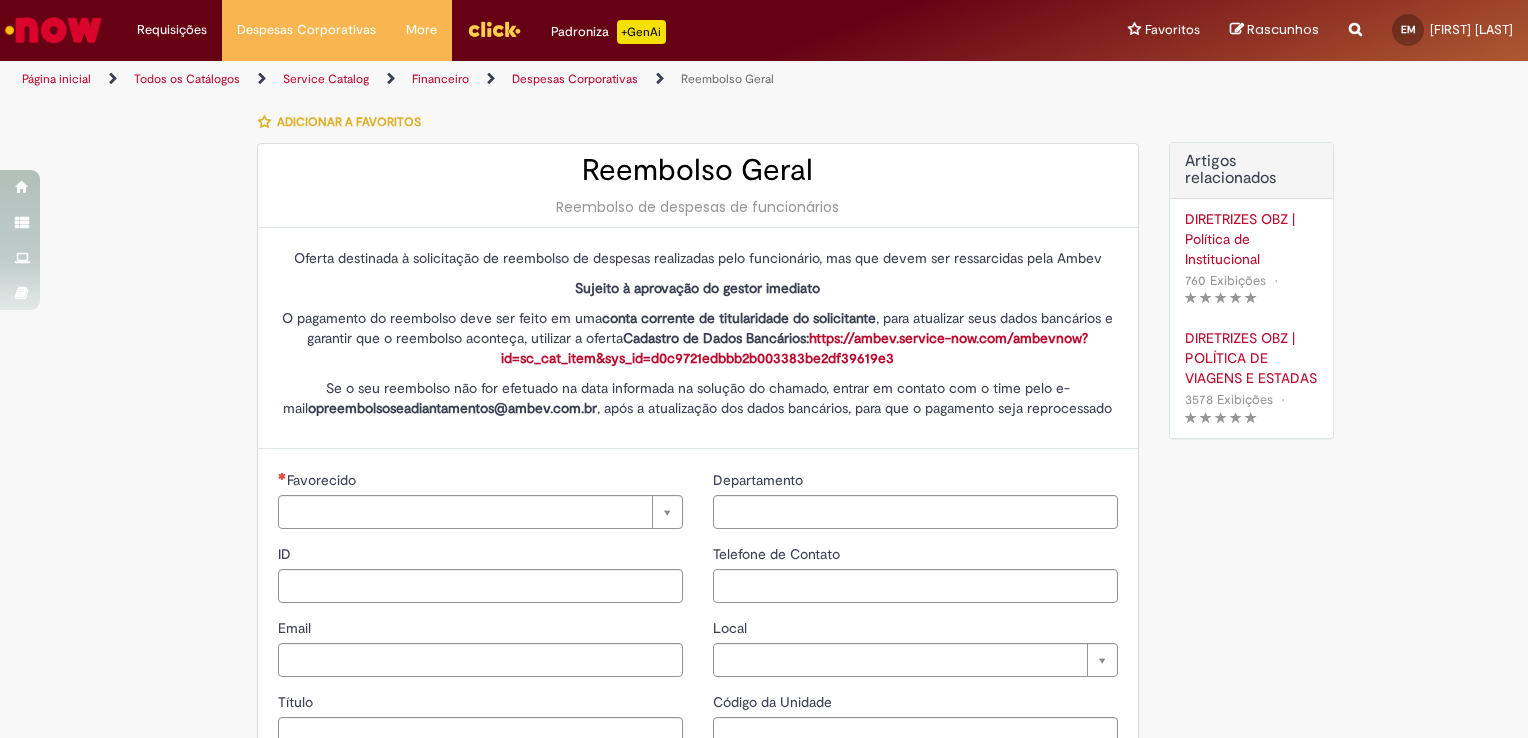 type on "********" 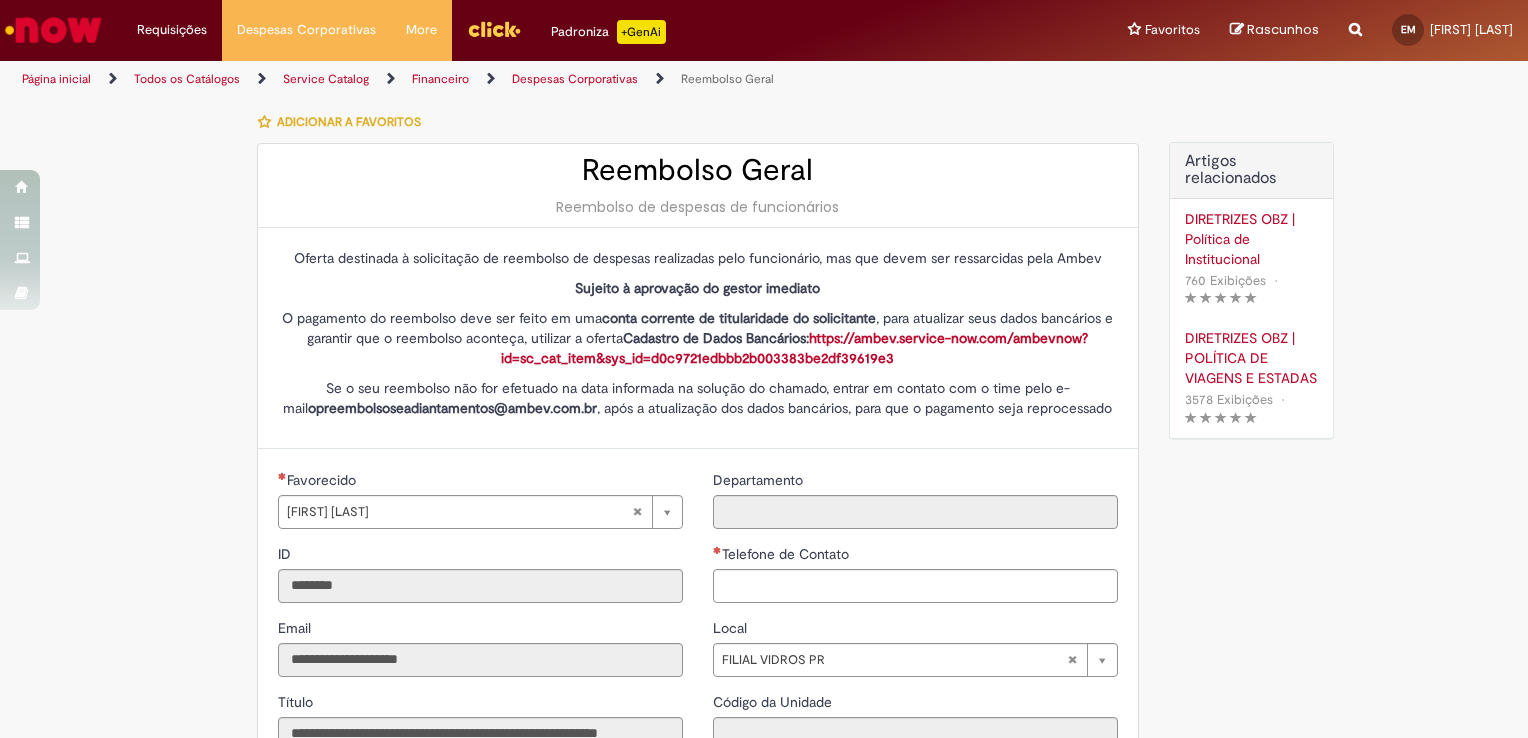type on "**********" 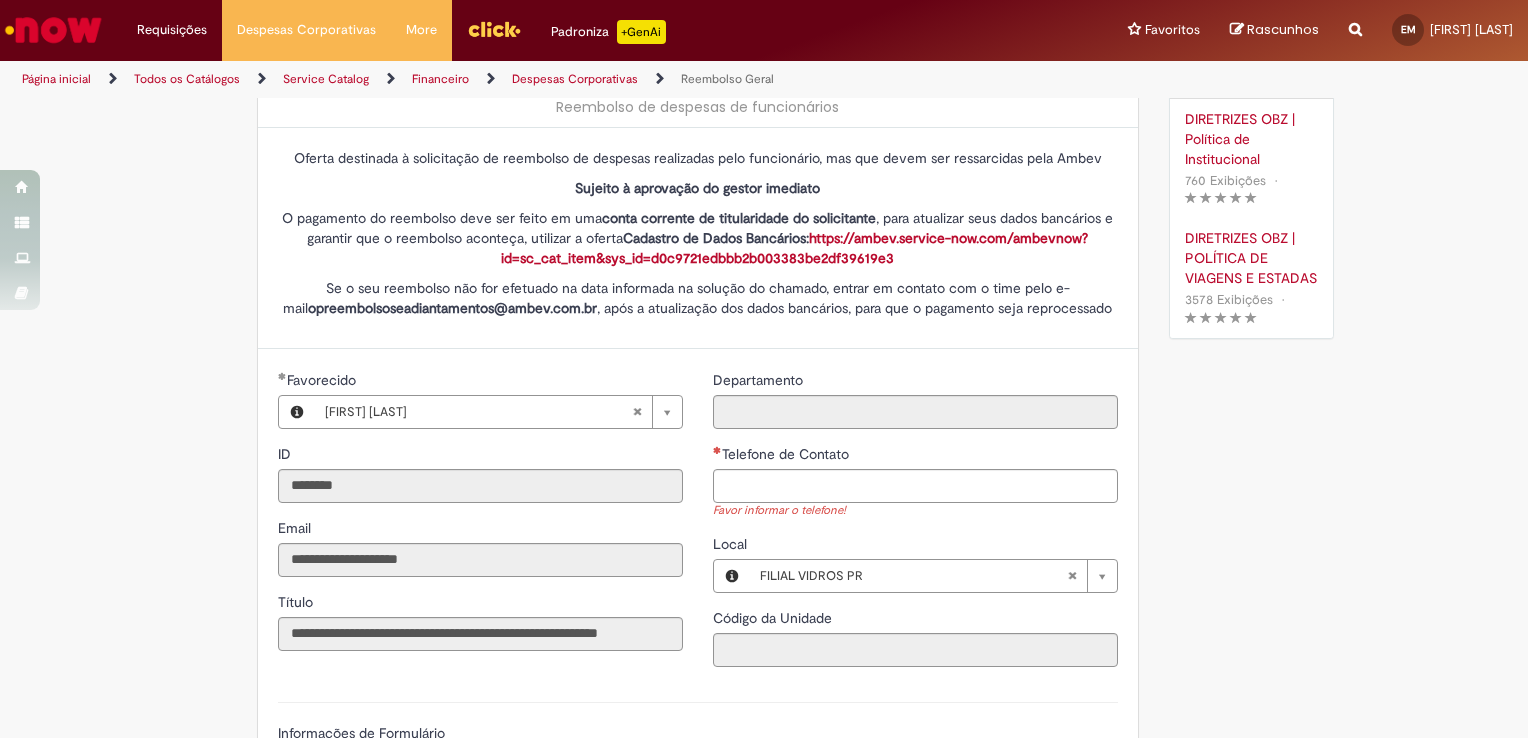 scroll, scrollTop: 200, scrollLeft: 0, axis: vertical 